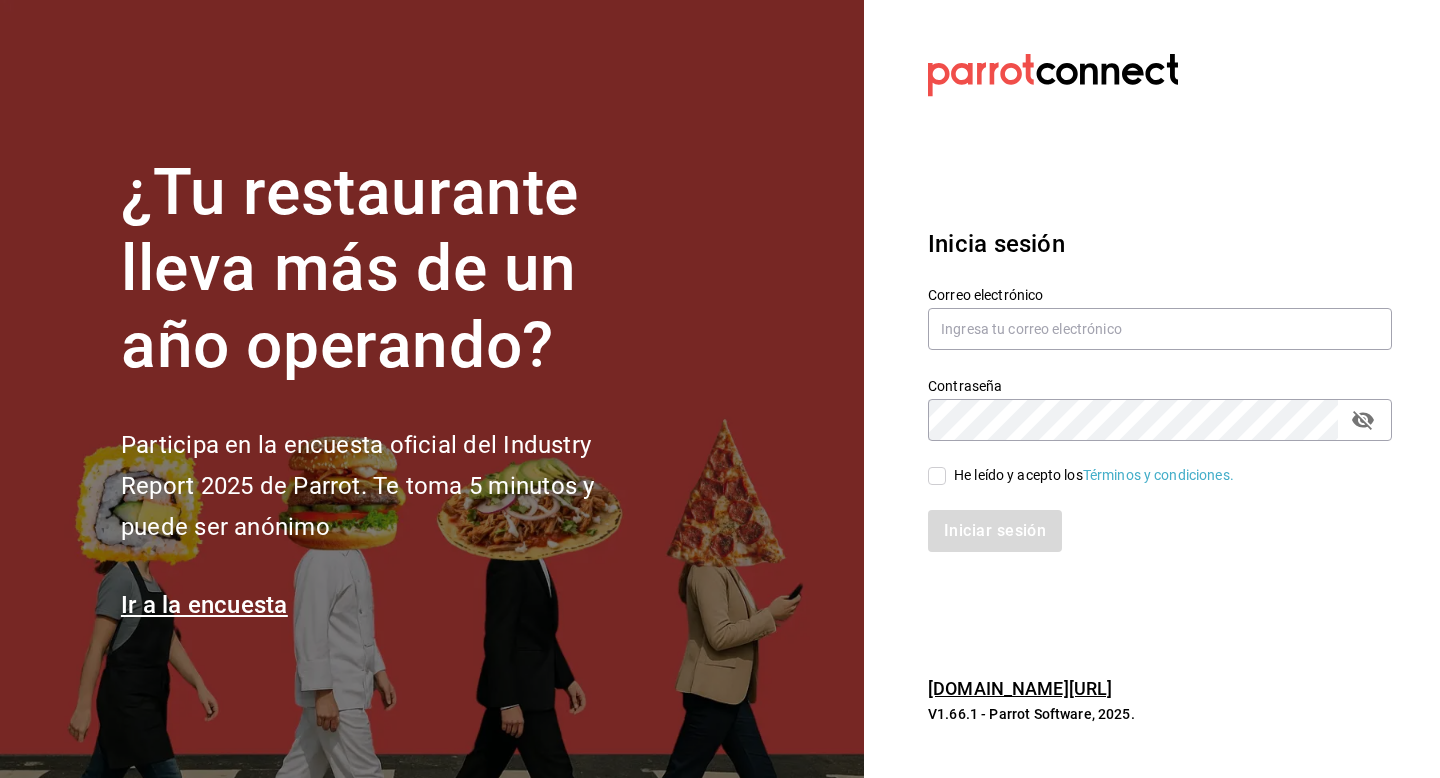 scroll, scrollTop: 0, scrollLeft: 0, axis: both 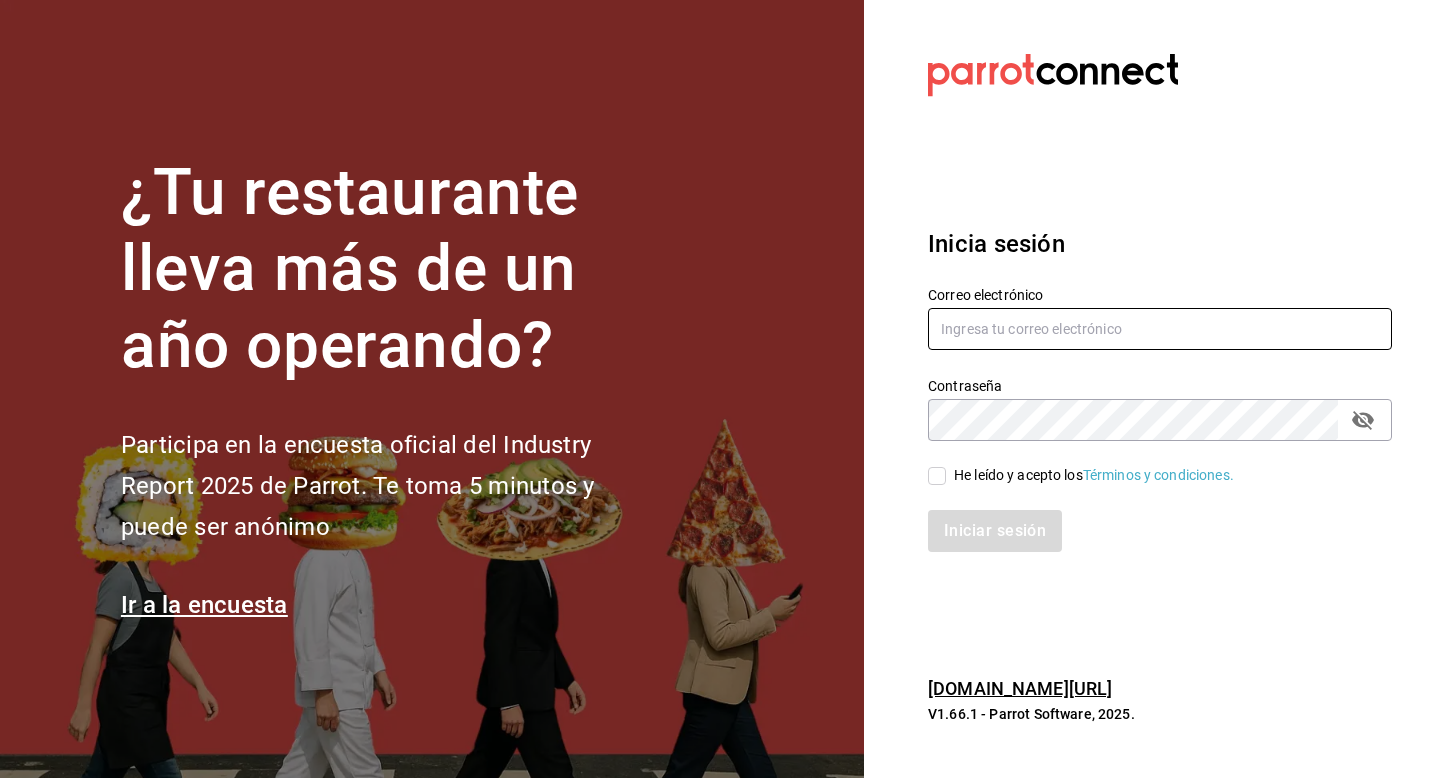 click at bounding box center [1160, 329] 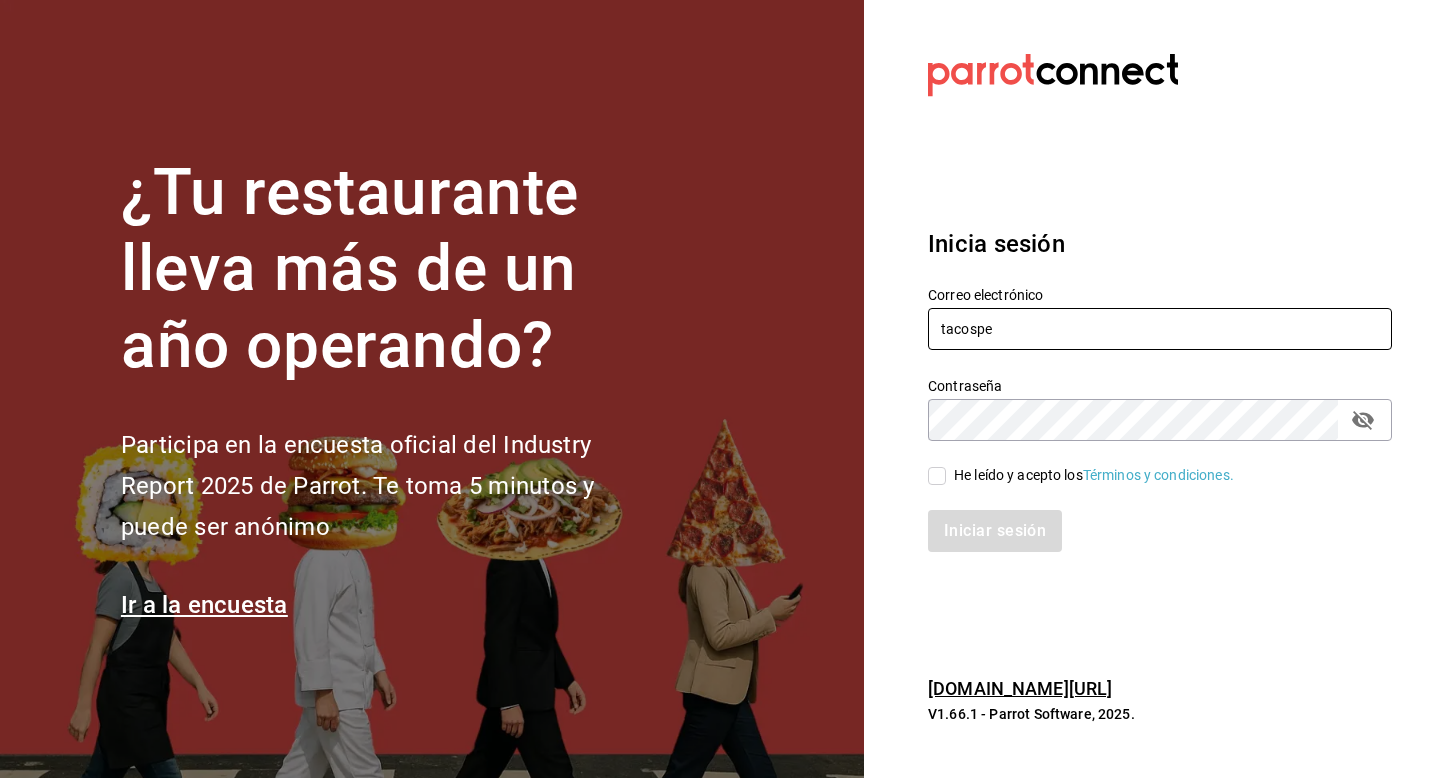 type on "[EMAIL_ADDRESS][DOMAIN_NAME]" 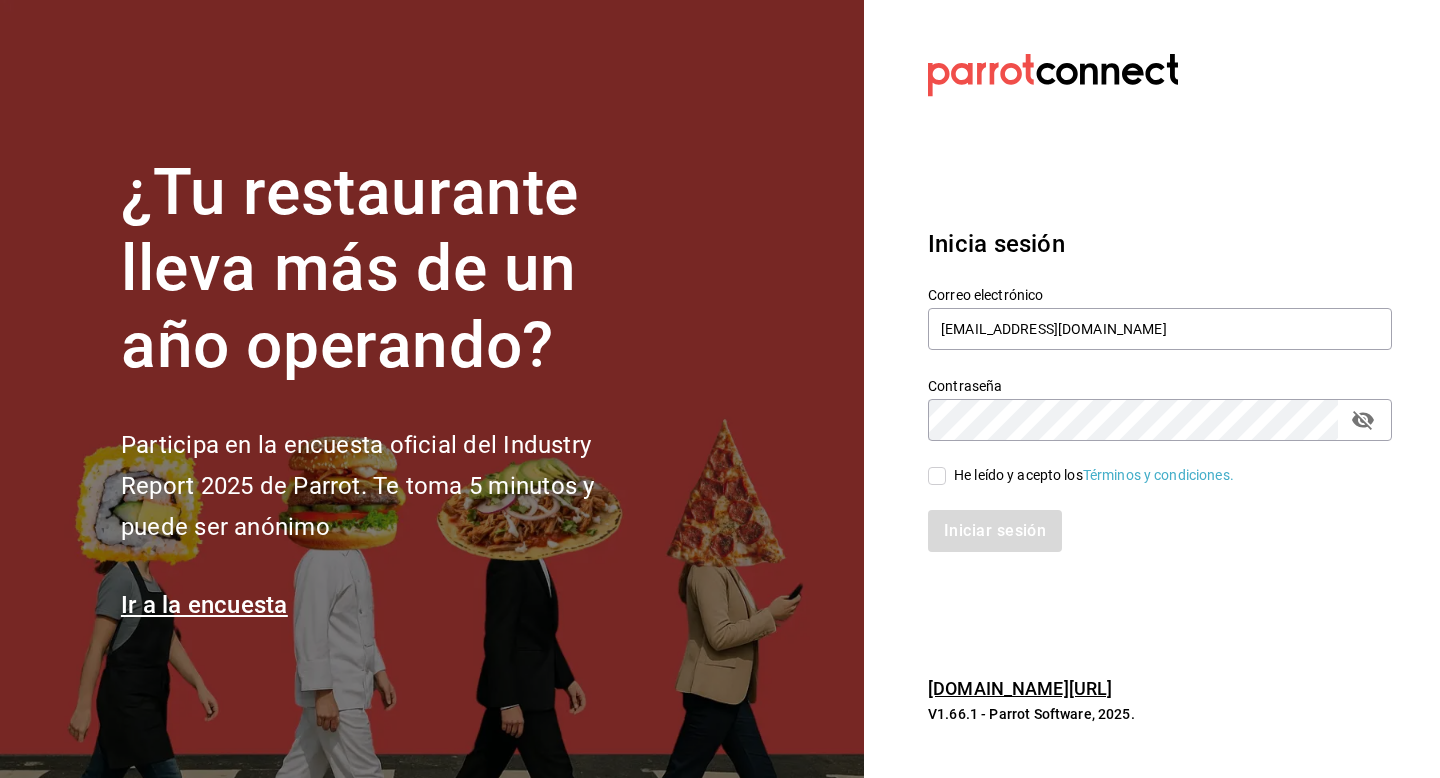 click on "He leído y acepto los  Términos y condiciones." at bounding box center [937, 476] 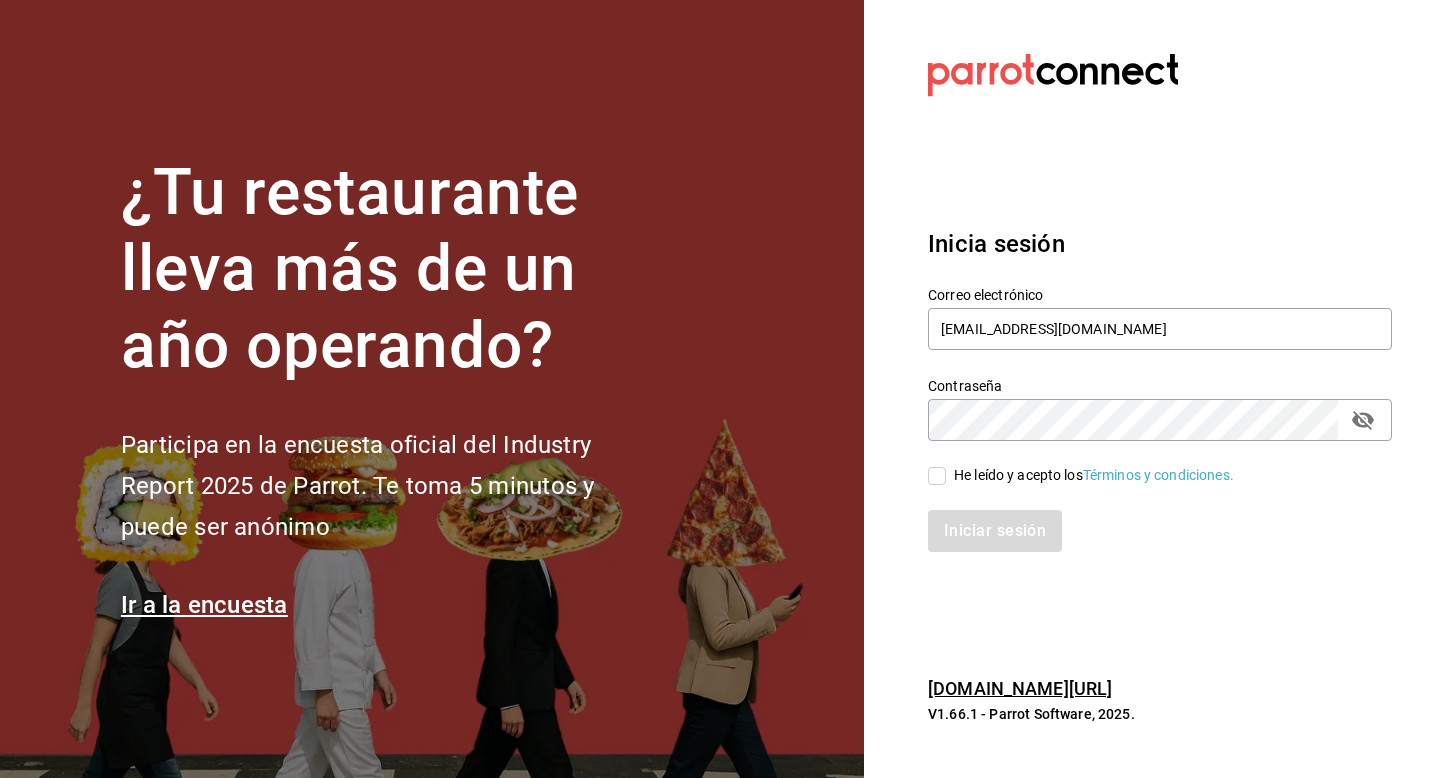 checkbox on "true" 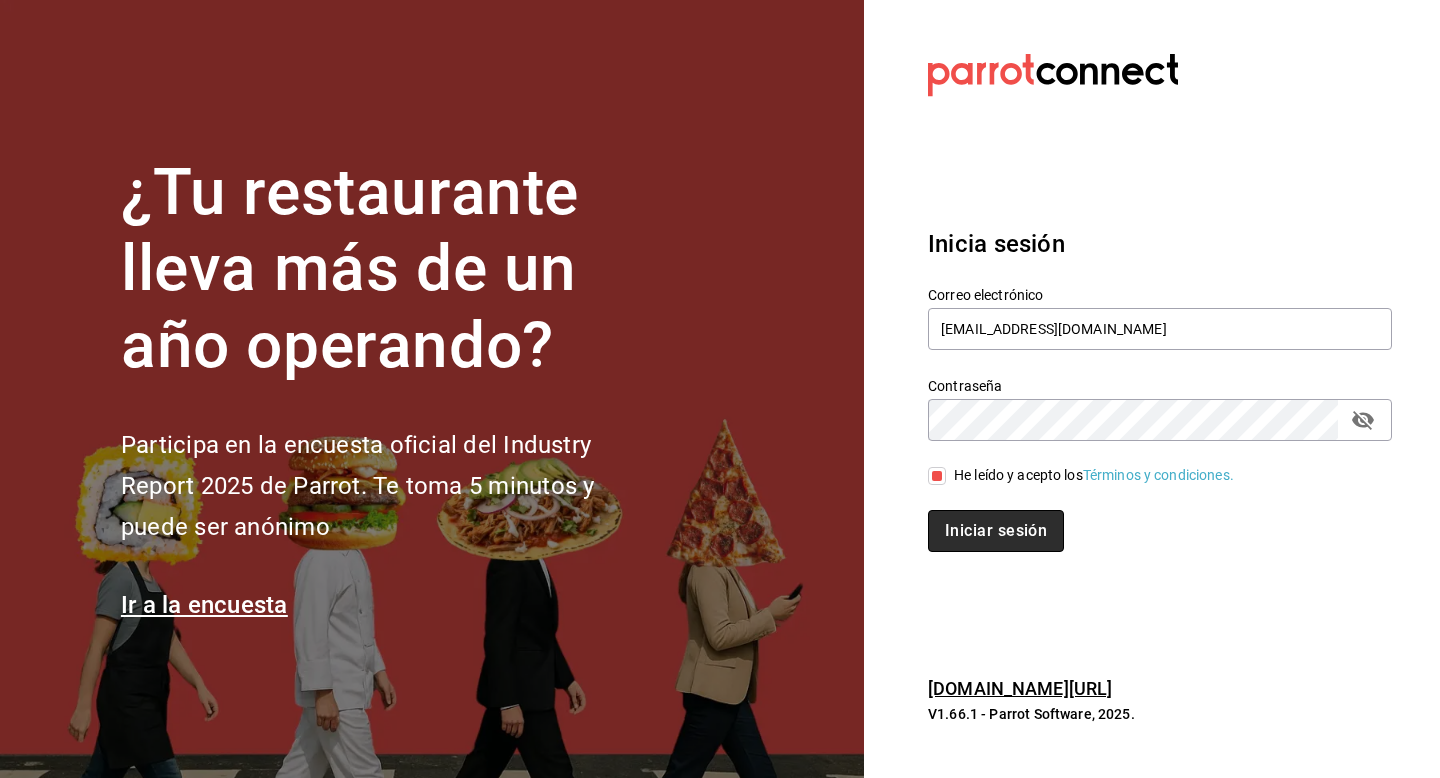 click on "Iniciar sesión" at bounding box center [996, 531] 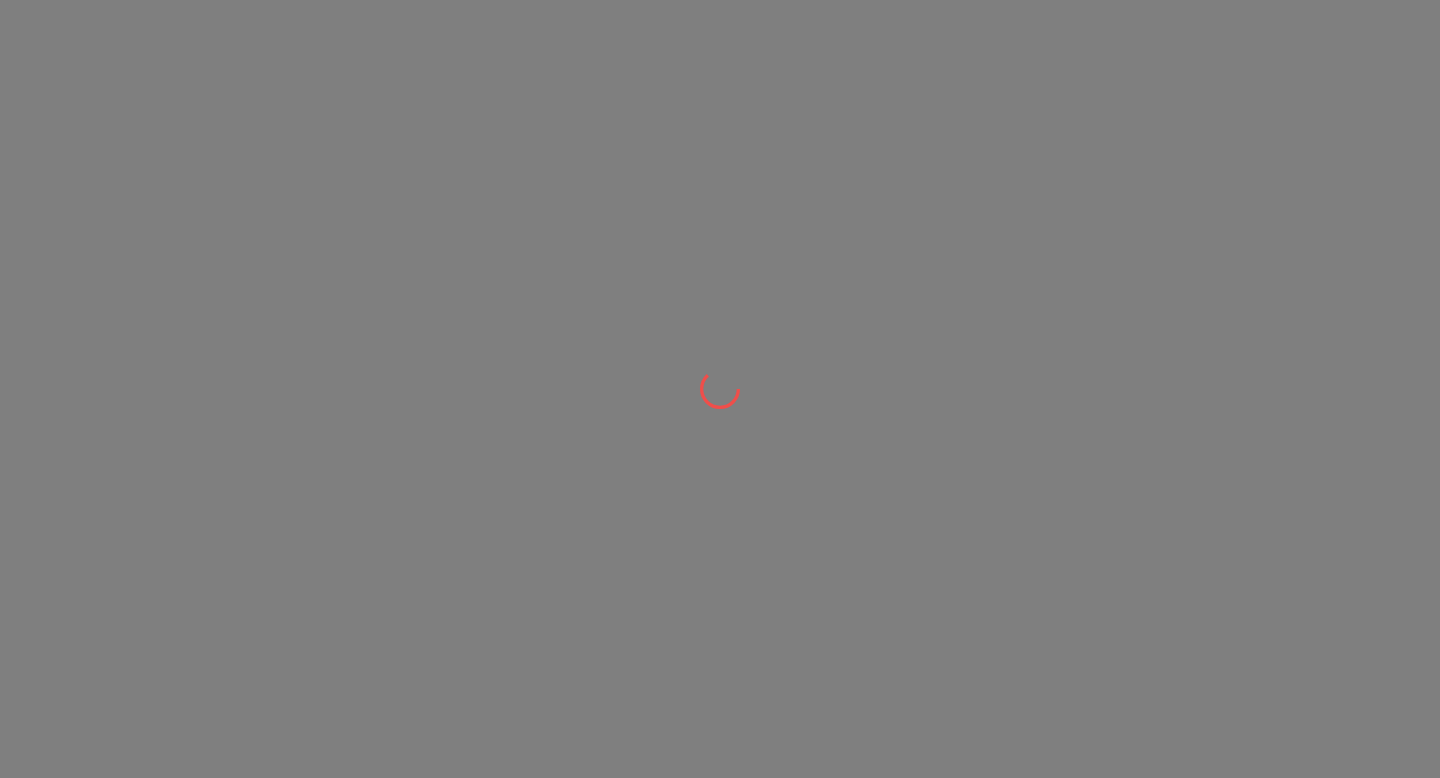 scroll, scrollTop: 0, scrollLeft: 0, axis: both 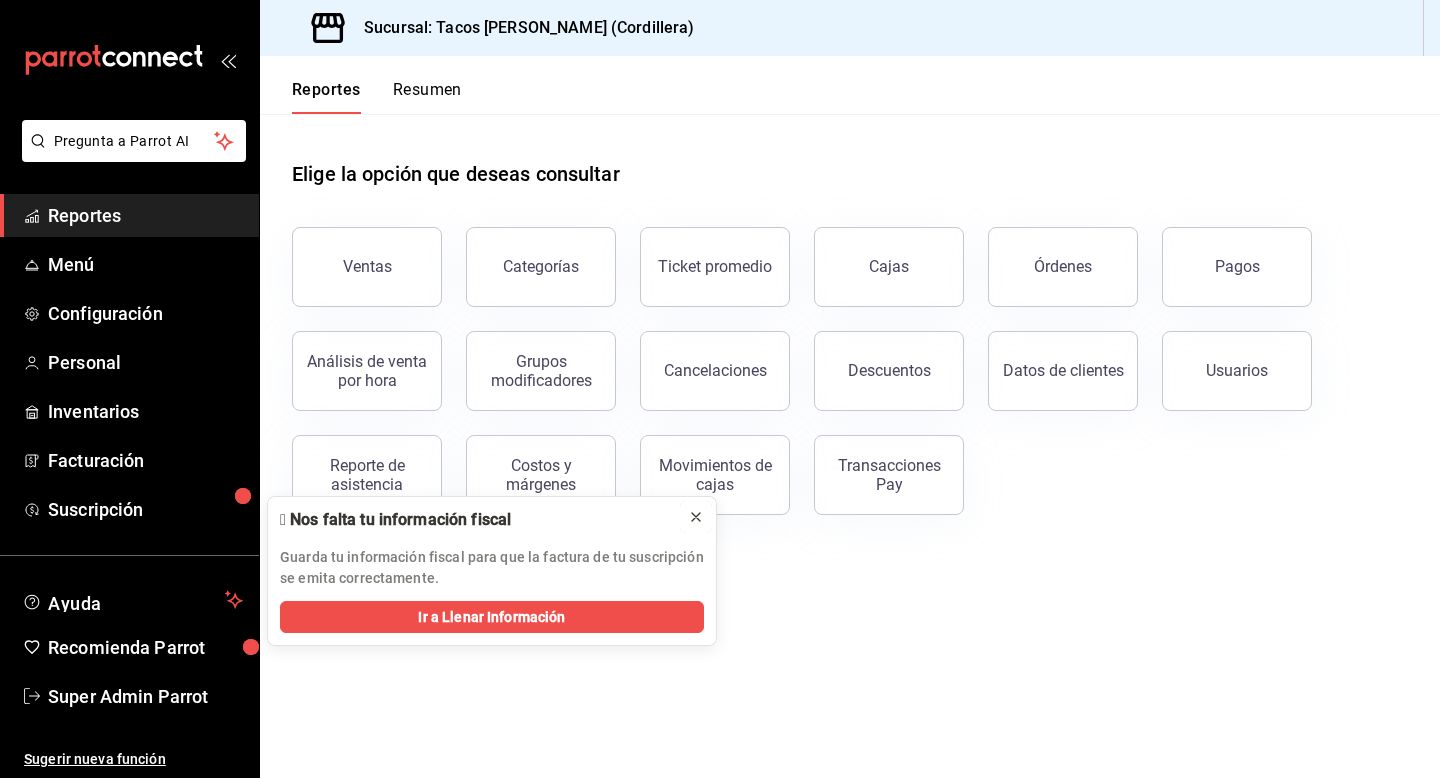 click 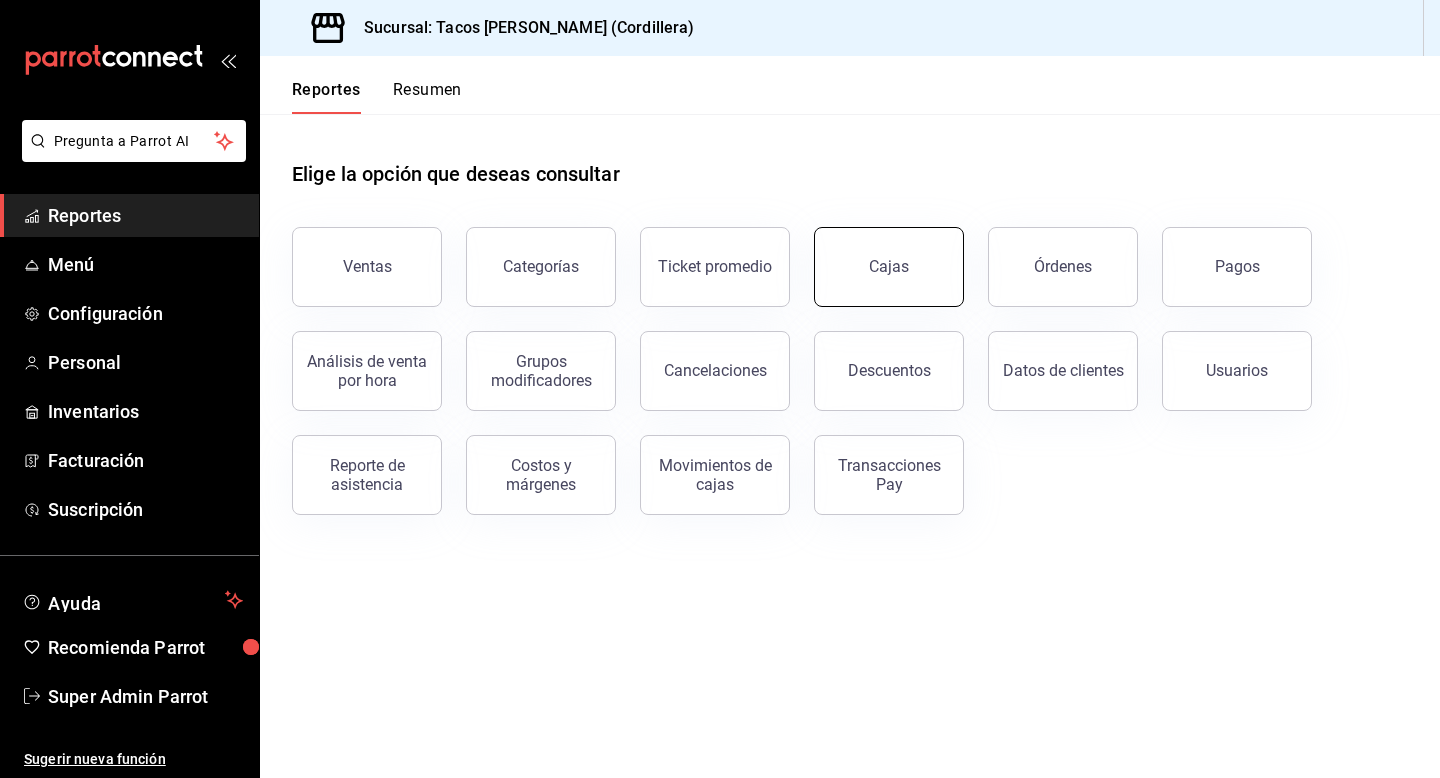 click on "Cajas" at bounding box center [889, 267] 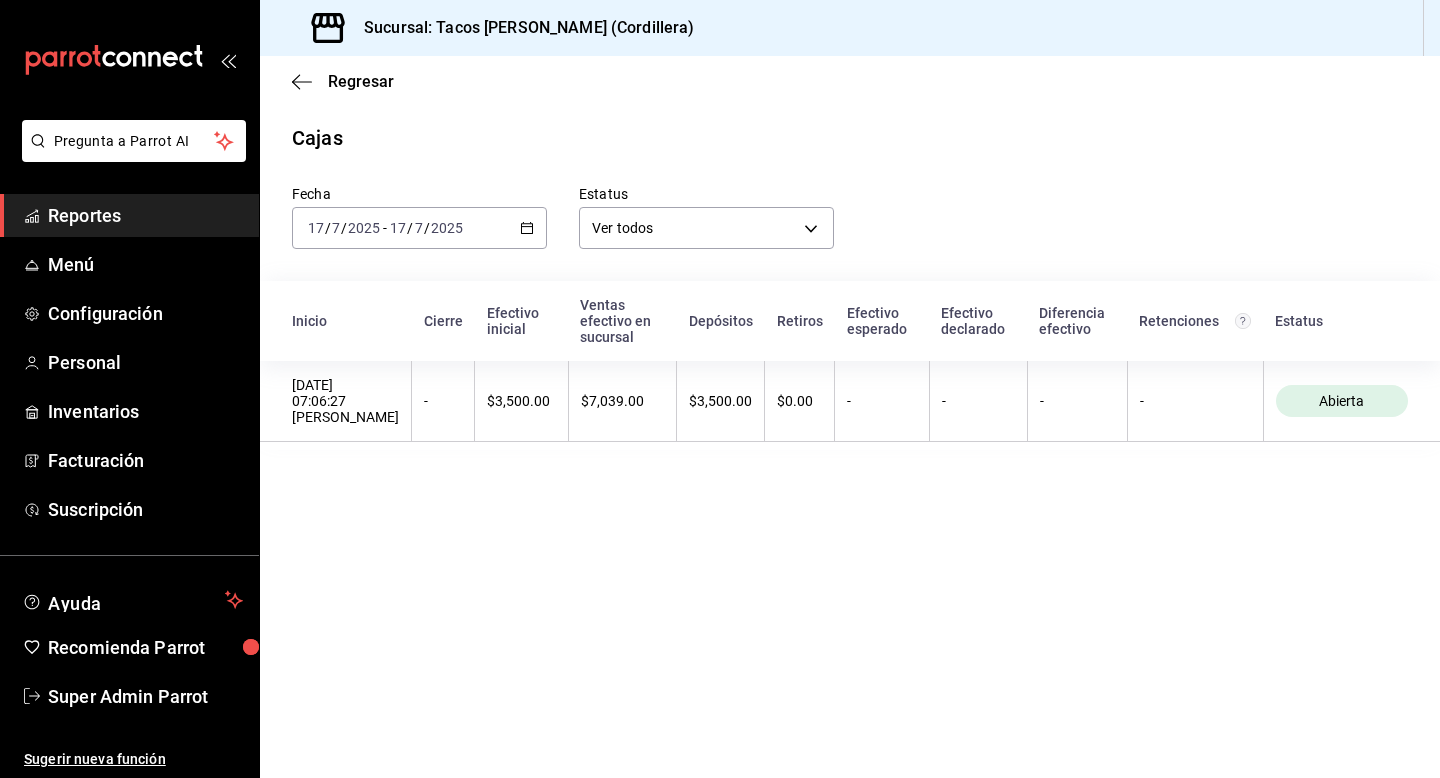 click 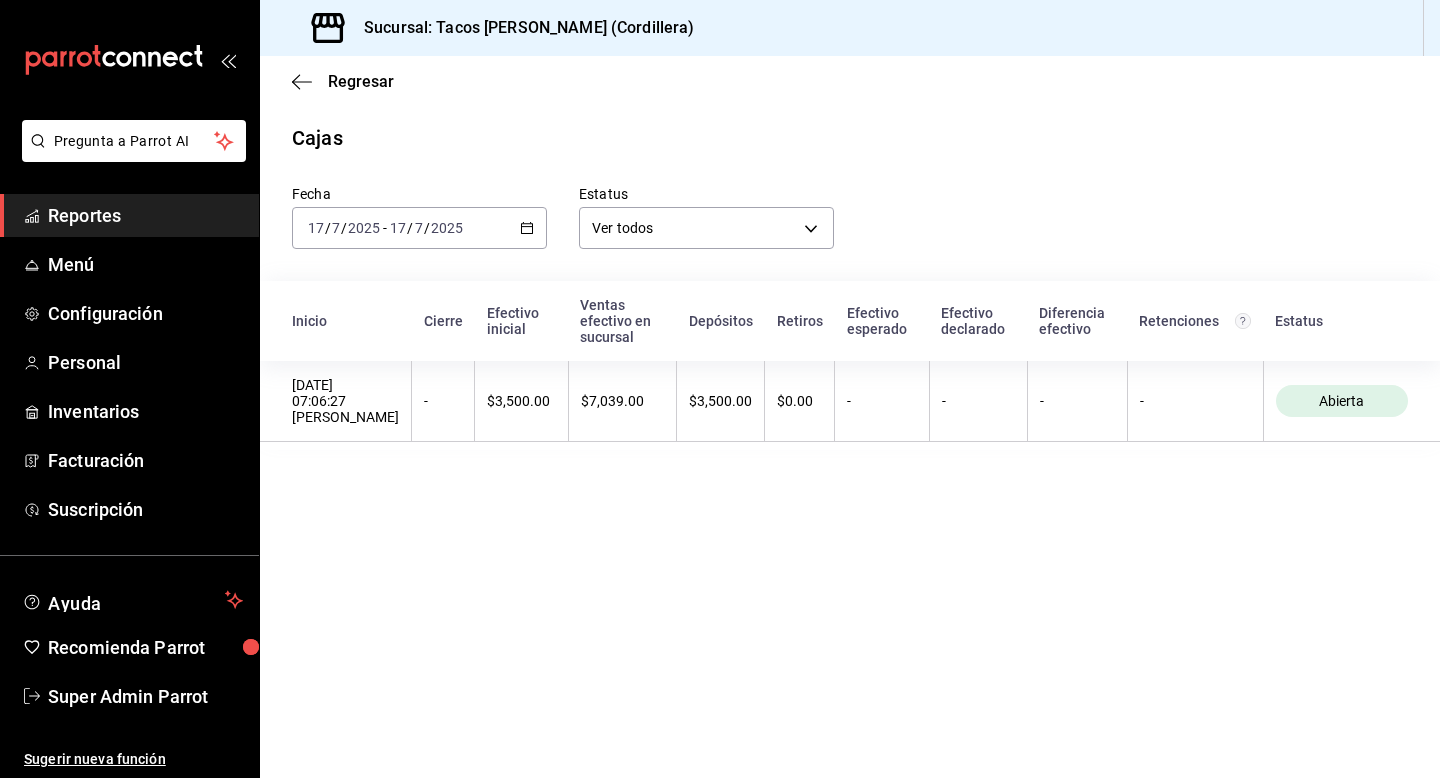 click 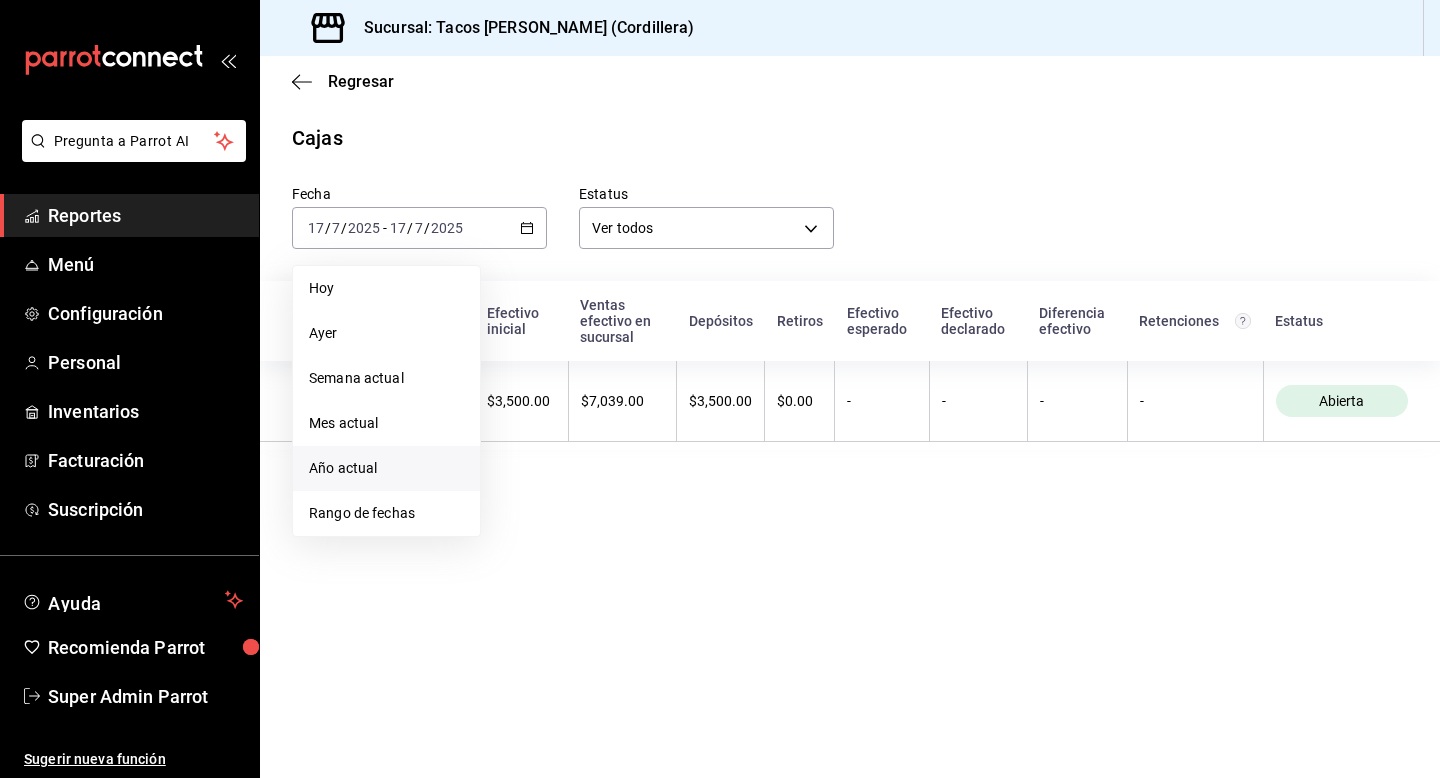 click on "Año actual" at bounding box center [386, 468] 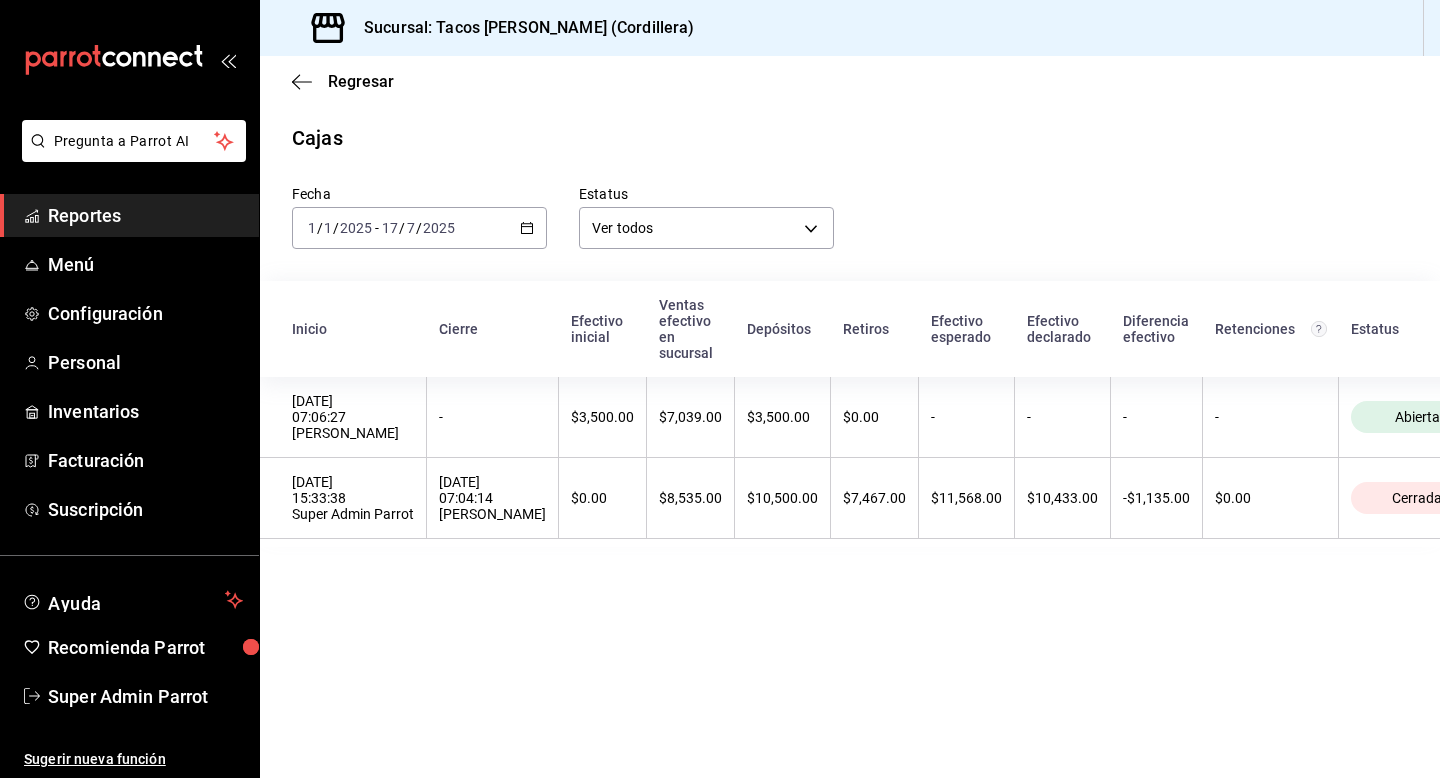 click on "Reportes" at bounding box center [145, 215] 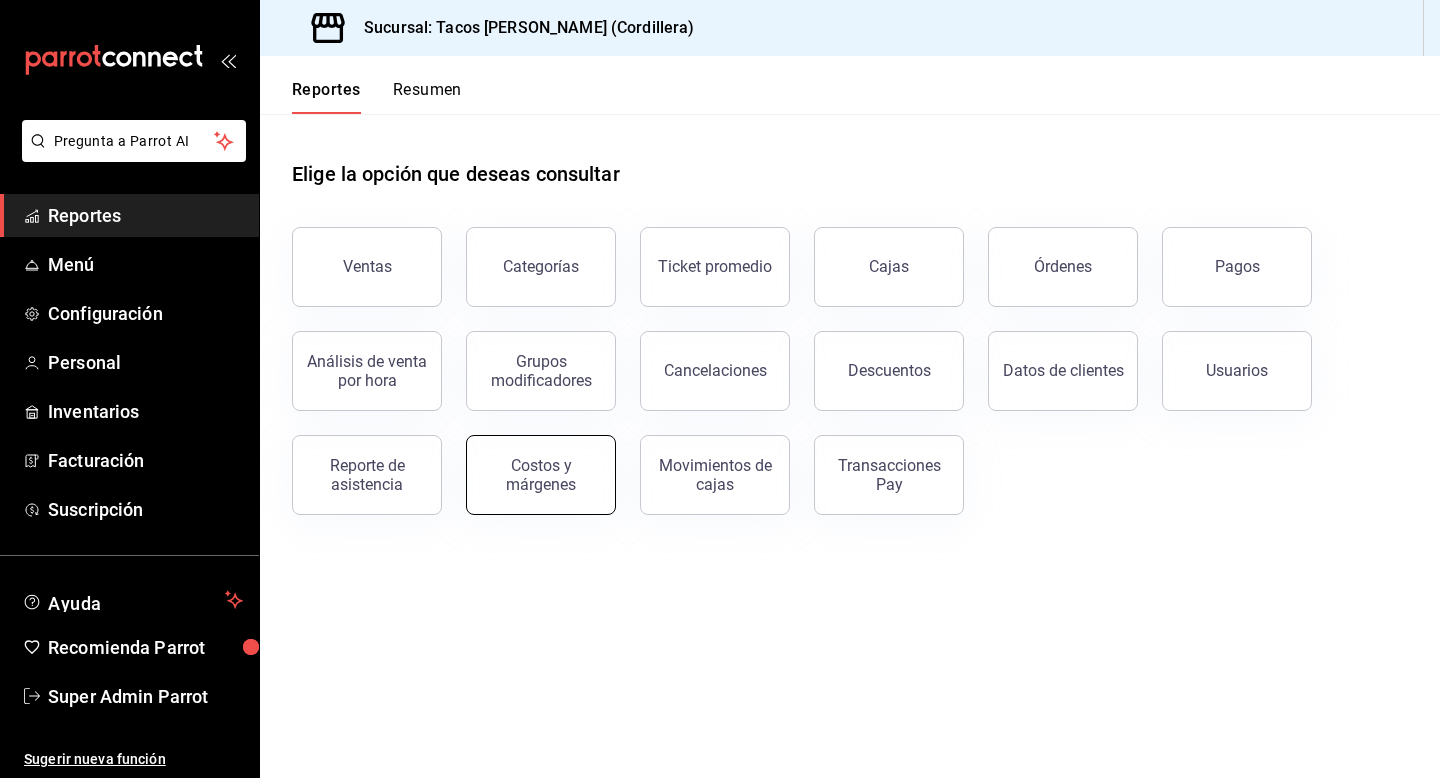 click on "Costos y márgenes" at bounding box center (541, 475) 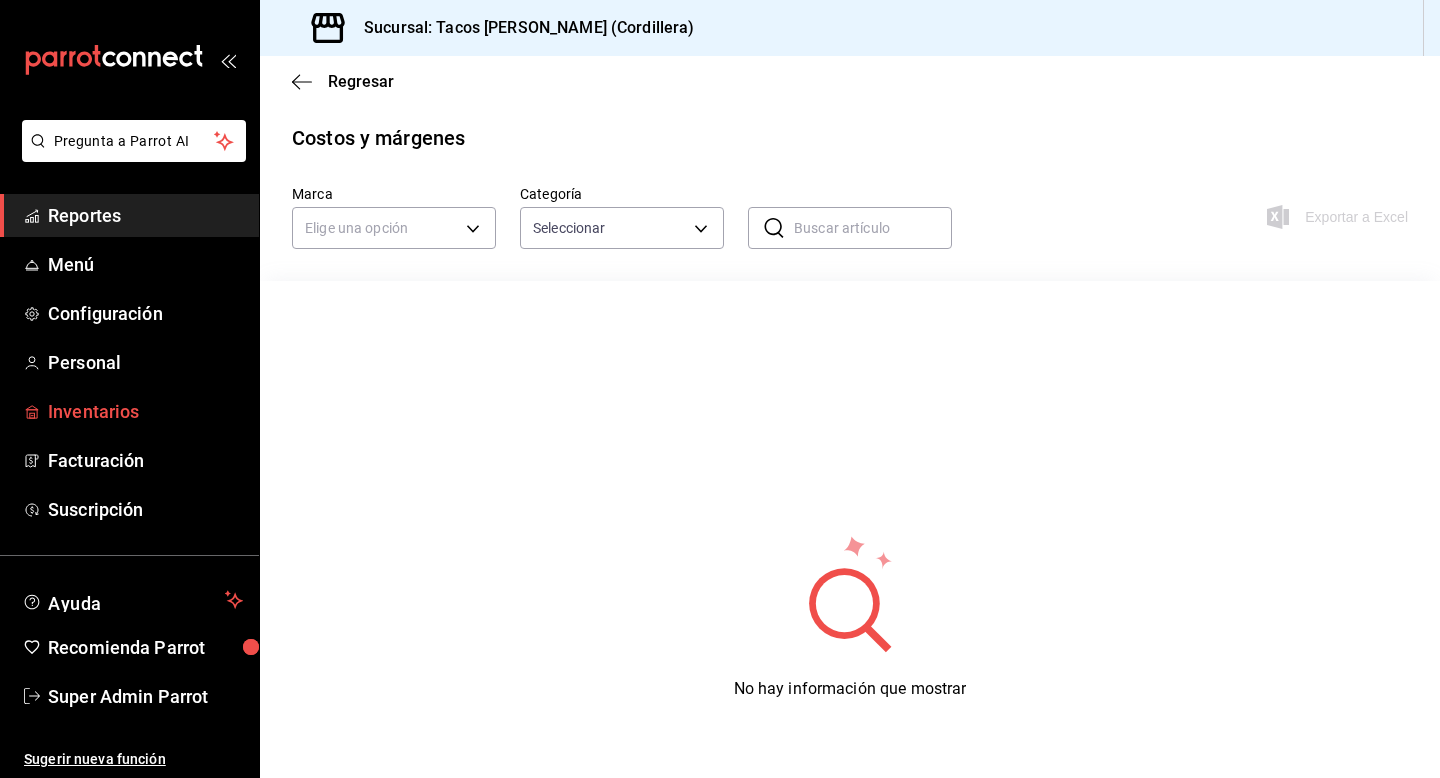 click on "Inventarios" at bounding box center [145, 411] 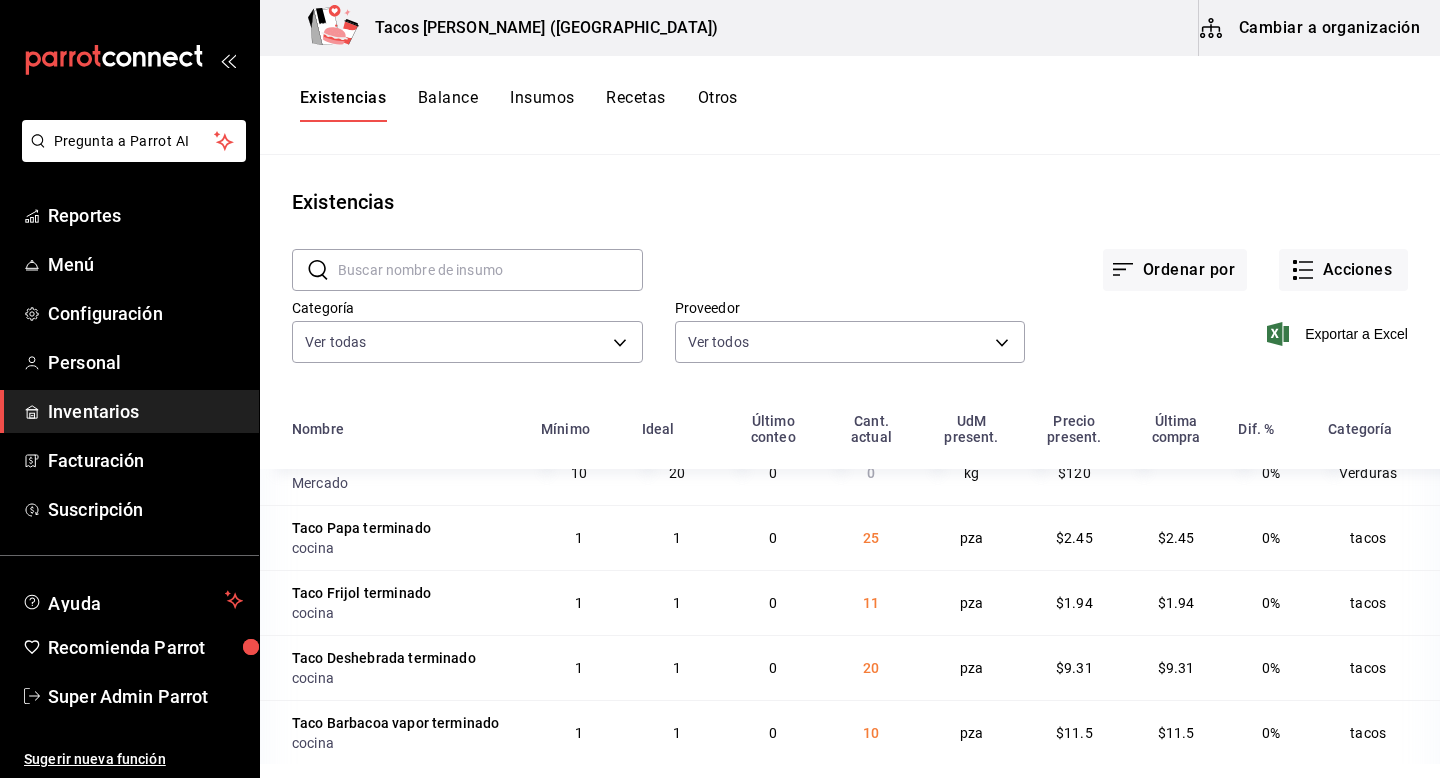 scroll, scrollTop: 0, scrollLeft: 0, axis: both 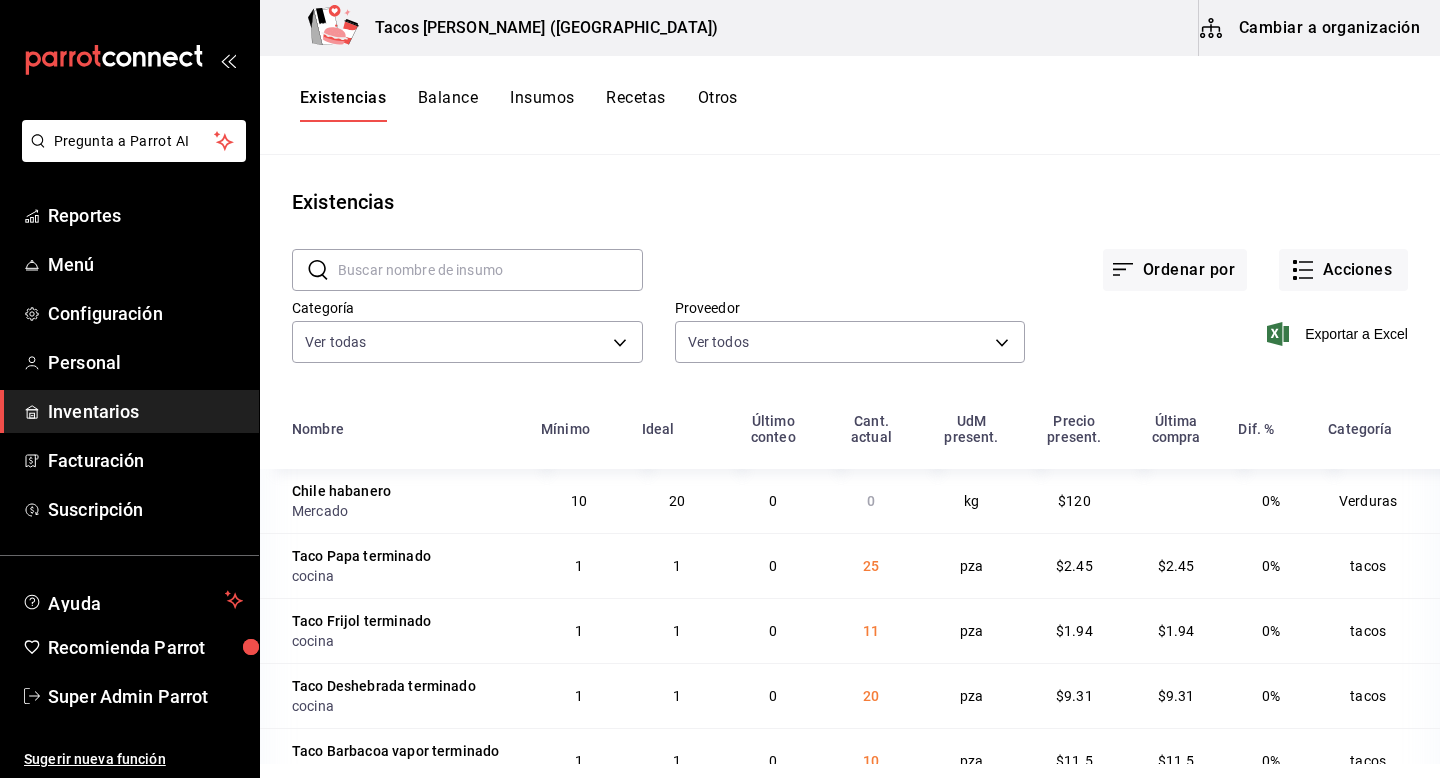 click on "Balance" at bounding box center (448, 105) 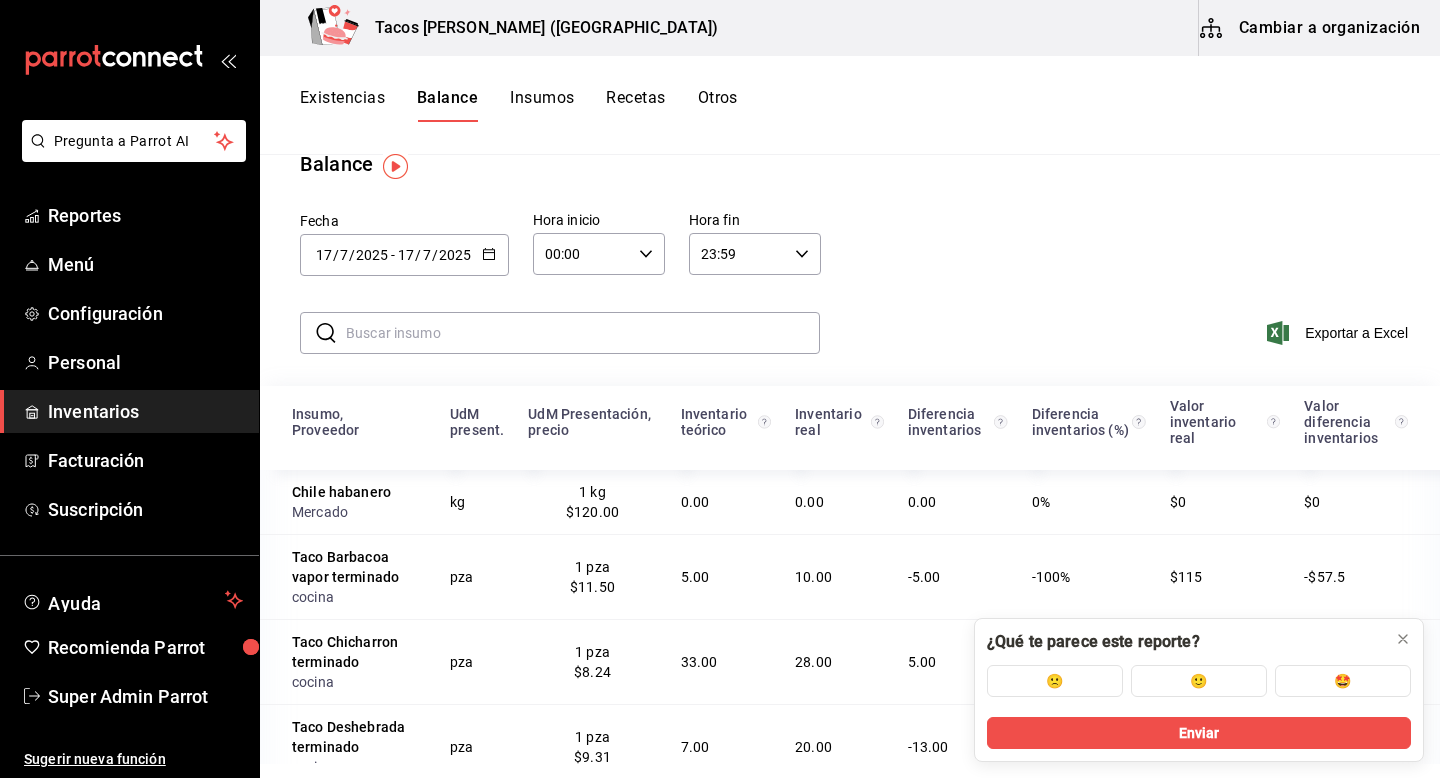 scroll, scrollTop: 41, scrollLeft: 0, axis: vertical 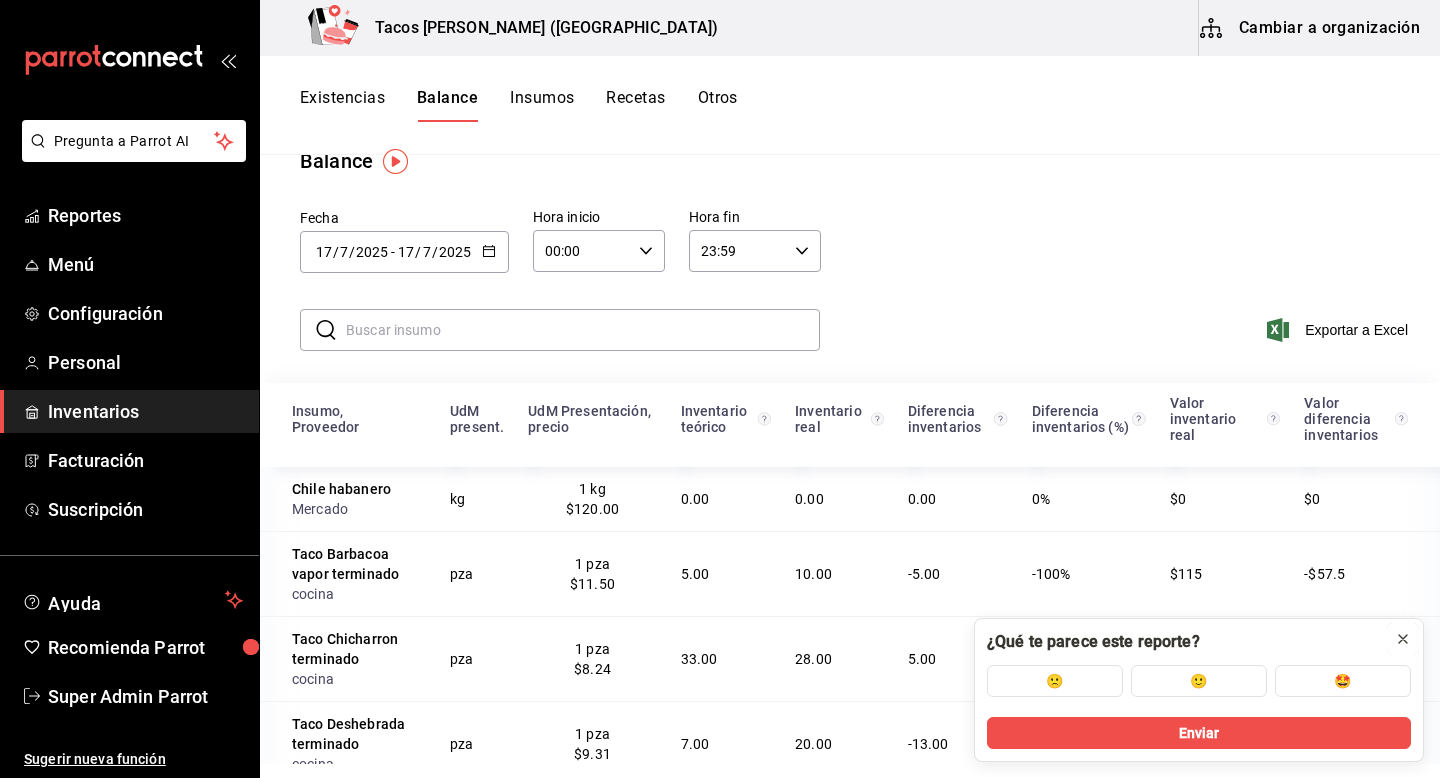 click 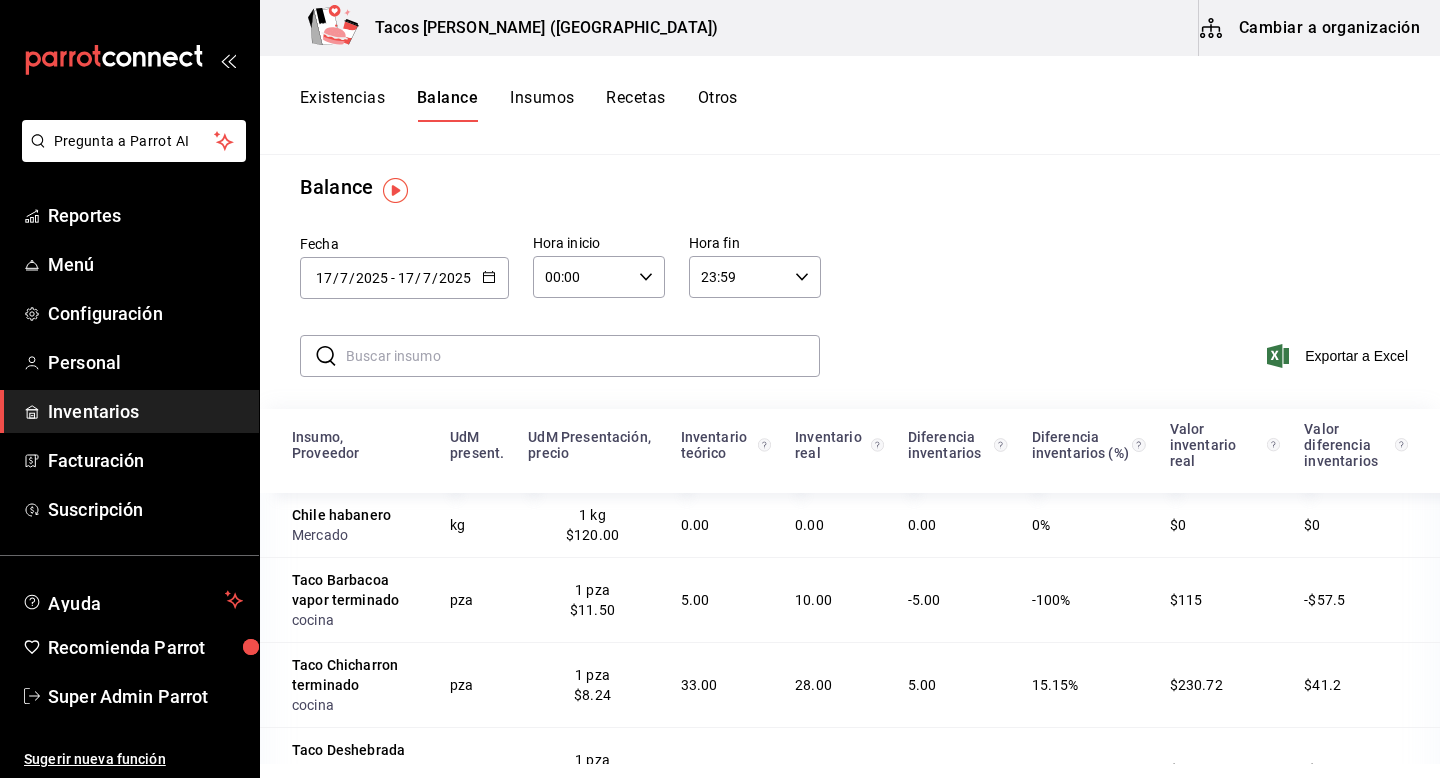 scroll, scrollTop: 0, scrollLeft: 0, axis: both 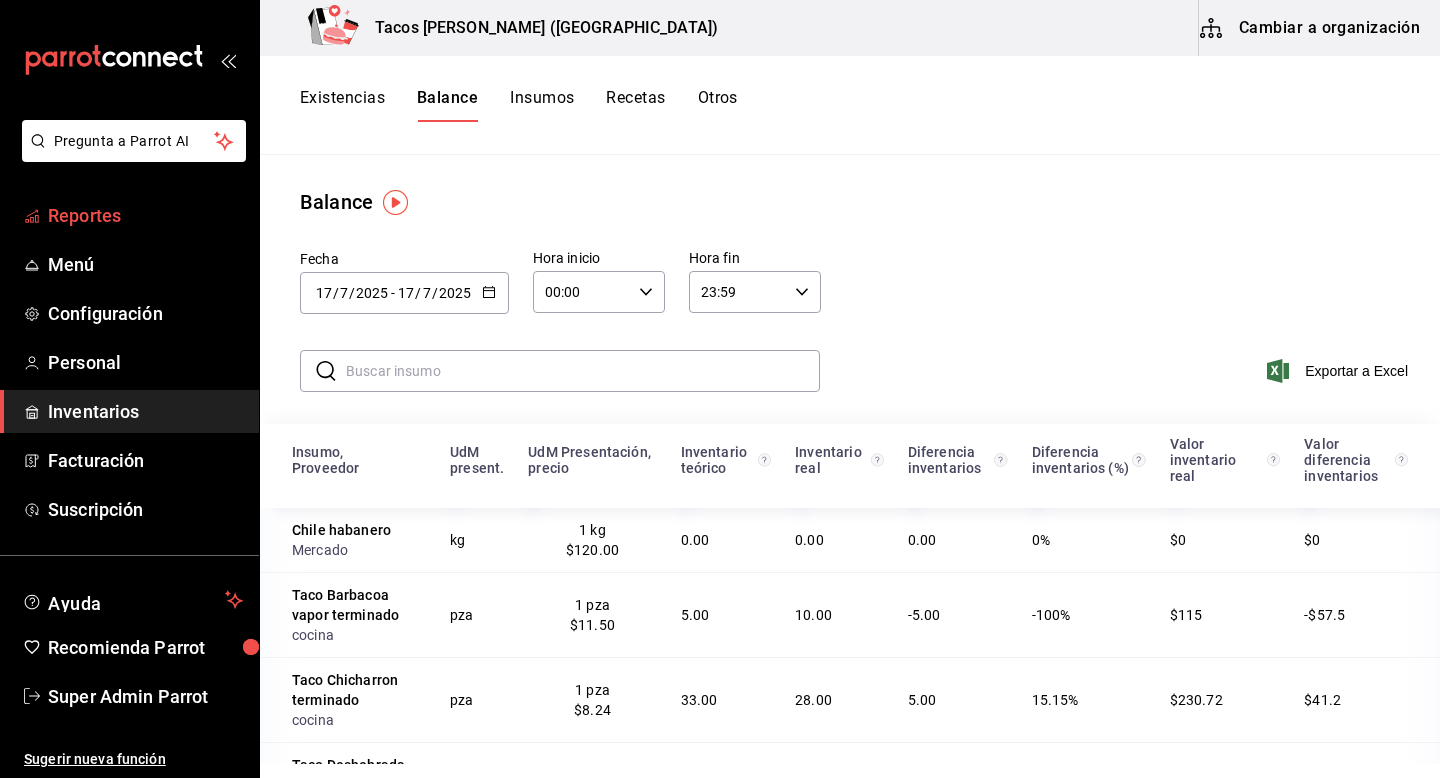 click on "Reportes" at bounding box center [145, 215] 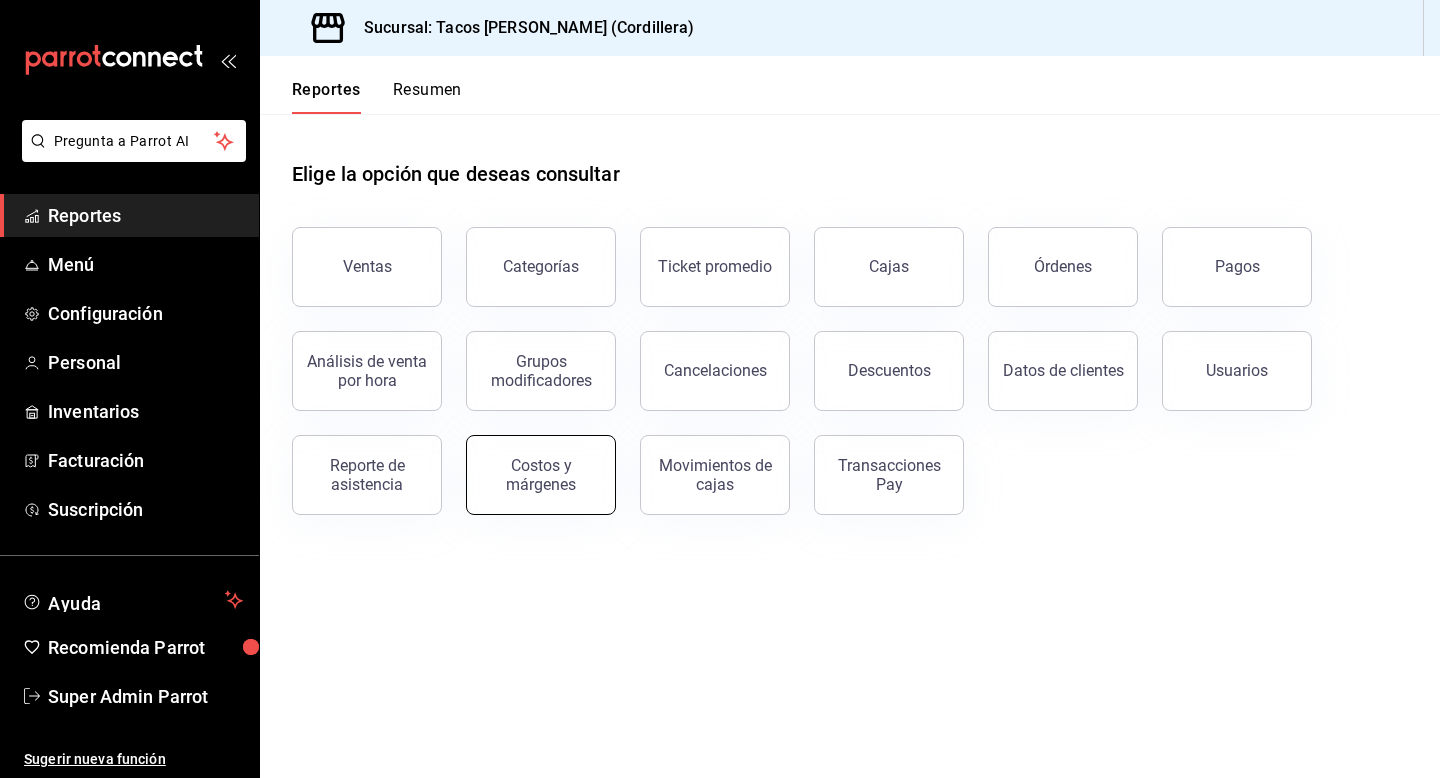 click on "Costos y márgenes" at bounding box center (541, 475) 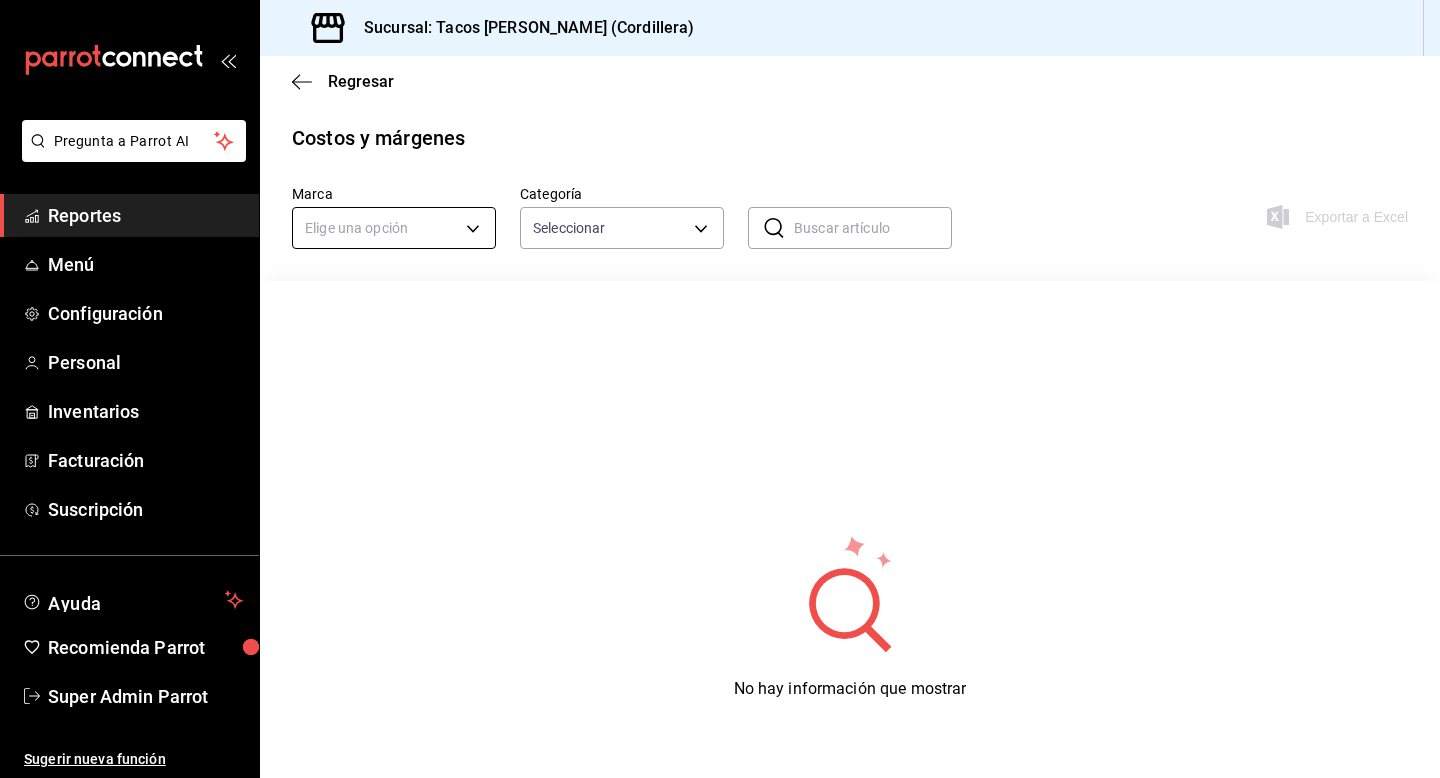 click on "Pregunta a Parrot AI Reportes   Menú   Configuración   Personal   Inventarios   Facturación   Suscripción   Ayuda Recomienda Parrot   Super Admin Parrot   Sugerir nueva función   Sucursal: Tacos don Pedro (Cordillera) Regresar Costos y márgenes Marca Elige una opción Categoría Seleccionar ​ ​ Exportar a Excel No hay información que mostrar GANA 1 MES GRATIS EN TU SUSCRIPCIÓN AQUÍ ¿Recuerdas cómo empezó tu restaurante?
Hoy puedes ayudar a un colega a tener el mismo cambio que tú viviste.
Recomienda Parrot directamente desde tu Portal Administrador.
Es fácil y rápido.
🎁 Por cada restaurante que se una, ganas 1 mes gratis. Pregunta a Parrot AI Reportes   Menú   Configuración   Personal   Inventarios   Facturación   Suscripción   Ayuda Recomienda Parrot   Super Admin Parrot   Sugerir nueva función   Visitar centro de ayuda (81) 2046 6363 soporte@parrotsoftware.io Visitar centro de ayuda (81) 2046 6363 soporte@parrotsoftware.io" at bounding box center (720, 389) 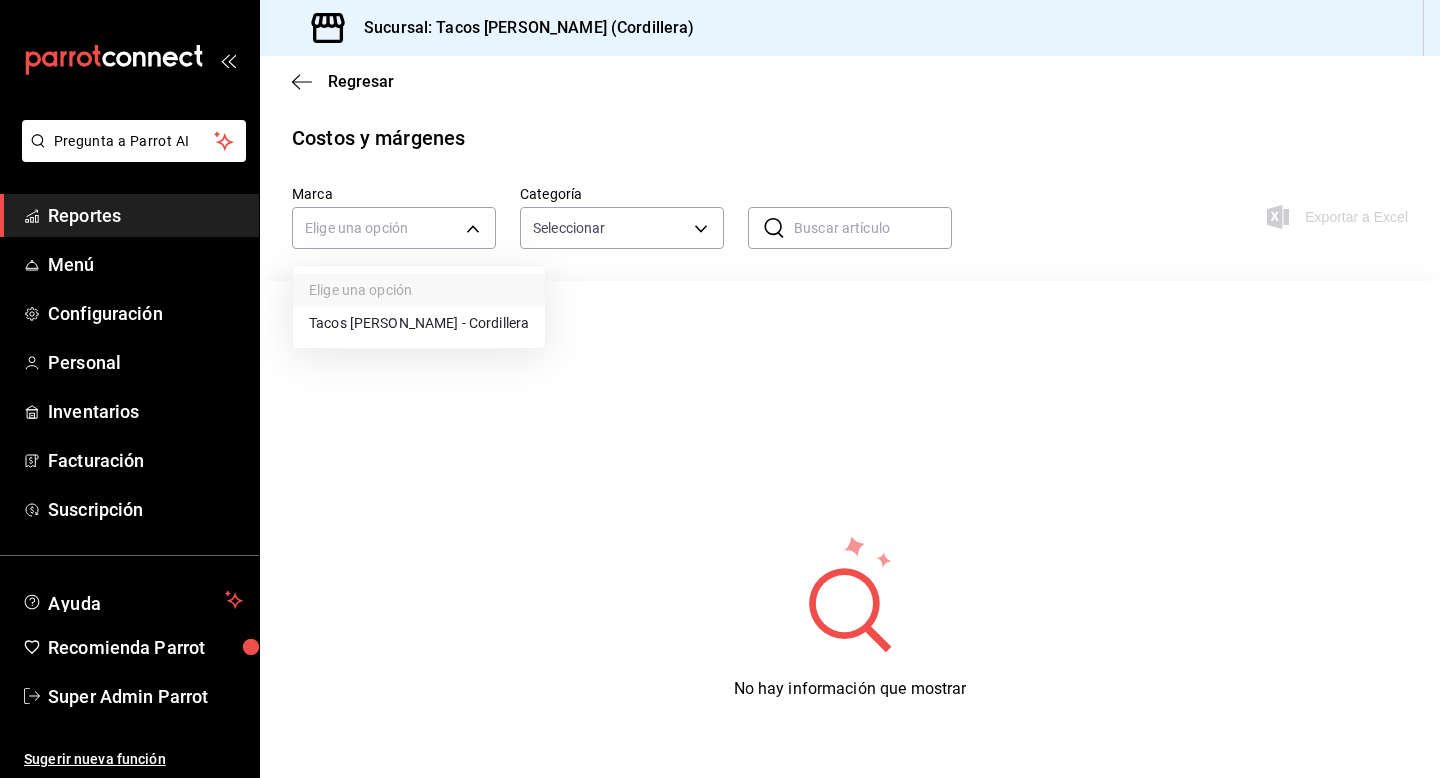 click on "Tacos Pedro - Cordillera" at bounding box center [419, 323] 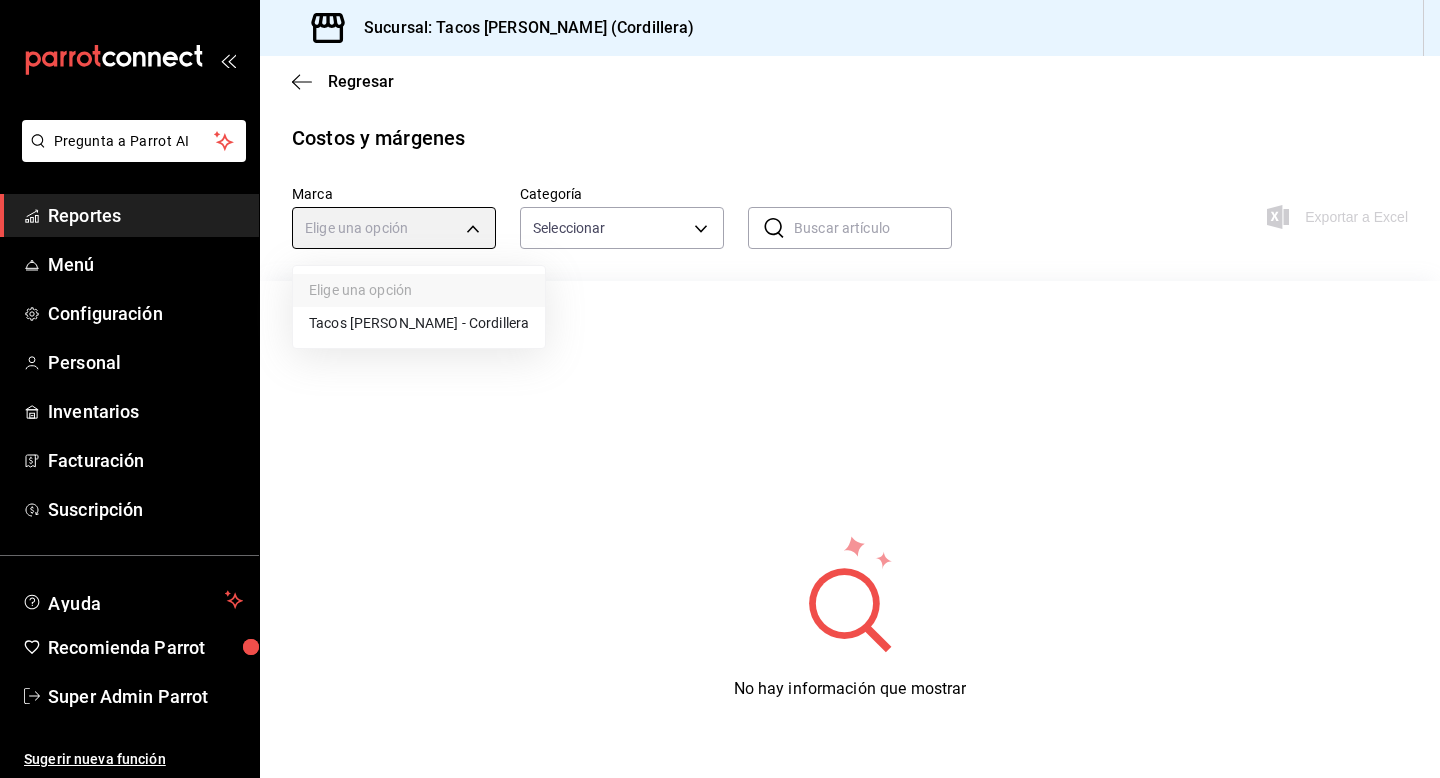type on "7baedb1f-b5a7-4ee1-aa3b-228eaae76efe" 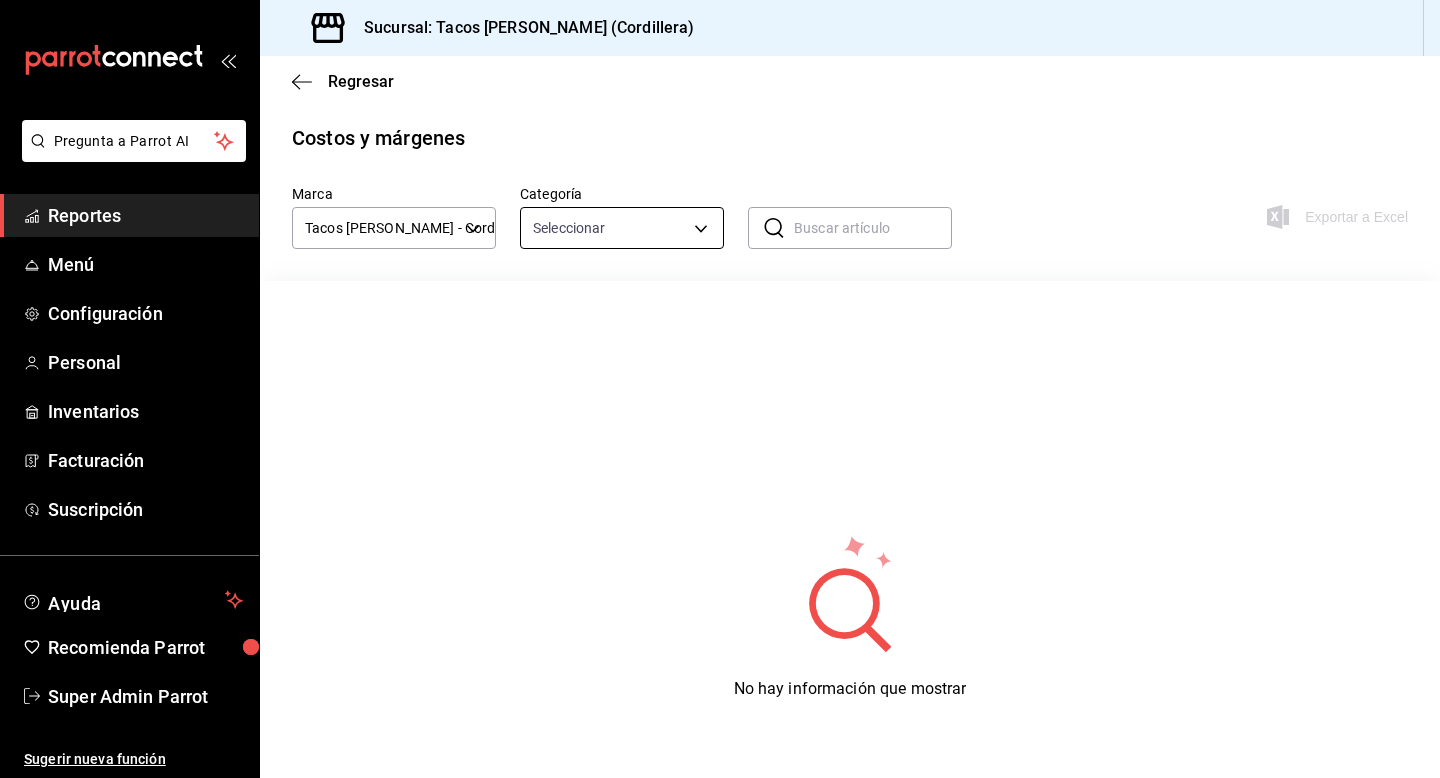 click on "Pregunta a Parrot AI Reportes   Menú   Configuración   Personal   Inventarios   Facturación   Suscripción   Ayuda Recomienda Parrot   Super Admin Parrot   Sugerir nueva función   Sucursal: Tacos don Pedro (Cordillera) Regresar Costos y márgenes Marca Tacos Pedro - Cordillera 7baedb1f-b5a7-4ee1-aa3b-228eaae76efe Categoría Seleccionar ​ ​ Exportar a Excel No hay información que mostrar GANA 1 MES GRATIS EN TU SUSCRIPCIÓN AQUÍ ¿Recuerdas cómo empezó tu restaurante?
Hoy puedes ayudar a un colega a tener el mismo cambio que tú viviste.
Recomienda Parrot directamente desde tu Portal Administrador.
Es fácil y rápido.
🎁 Por cada restaurante que se una, ganas 1 mes gratis. Pregunta a Parrot AI Reportes   Menú   Configuración   Personal   Inventarios   Facturación   Suscripción   Ayuda Recomienda Parrot   Super Admin Parrot   Sugerir nueva función   Visitar centro de ayuda (81) 2046 6363 soporte@parrotsoftware.io Visitar centro de ayuda (81) 2046 6363 soporte@parrotsoftware.io" at bounding box center (720, 389) 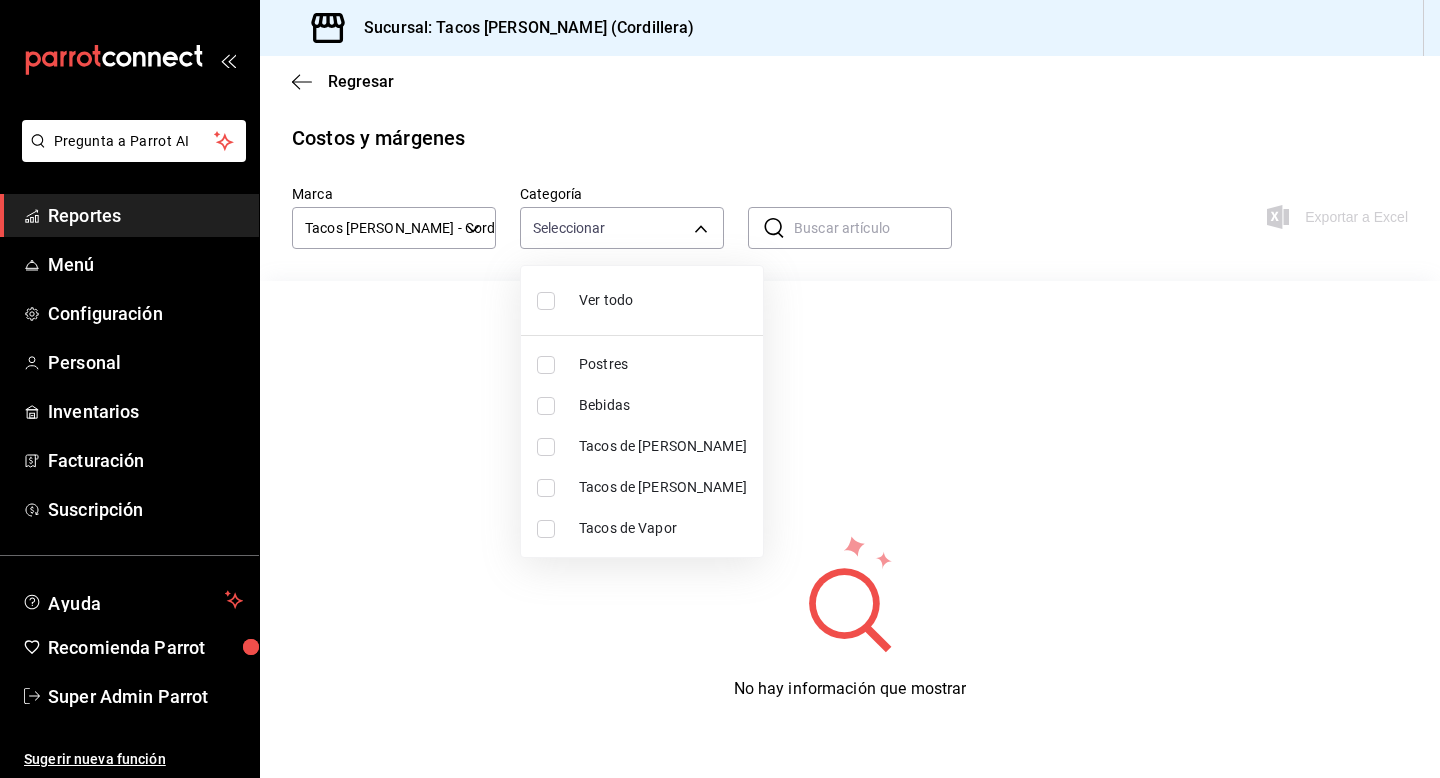 click at bounding box center (546, 301) 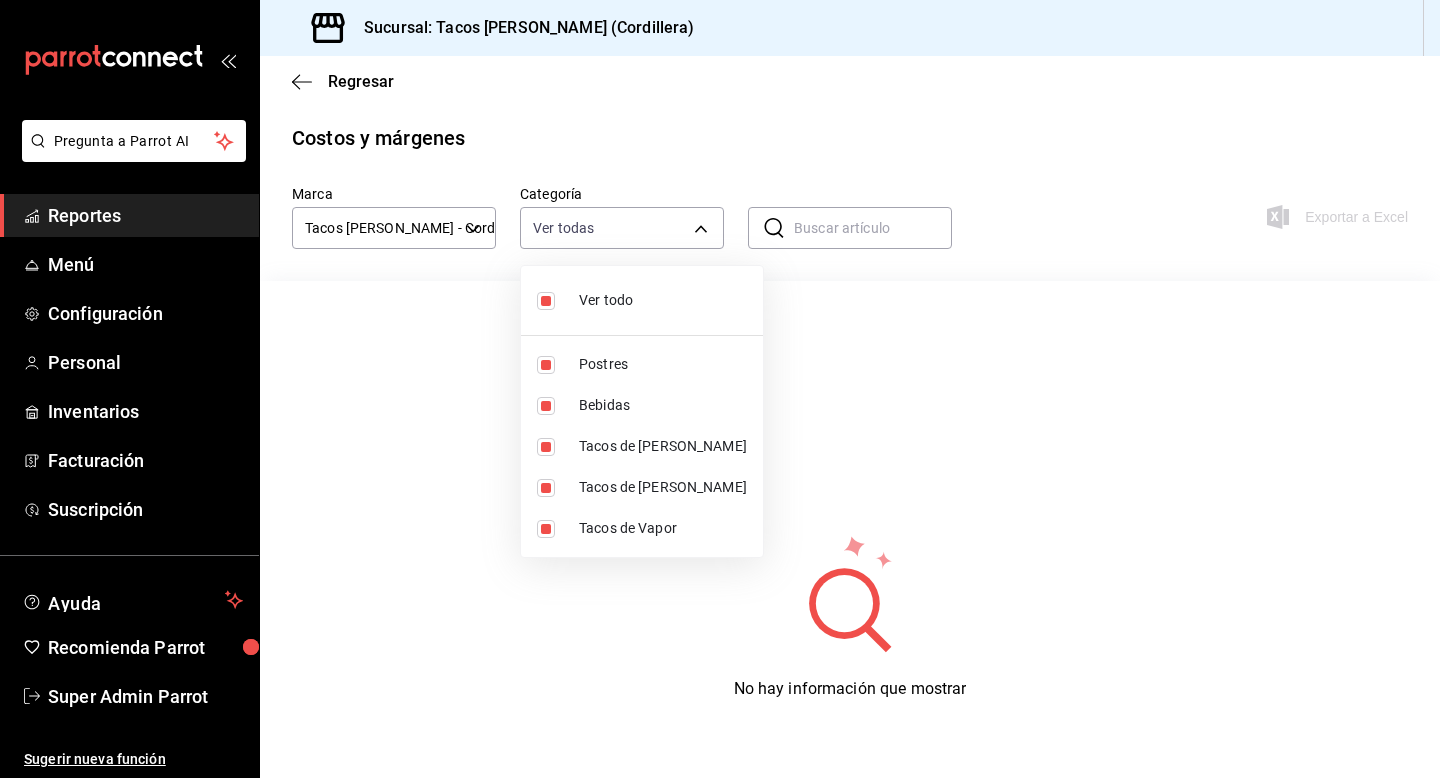 click at bounding box center (720, 389) 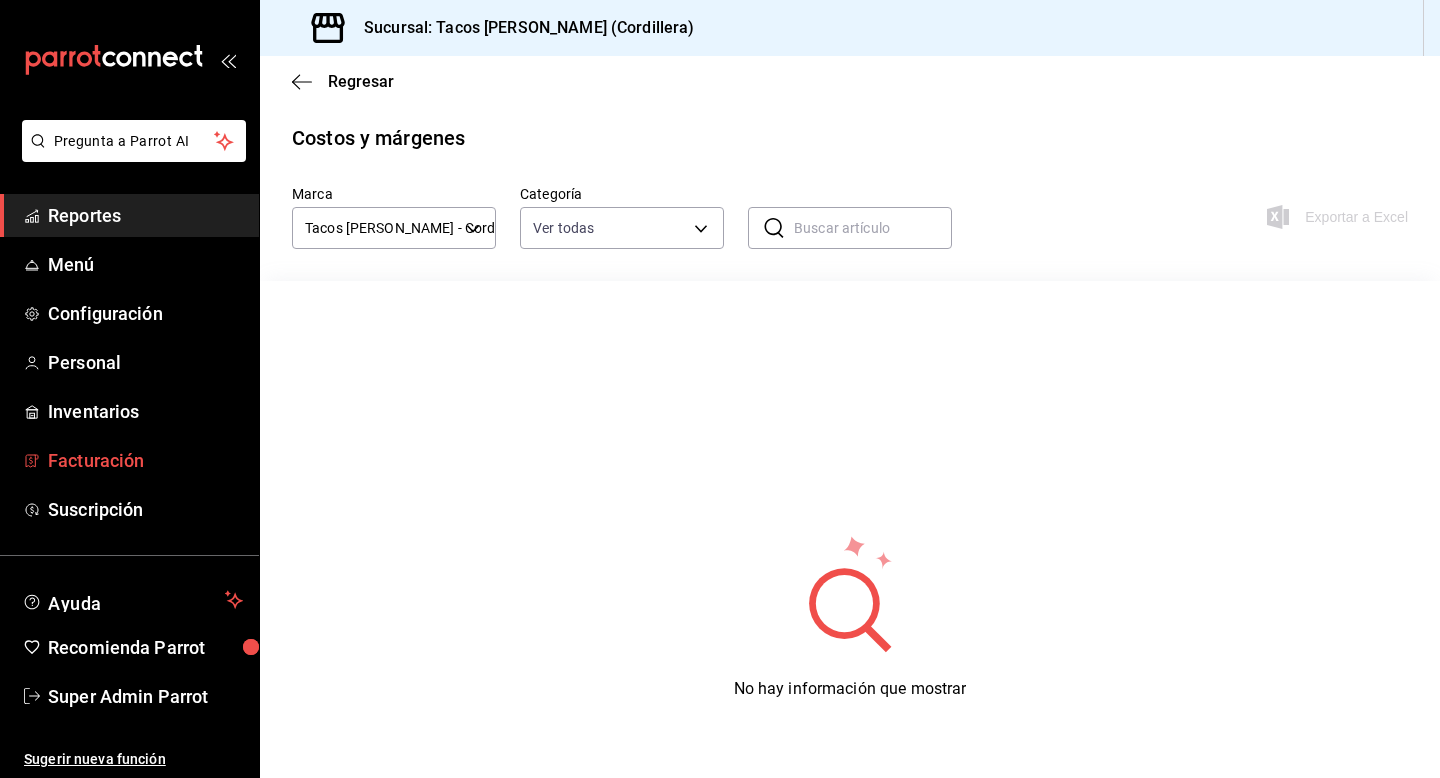 click on "Facturación" at bounding box center [145, 460] 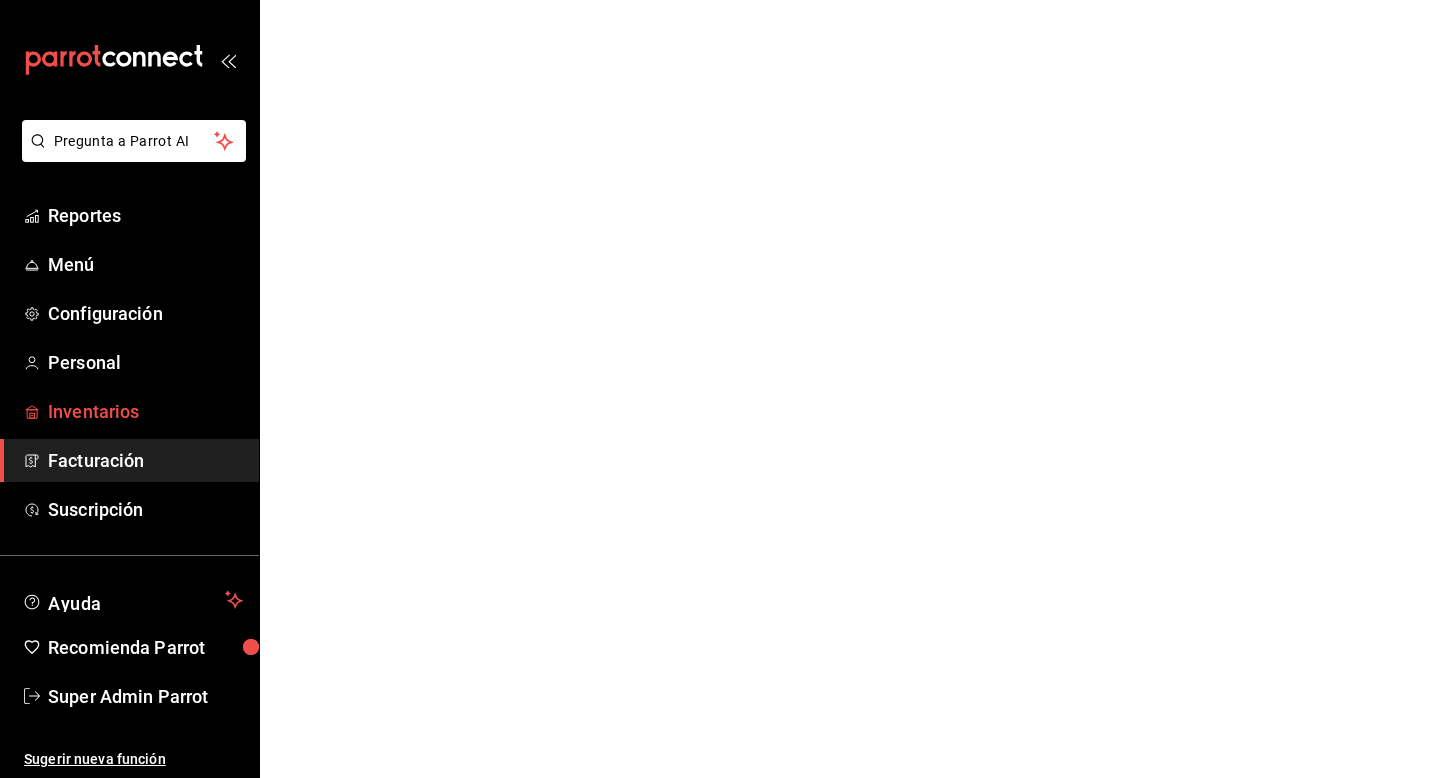click on "Inventarios" at bounding box center [145, 411] 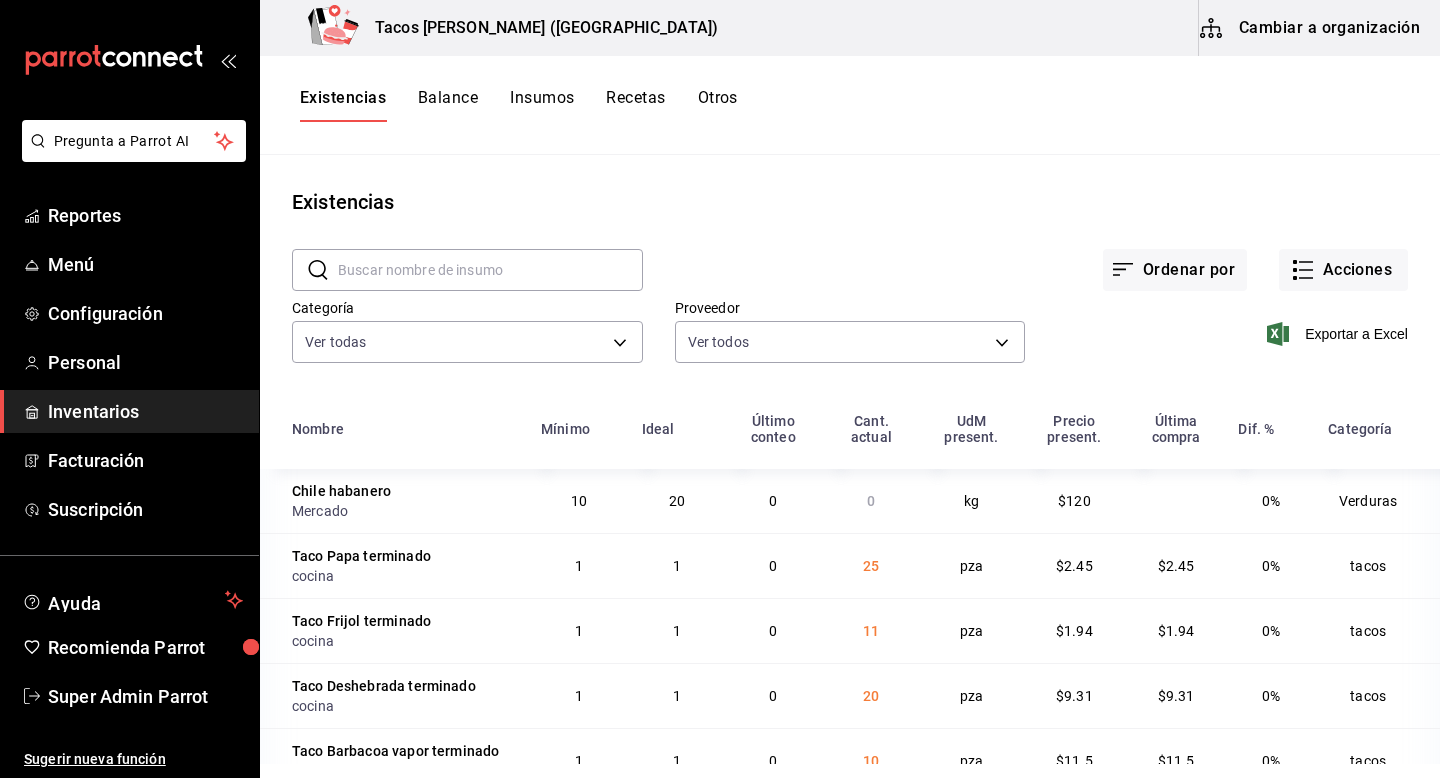 click on "Balance" at bounding box center [448, 105] 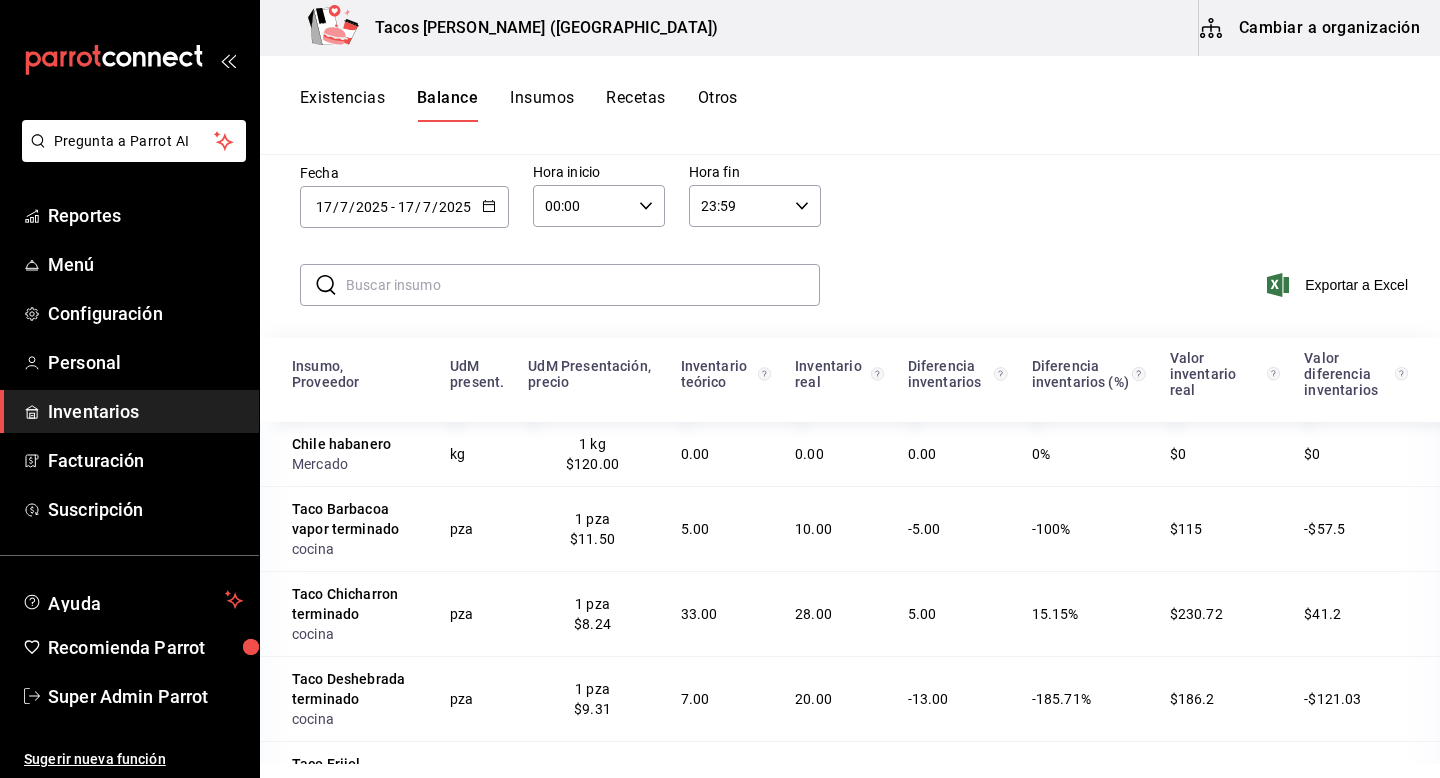 scroll, scrollTop: 81, scrollLeft: 0, axis: vertical 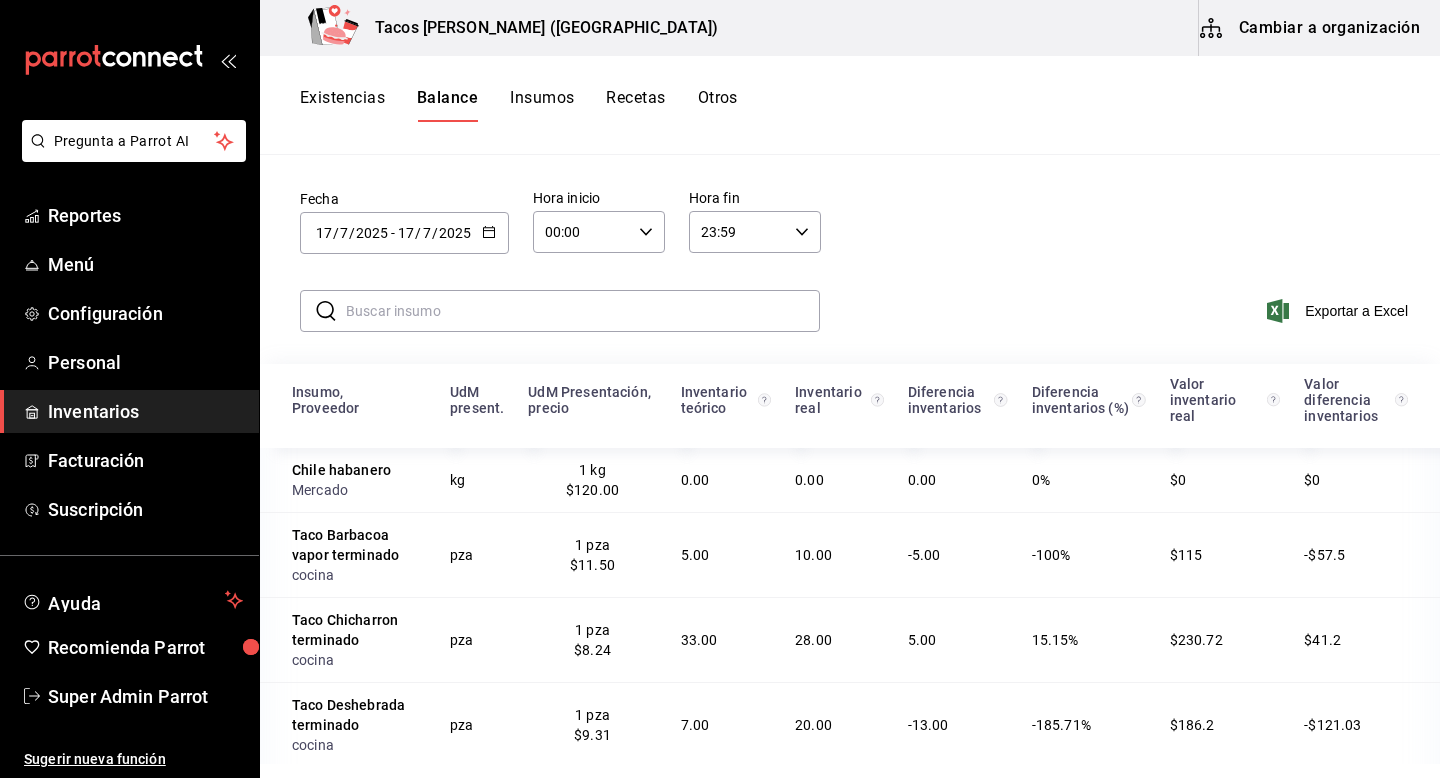 click 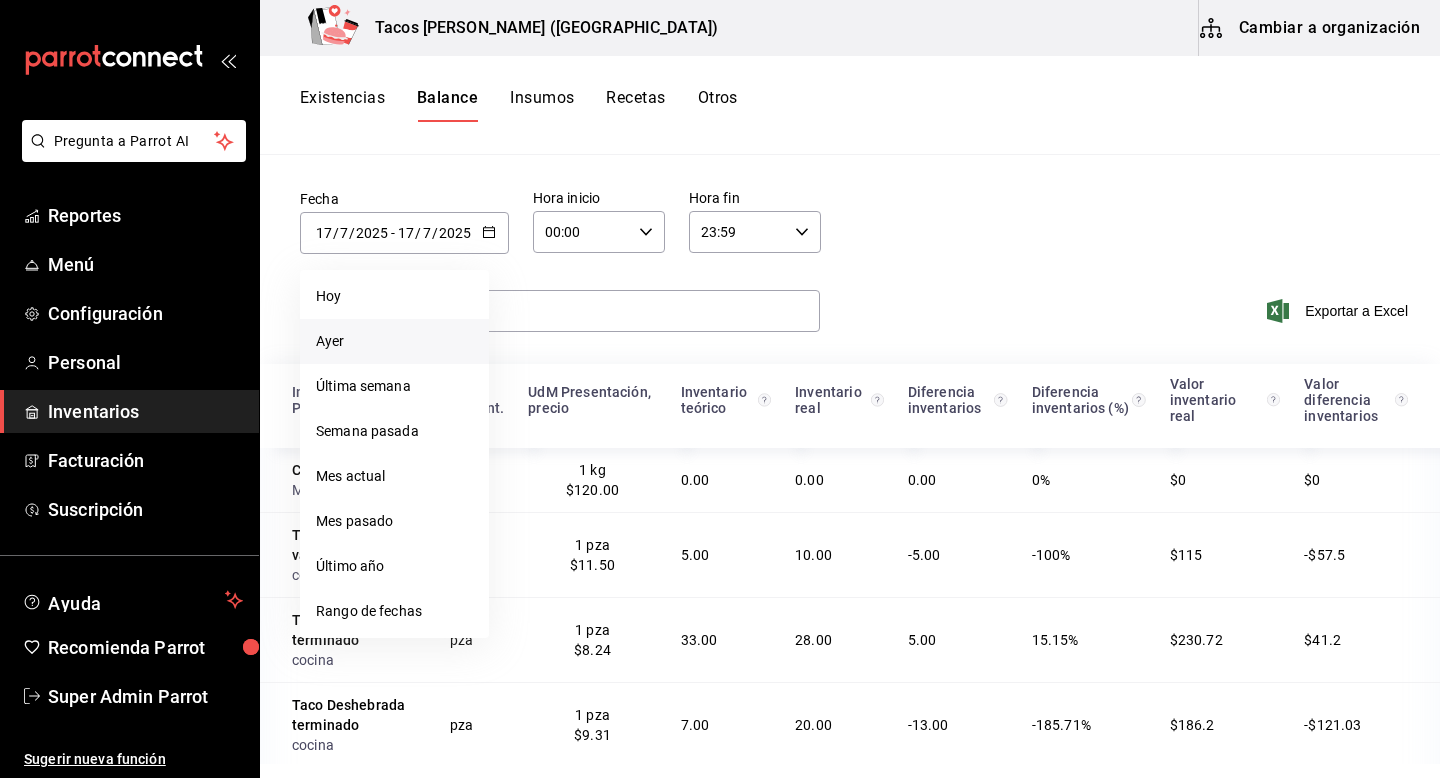click on "Ayer" at bounding box center (394, 341) 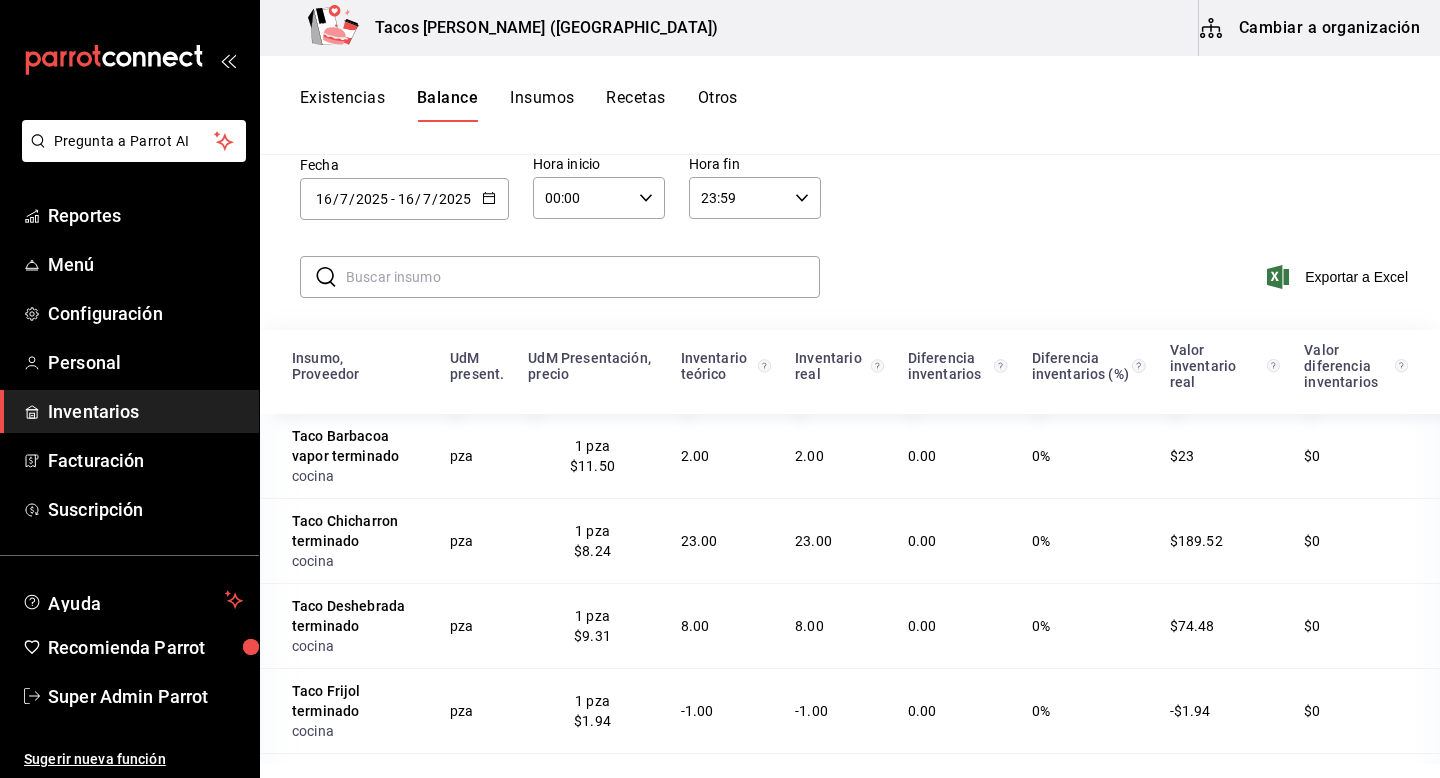 scroll, scrollTop: 91, scrollLeft: 0, axis: vertical 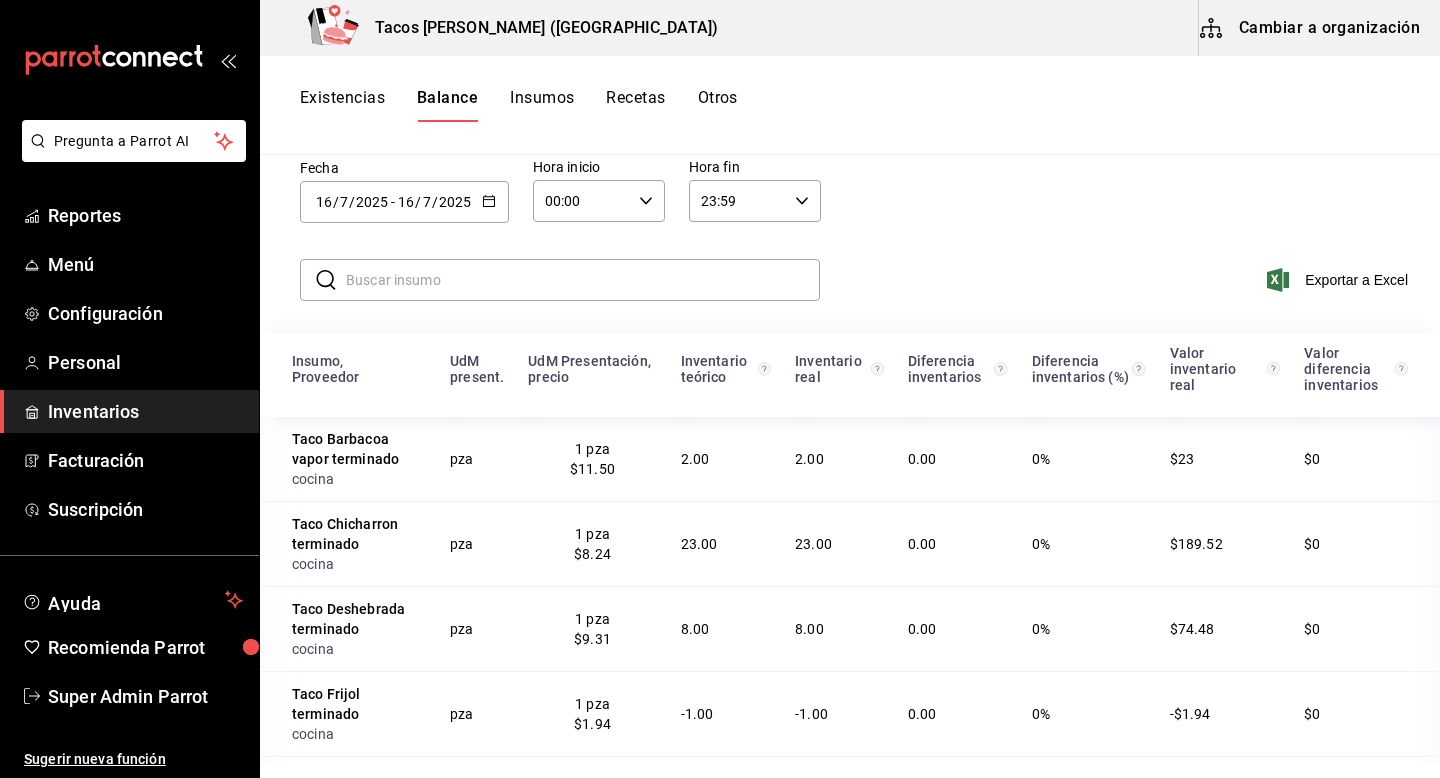click on "Otros" at bounding box center [718, 105] 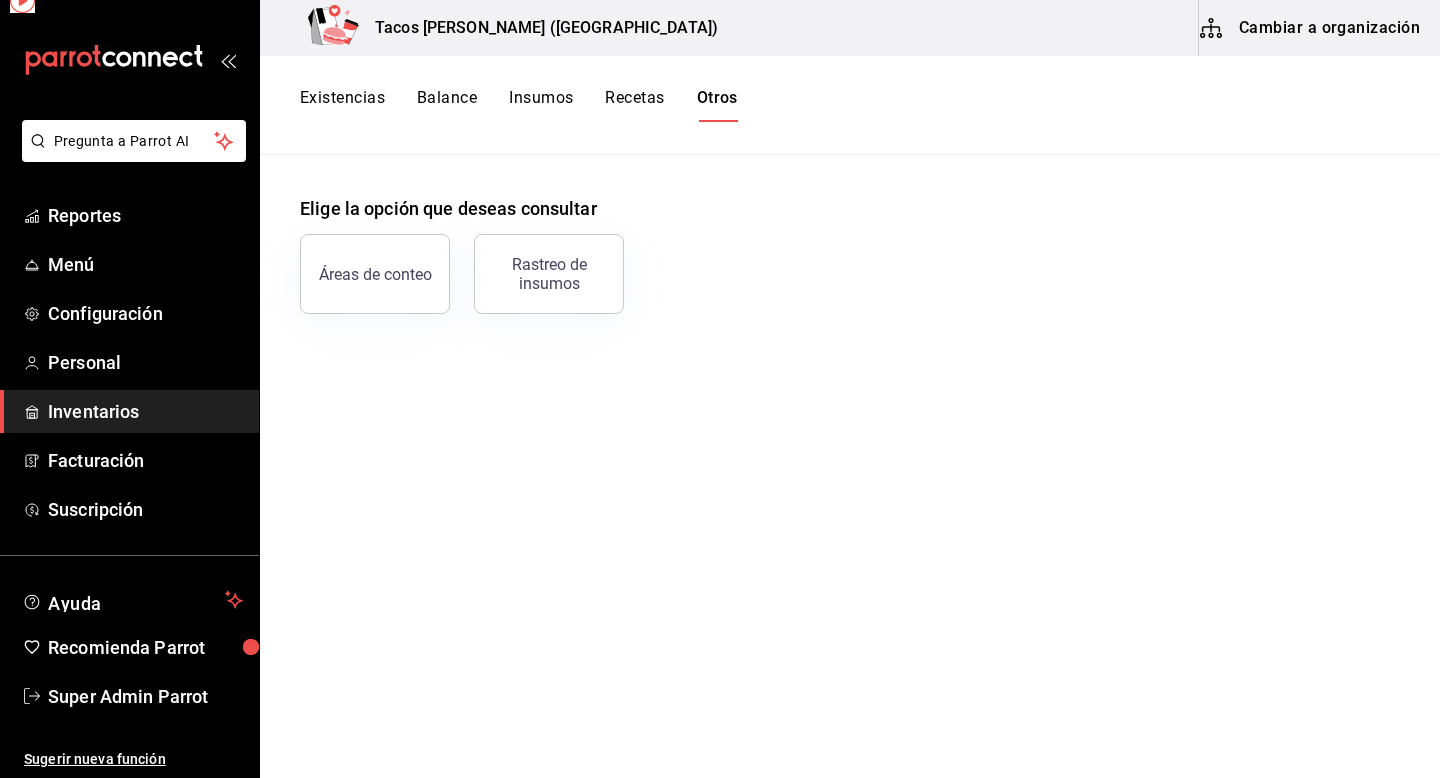 scroll, scrollTop: 0, scrollLeft: 0, axis: both 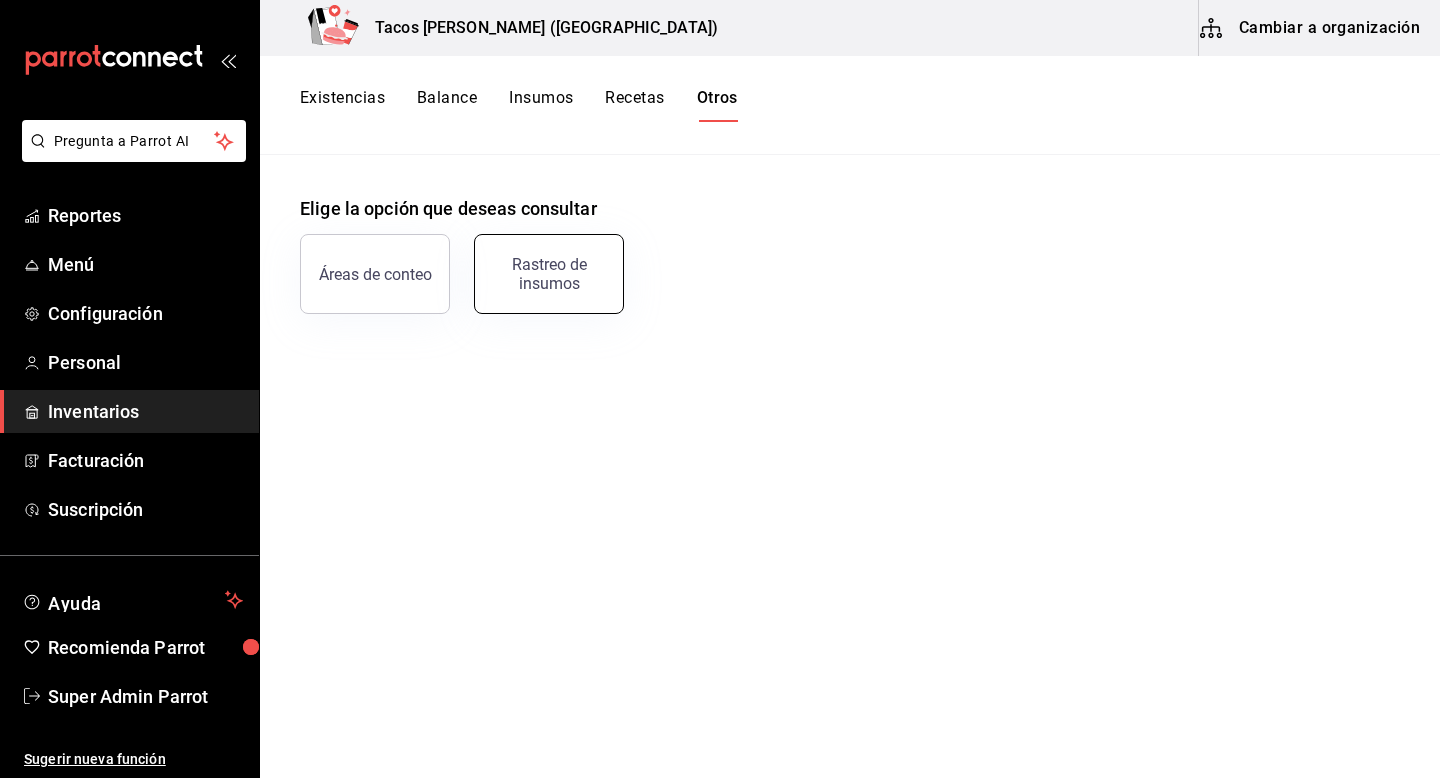 click on "Rastreo de insumos" at bounding box center [549, 274] 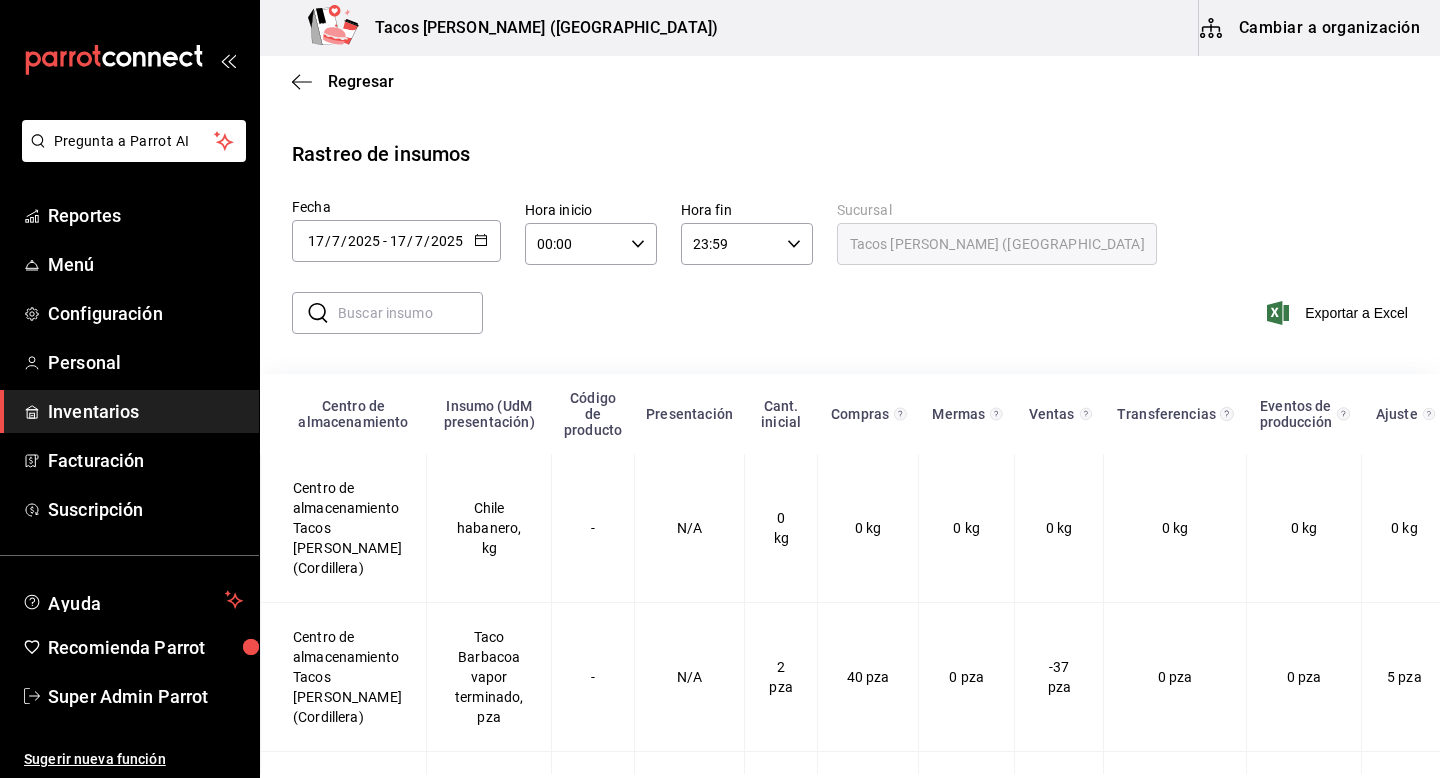 click at bounding box center (481, 241) 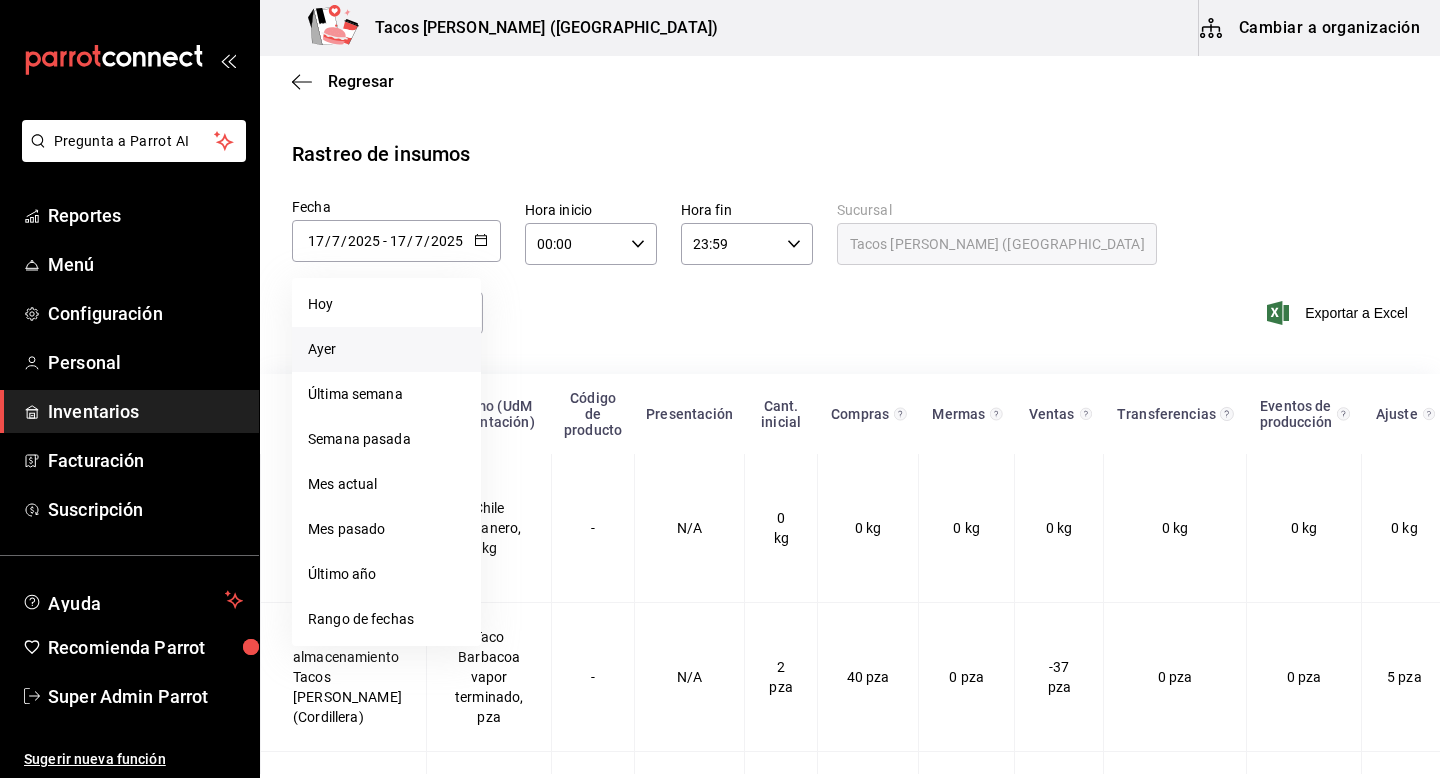 click on "Ayer" at bounding box center (386, 349) 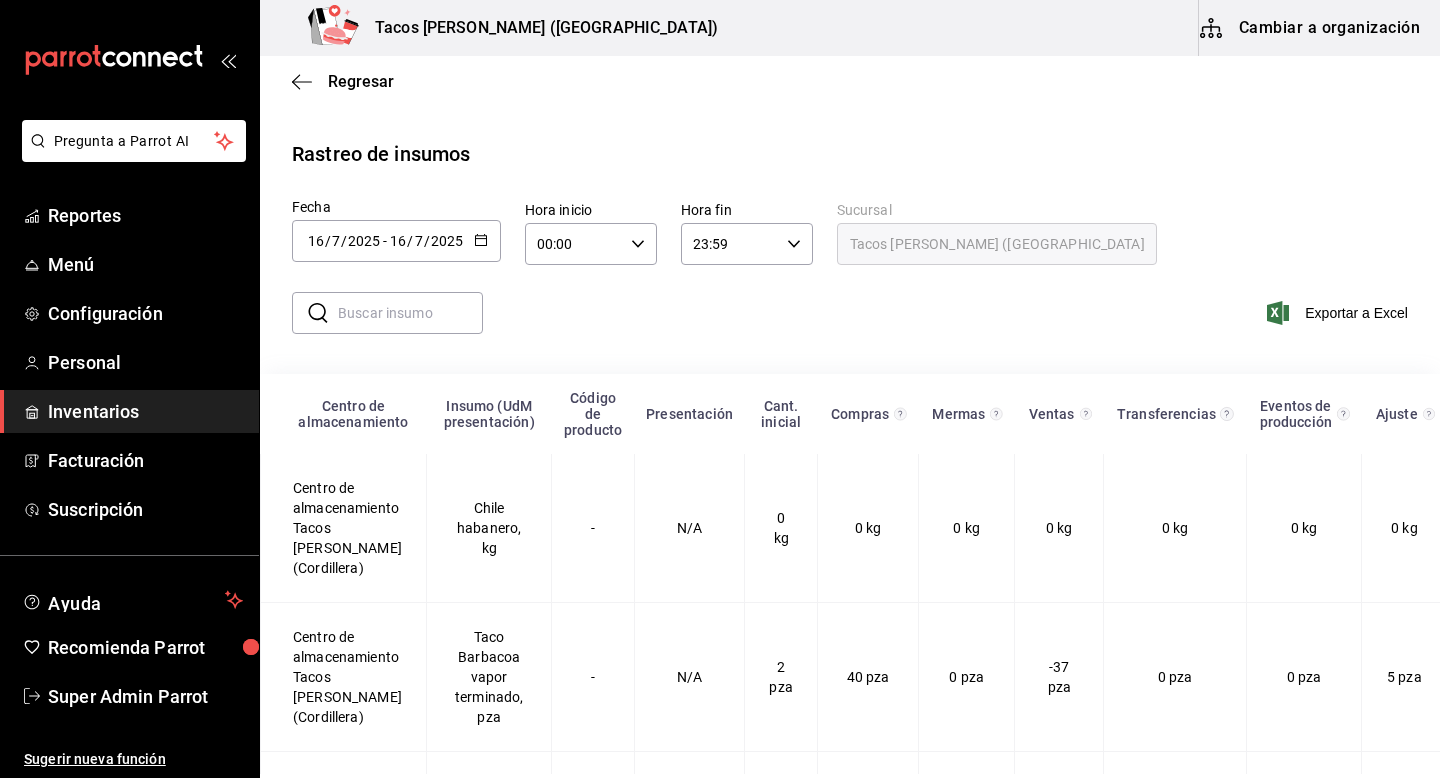 type on "2025-07-16" 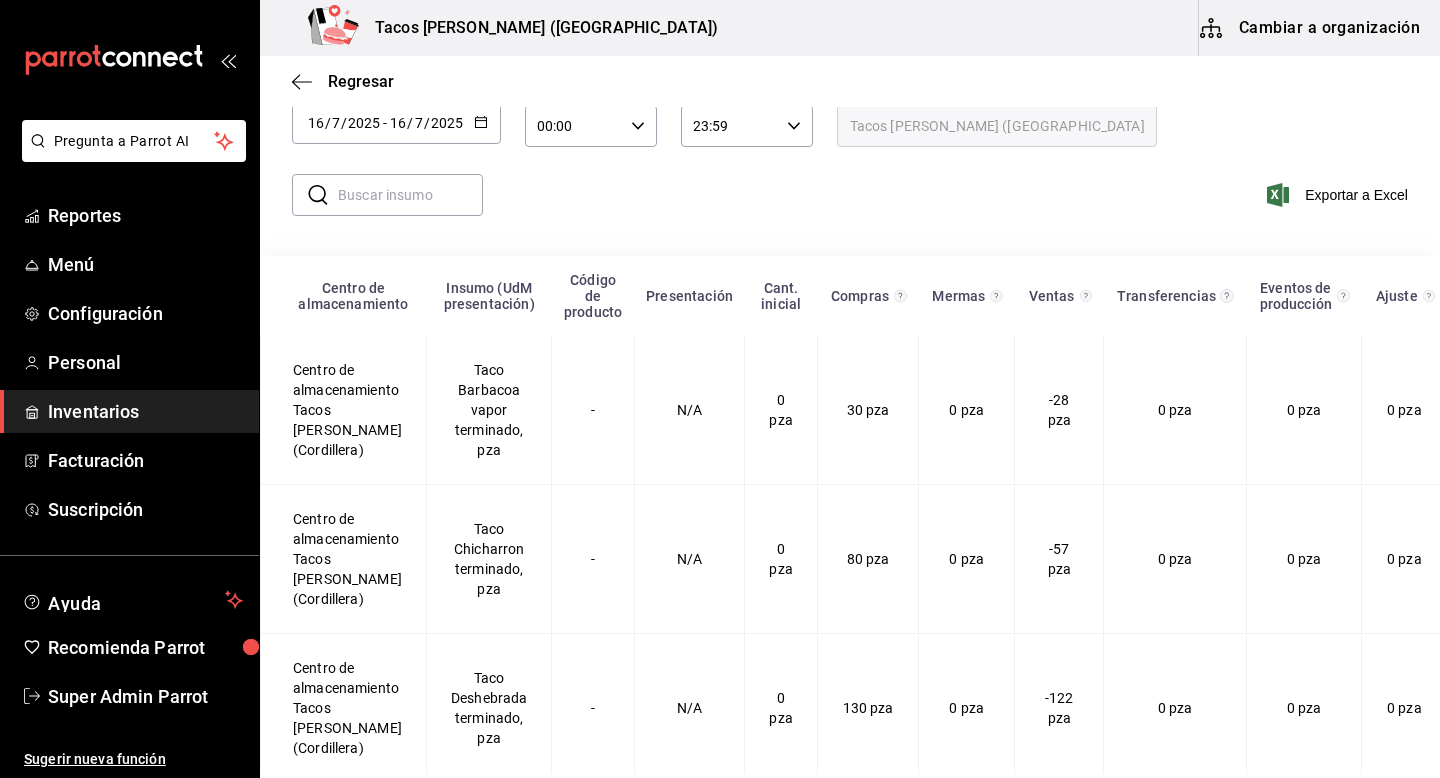 scroll, scrollTop: 132, scrollLeft: 0, axis: vertical 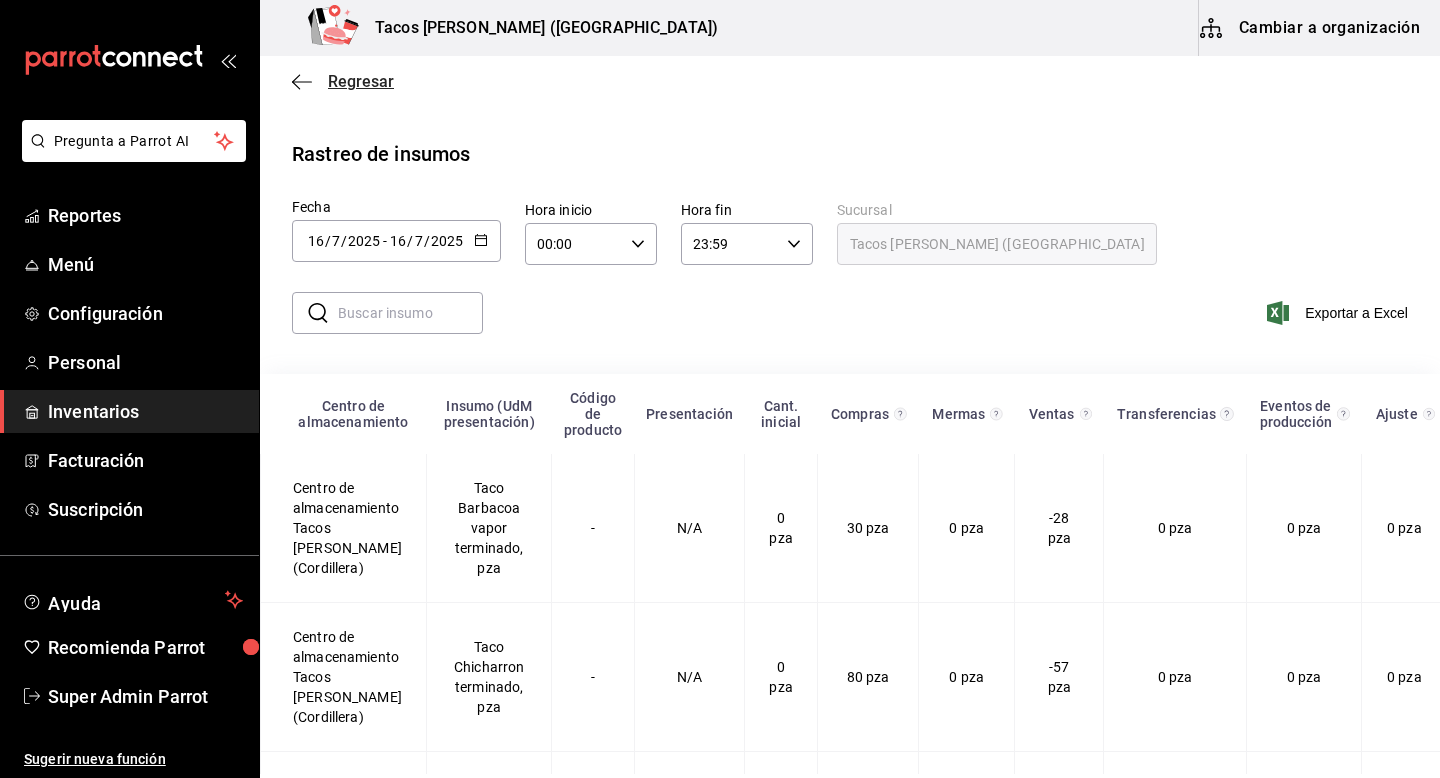 click on "Regresar" at bounding box center [361, 81] 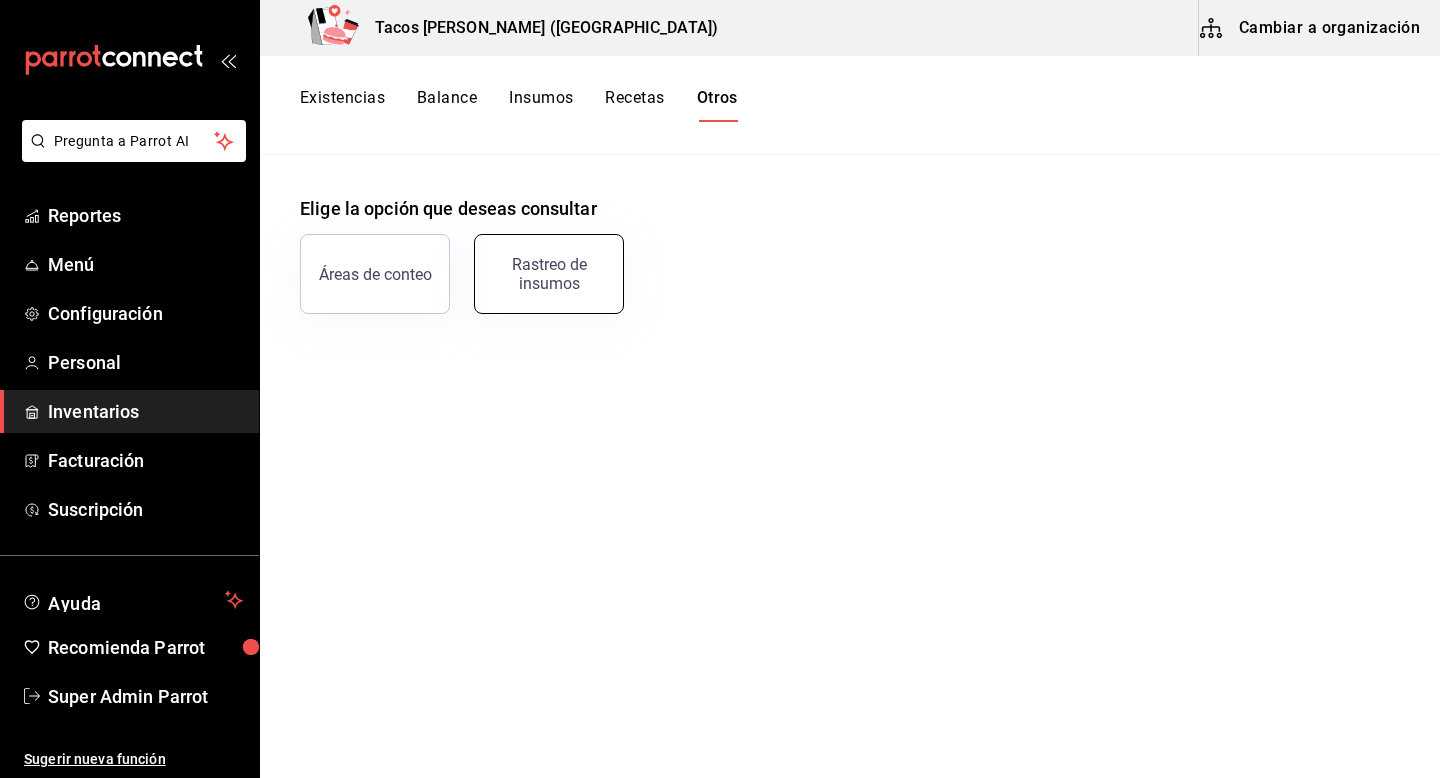 click on "Rastreo de insumos" at bounding box center (549, 274) 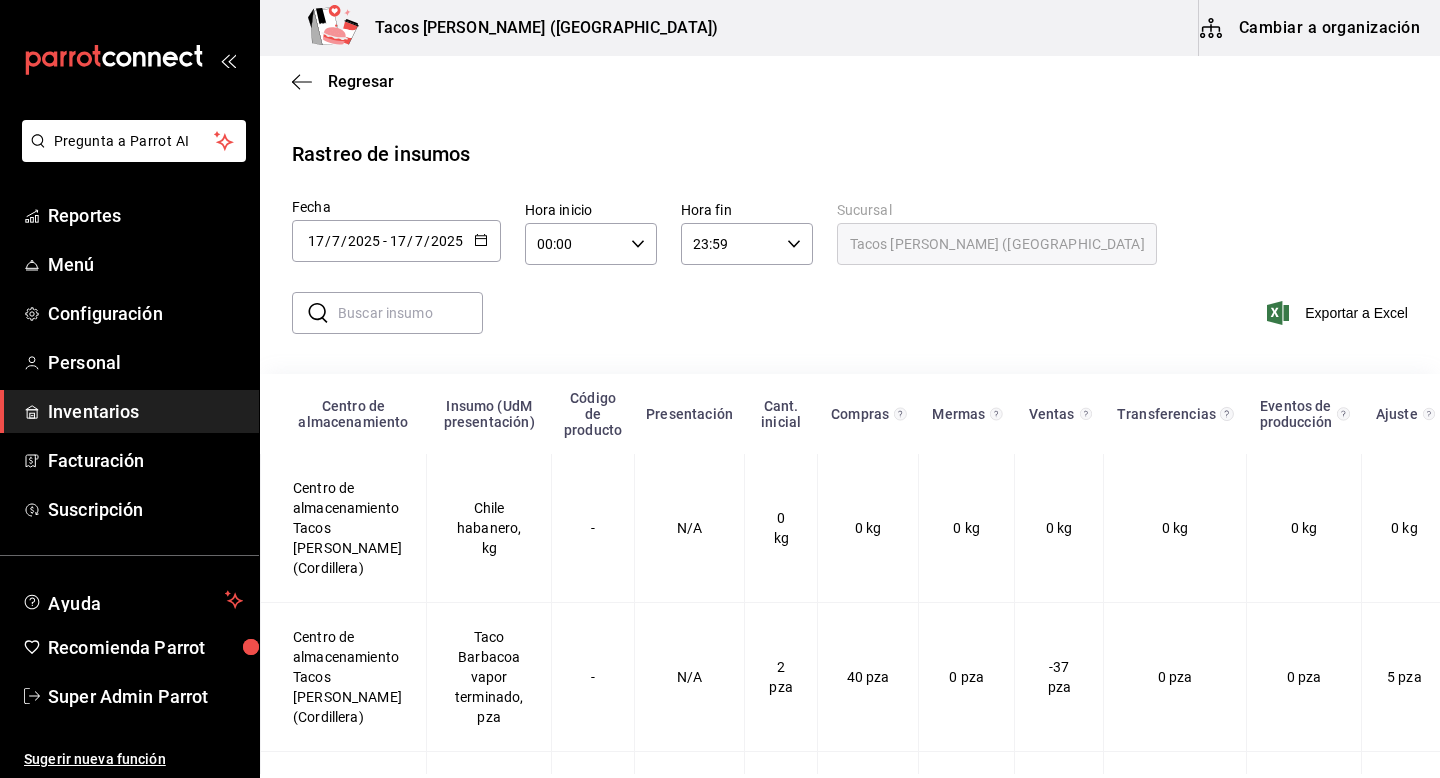 click 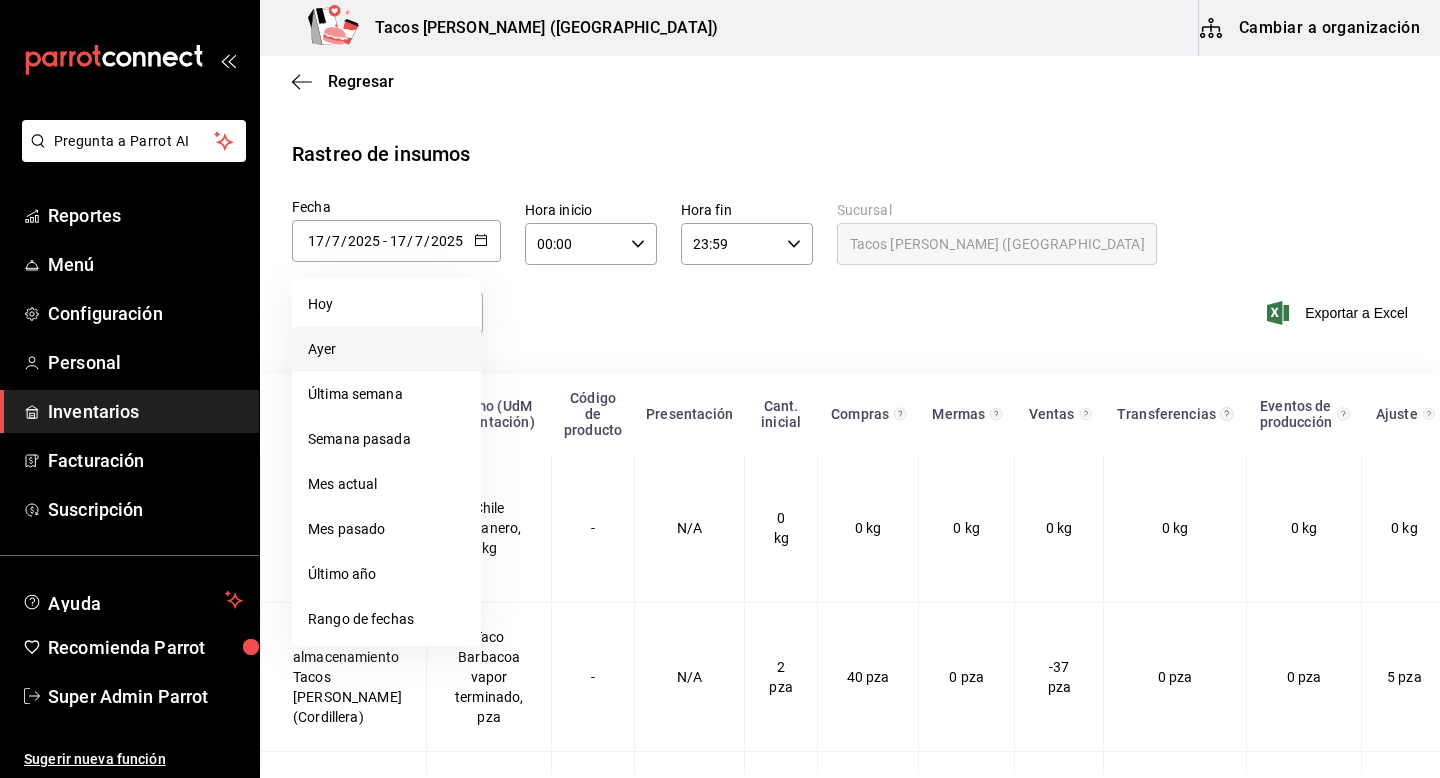 click on "Ayer" at bounding box center [386, 349] 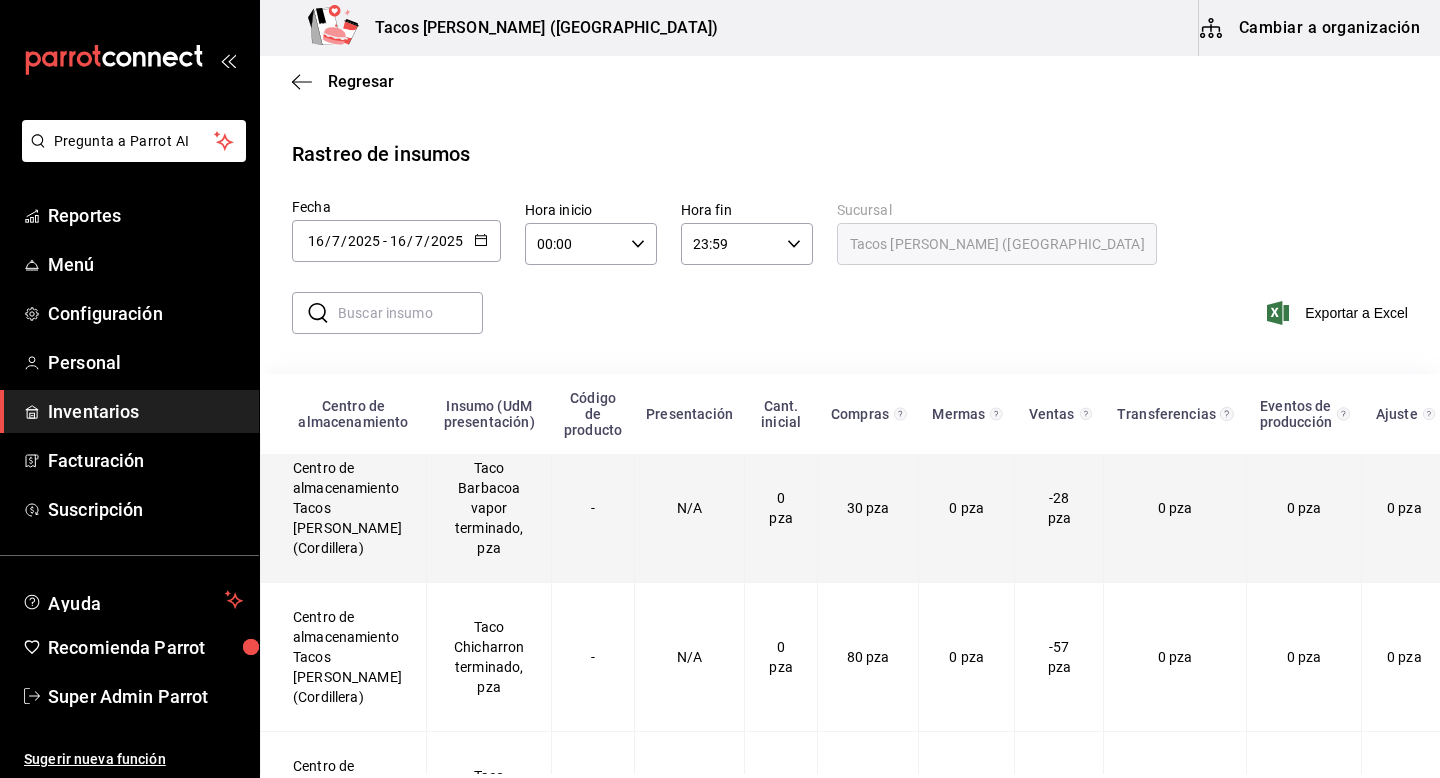 scroll, scrollTop: 0, scrollLeft: 0, axis: both 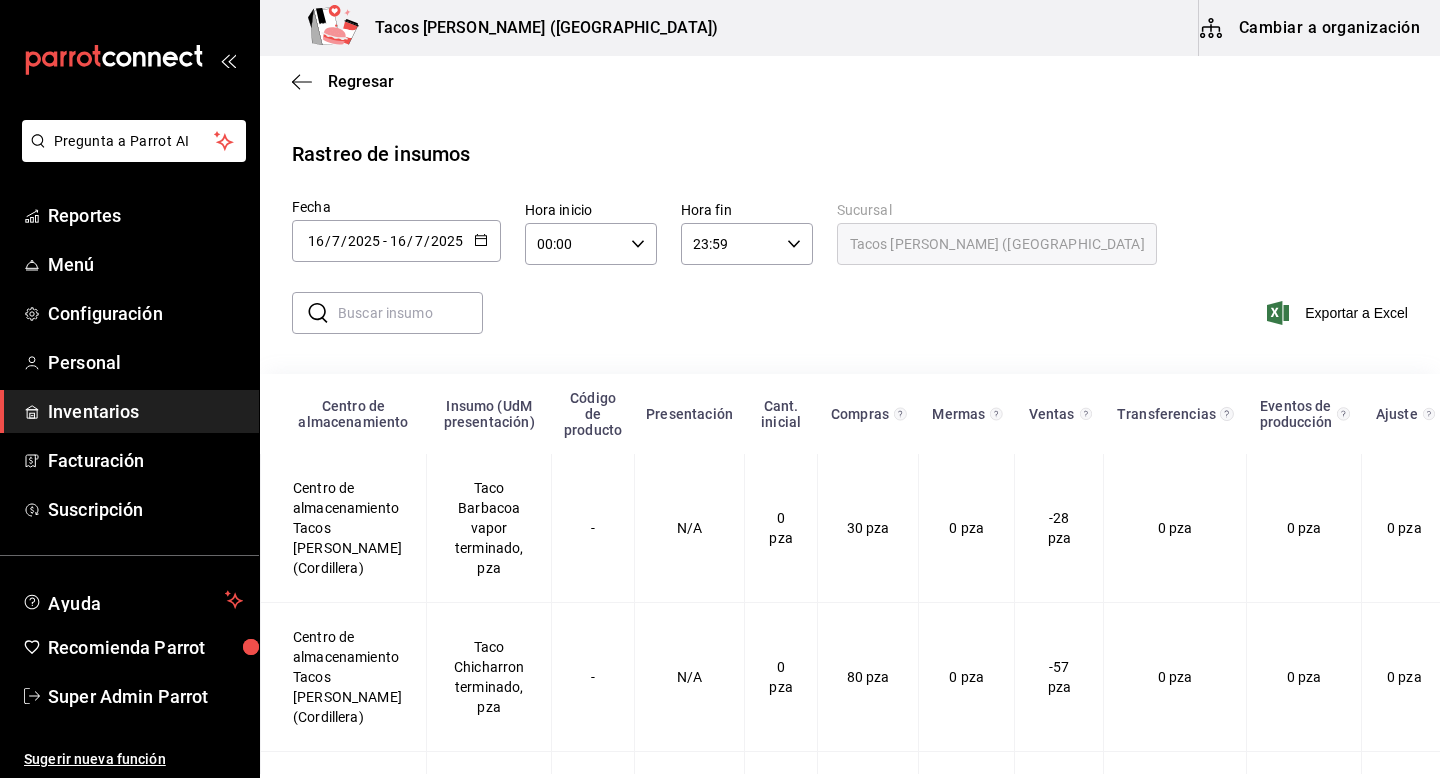 click at bounding box center [410, 313] 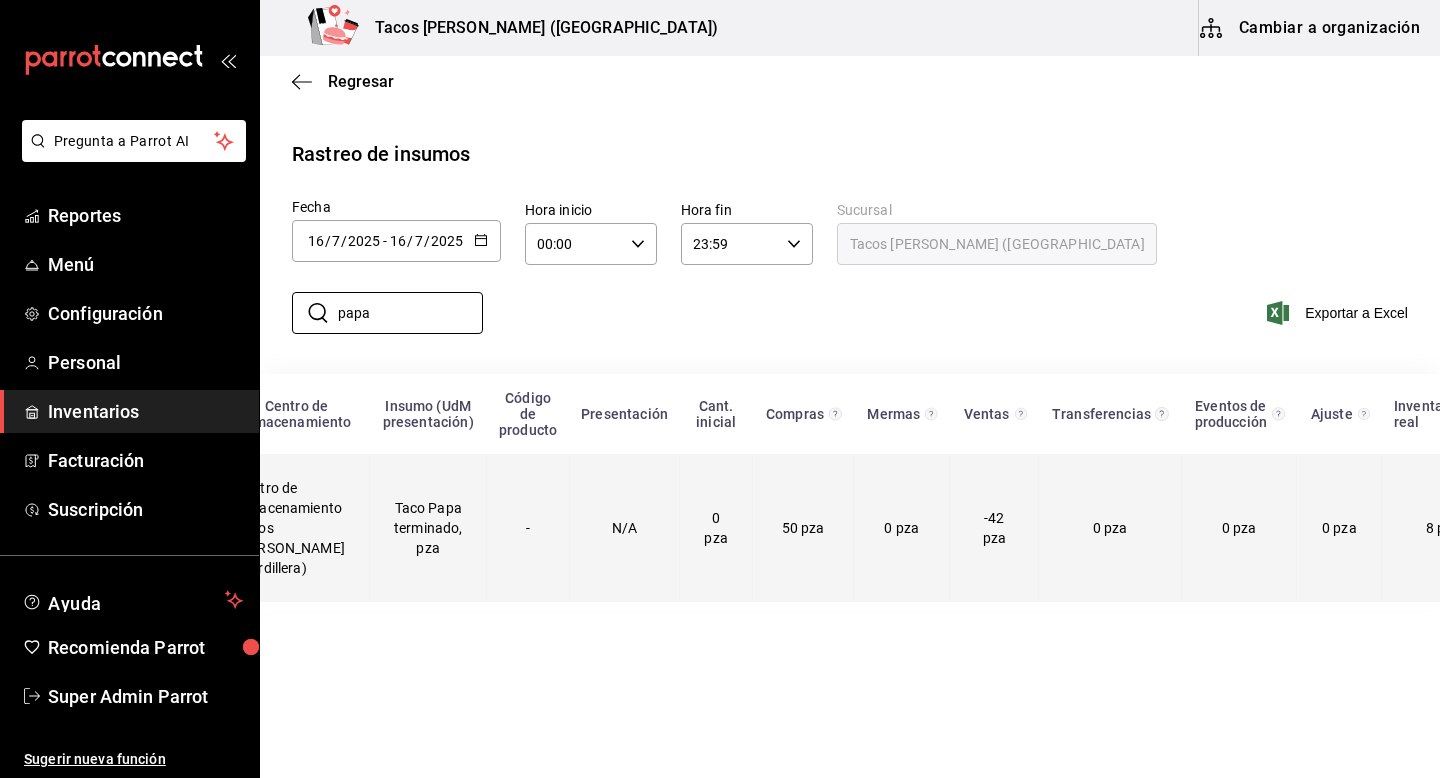scroll, scrollTop: 0, scrollLeft: 17, axis: horizontal 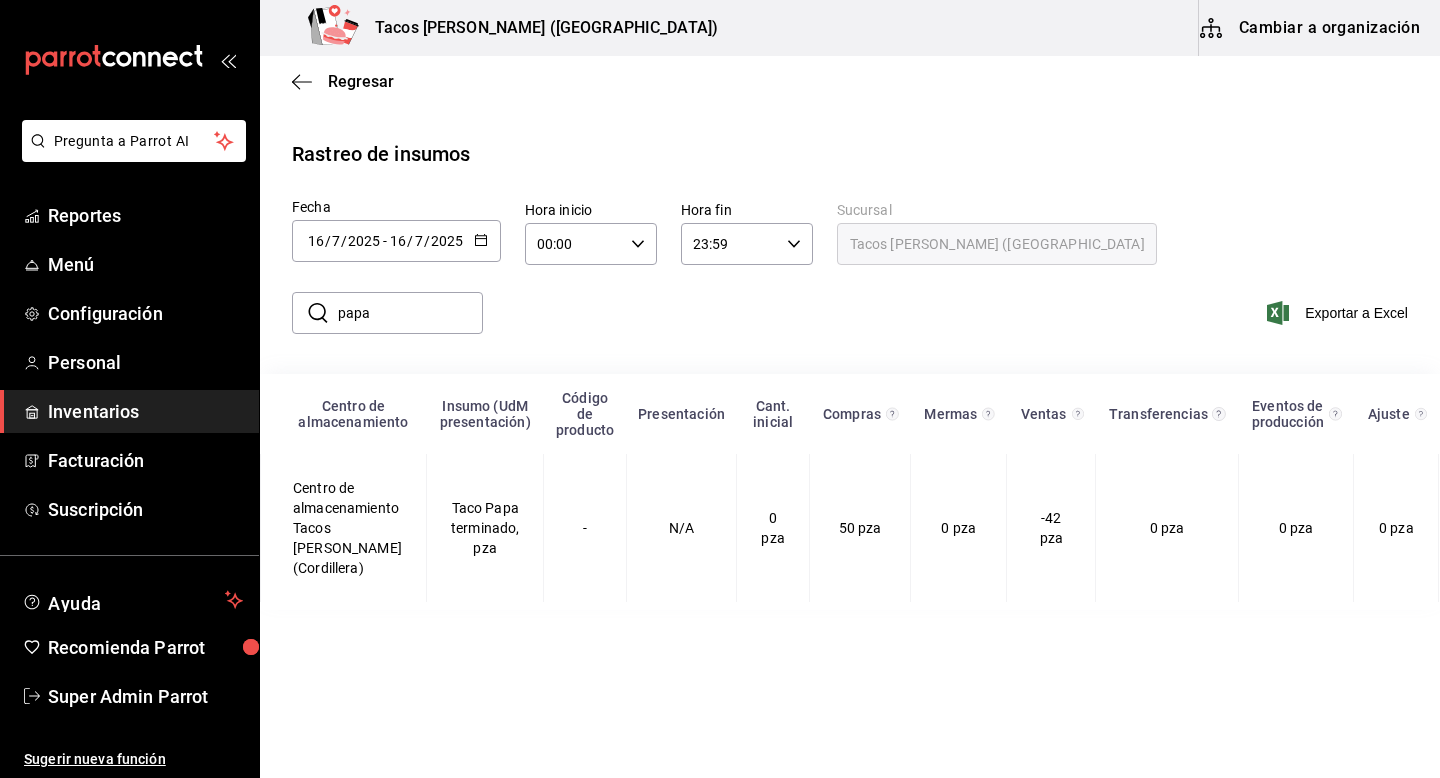 click on "papa" at bounding box center (410, 313) 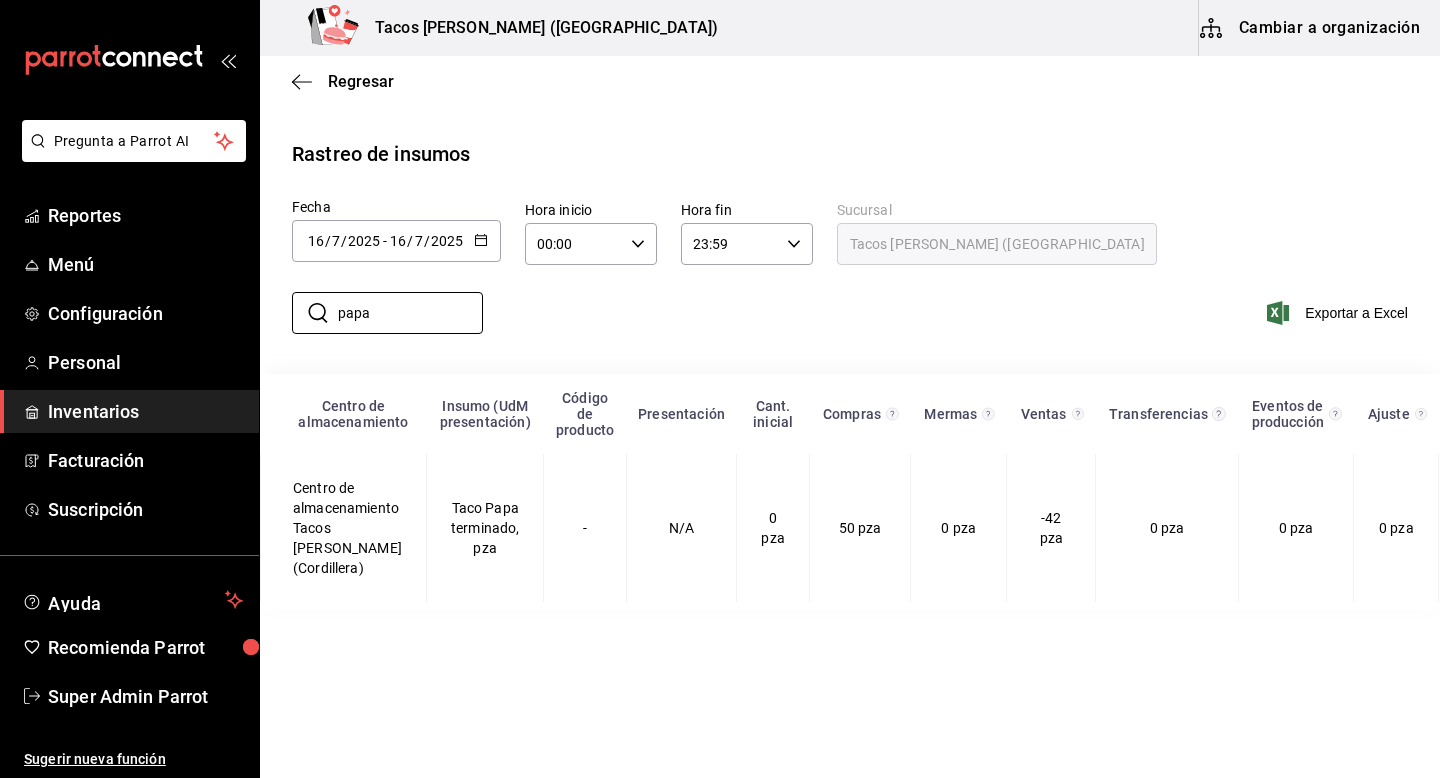 type on "papa" 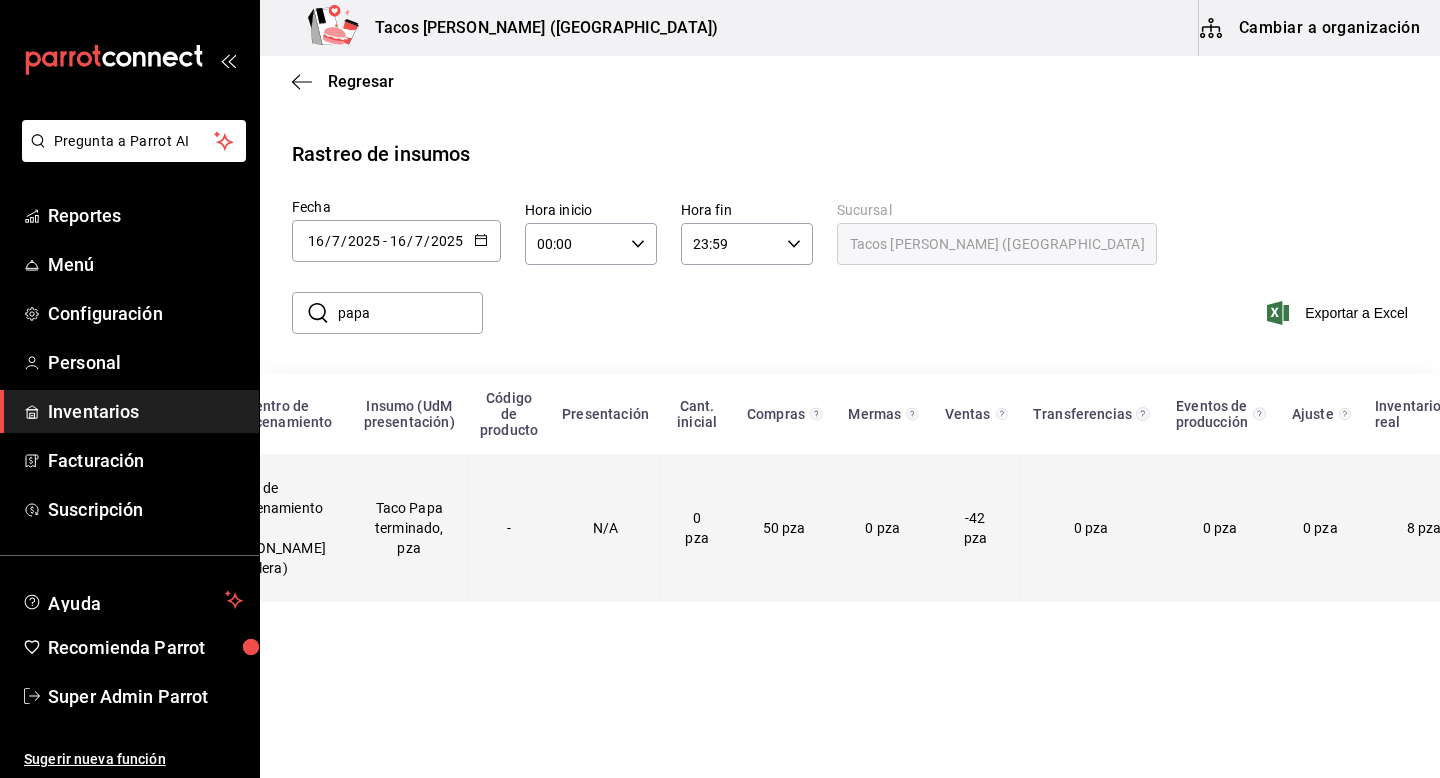 scroll, scrollTop: 0, scrollLeft: 0, axis: both 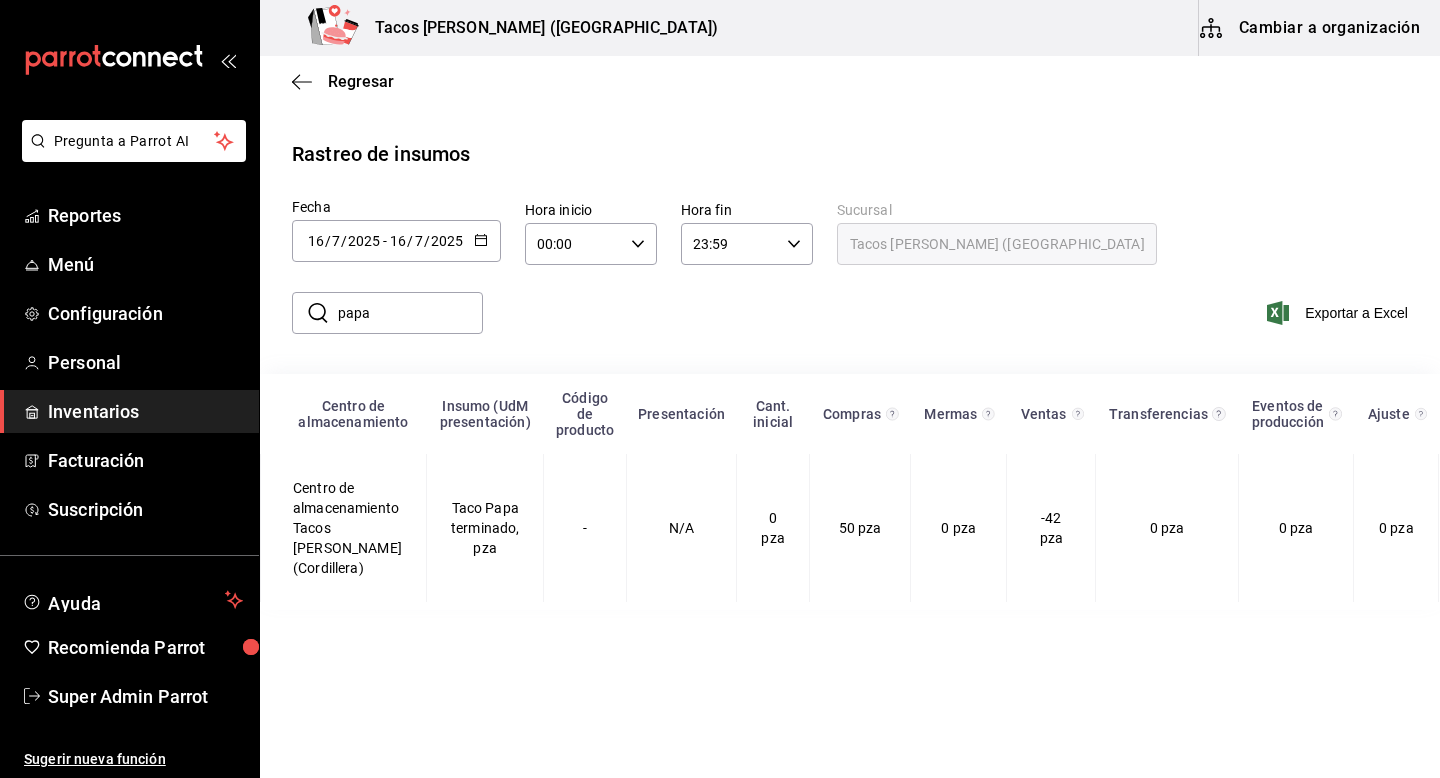 click 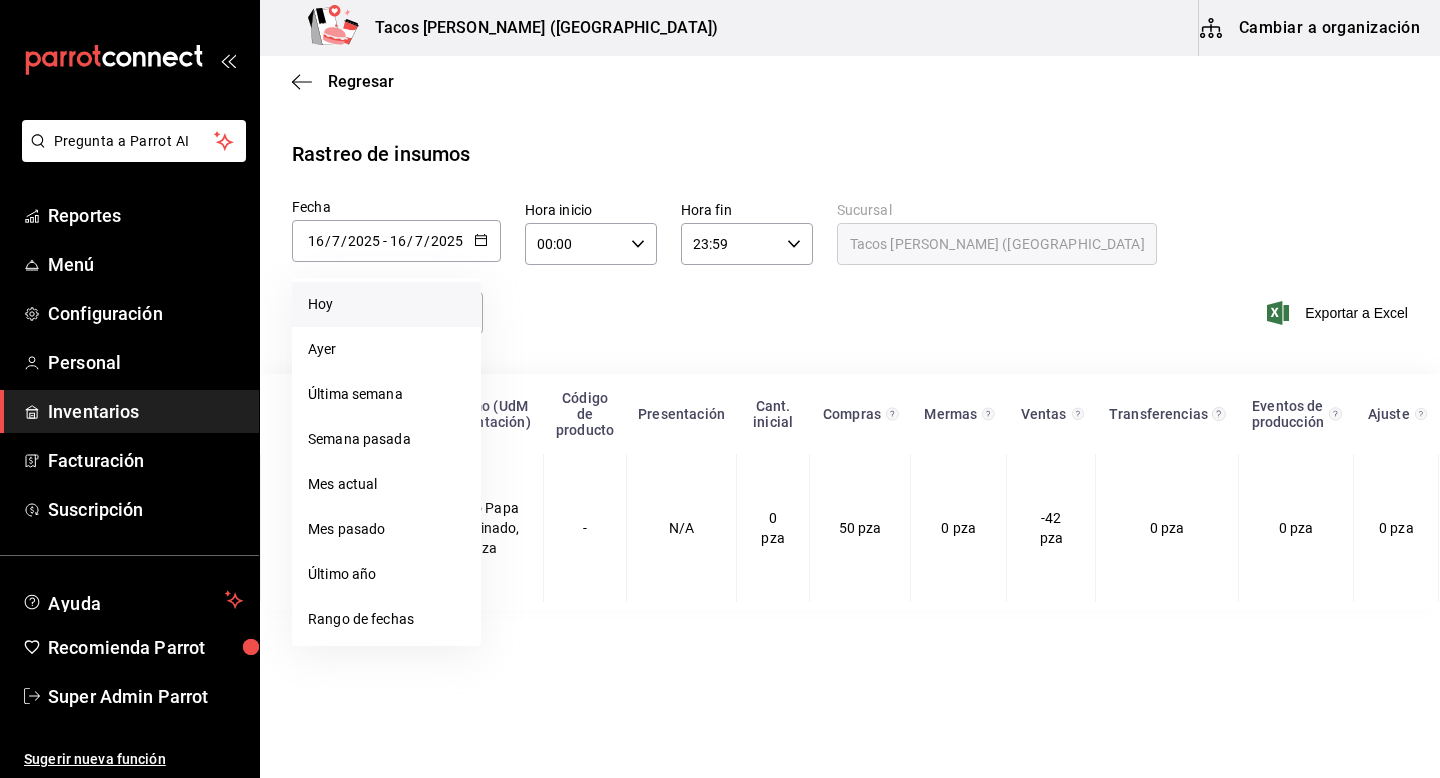 click on "Hoy" at bounding box center (386, 304) 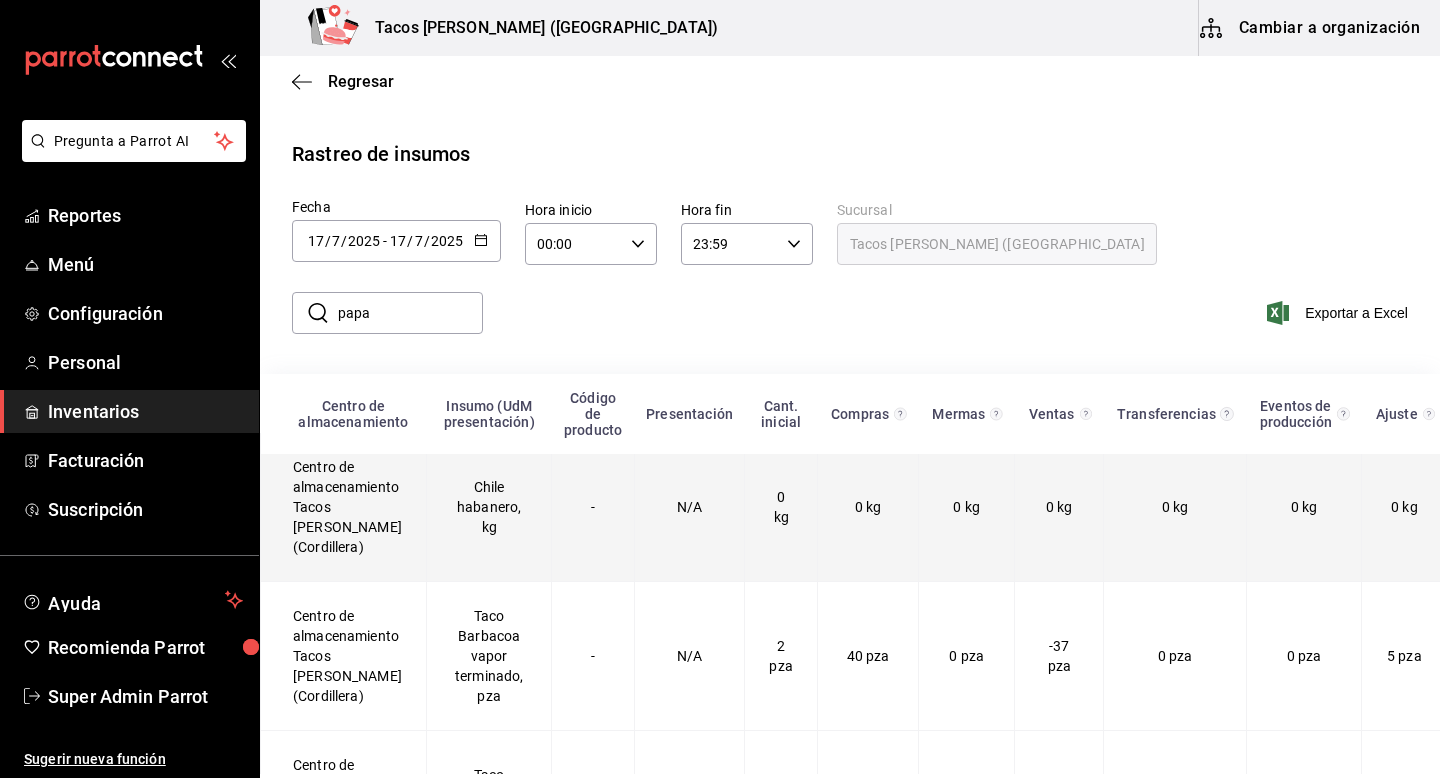 scroll, scrollTop: 28, scrollLeft: 0, axis: vertical 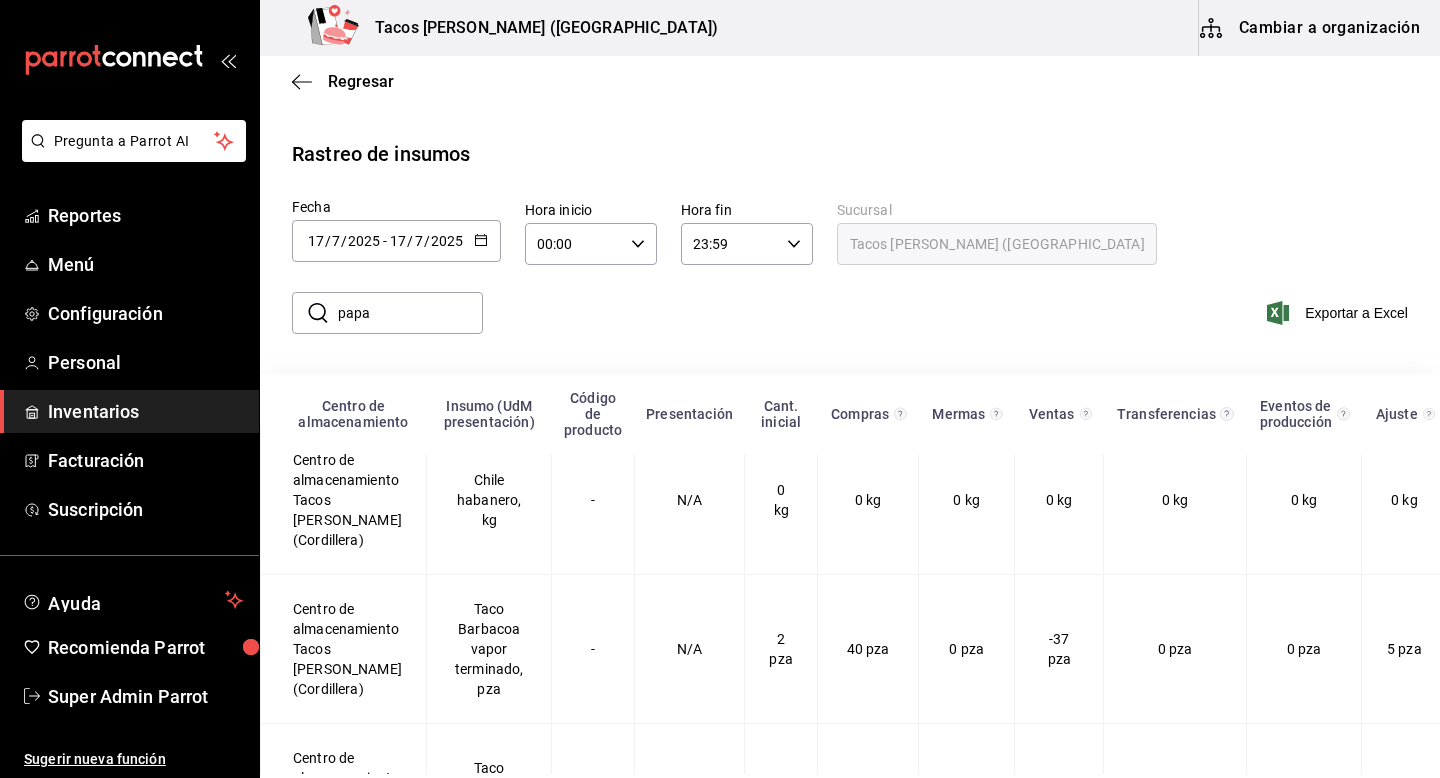 click on "papa" at bounding box center [410, 313] 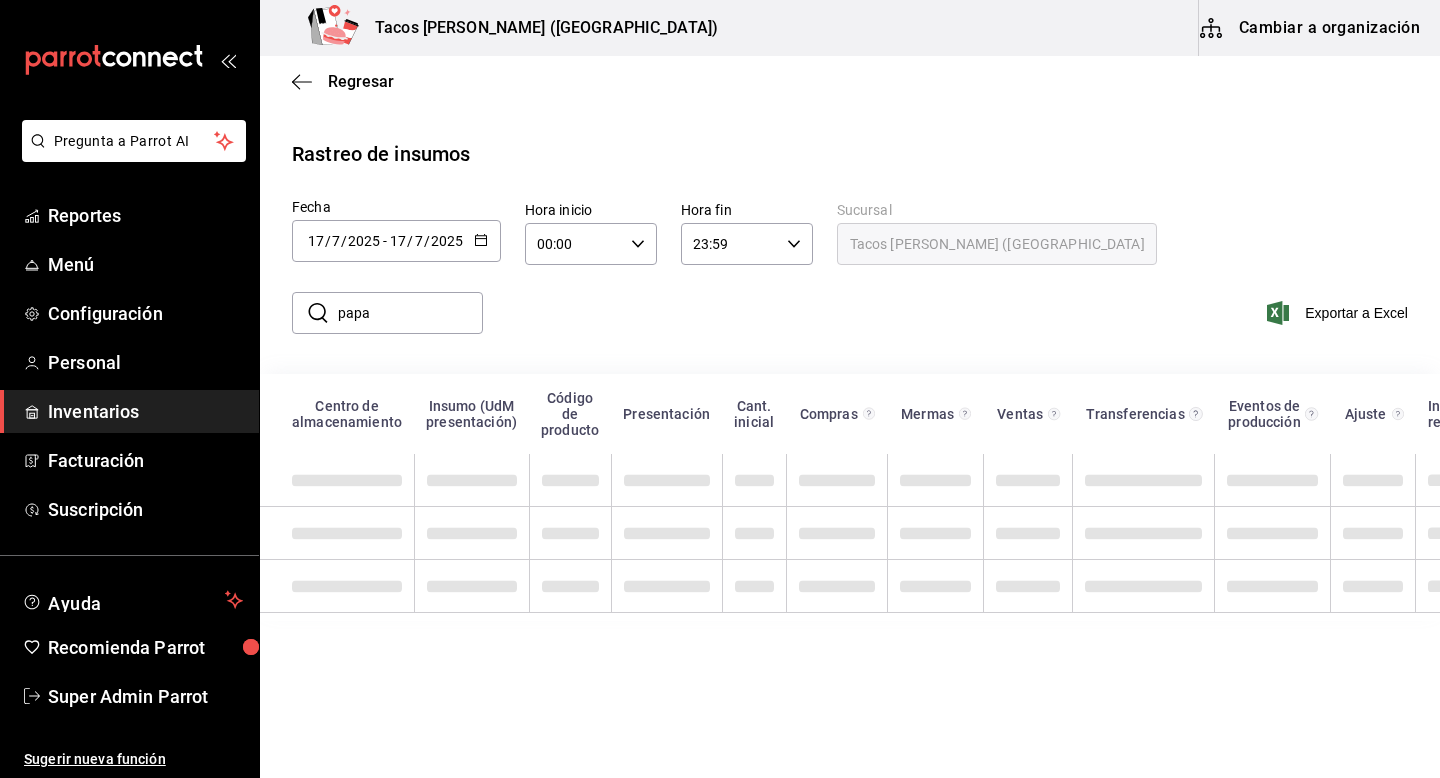 scroll, scrollTop: 0, scrollLeft: 0, axis: both 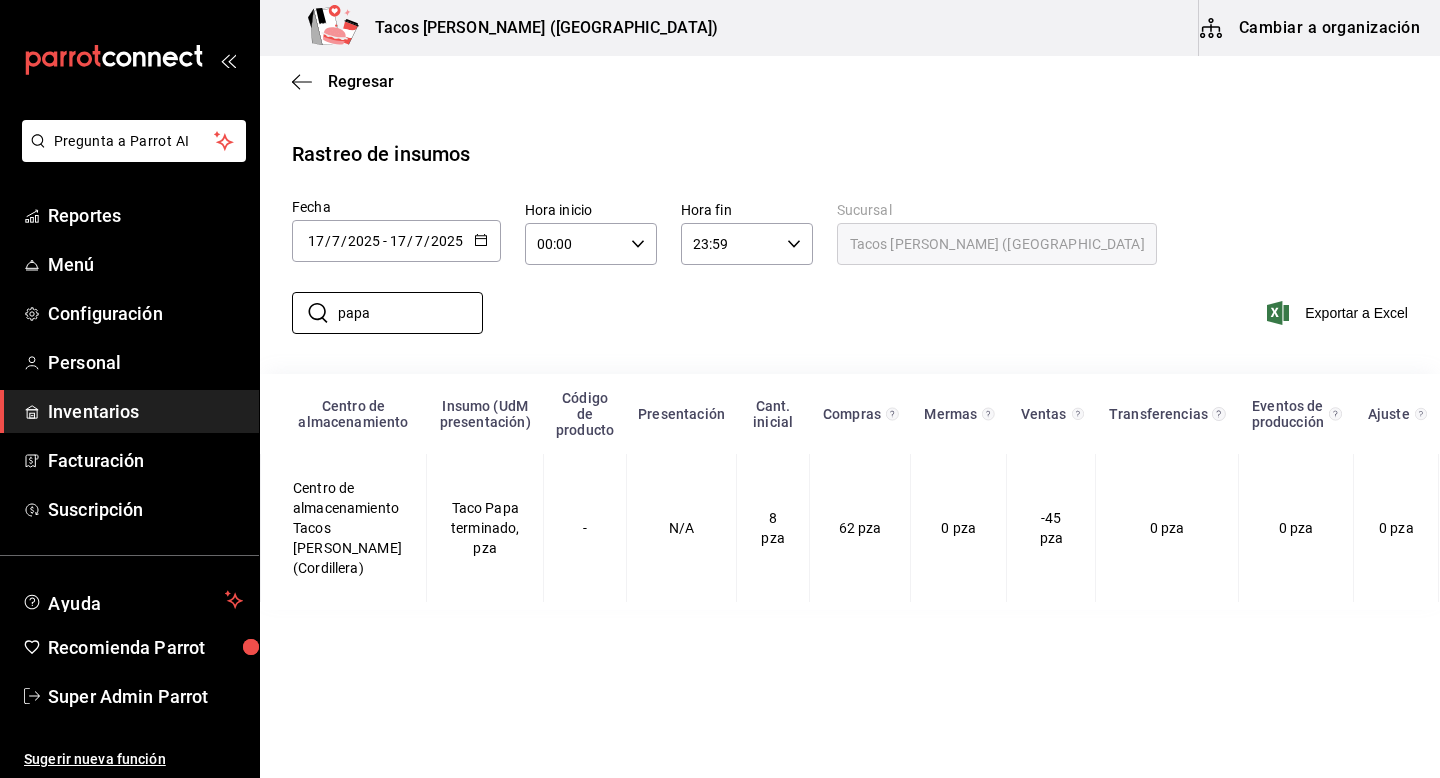 type on "papa" 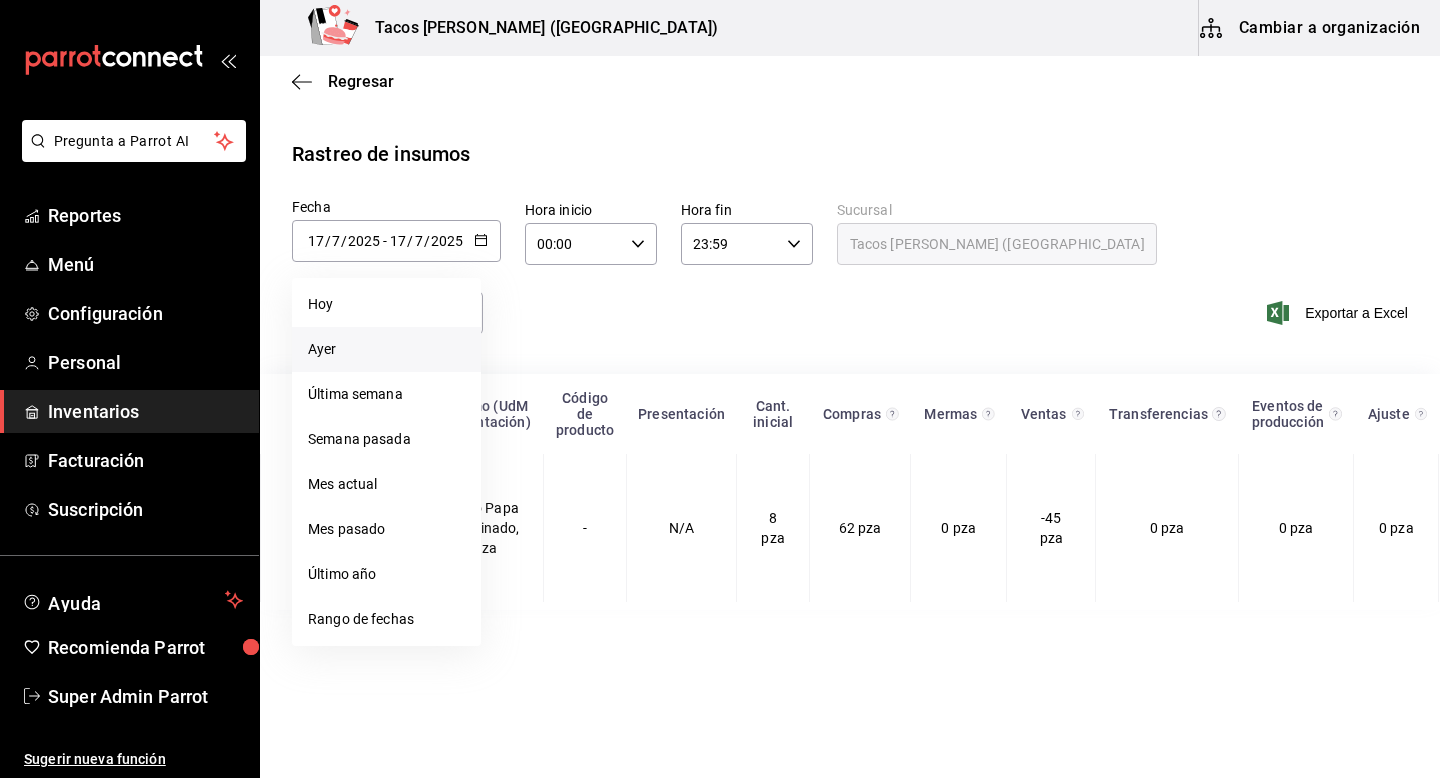 click on "Ayer" at bounding box center [386, 349] 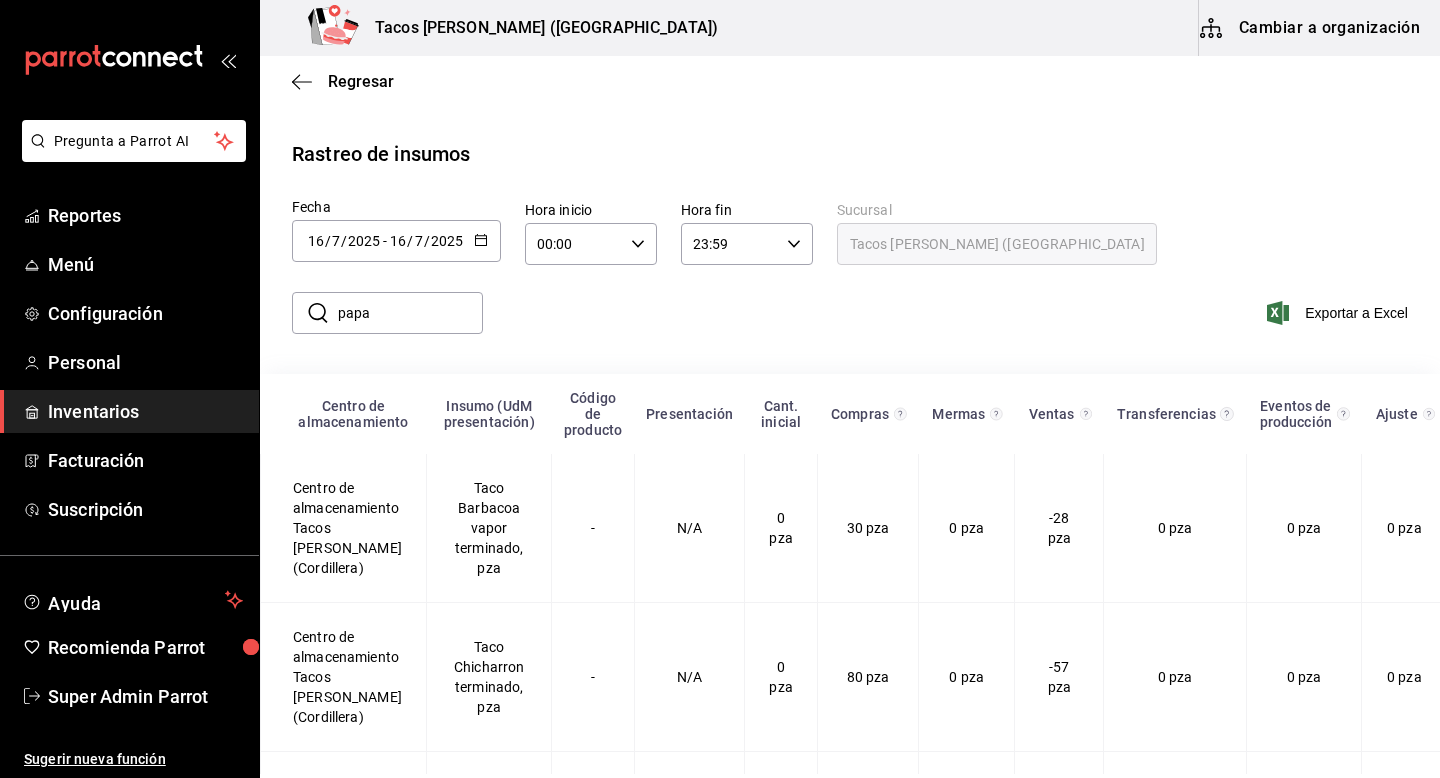 click on "papa" at bounding box center (410, 313) 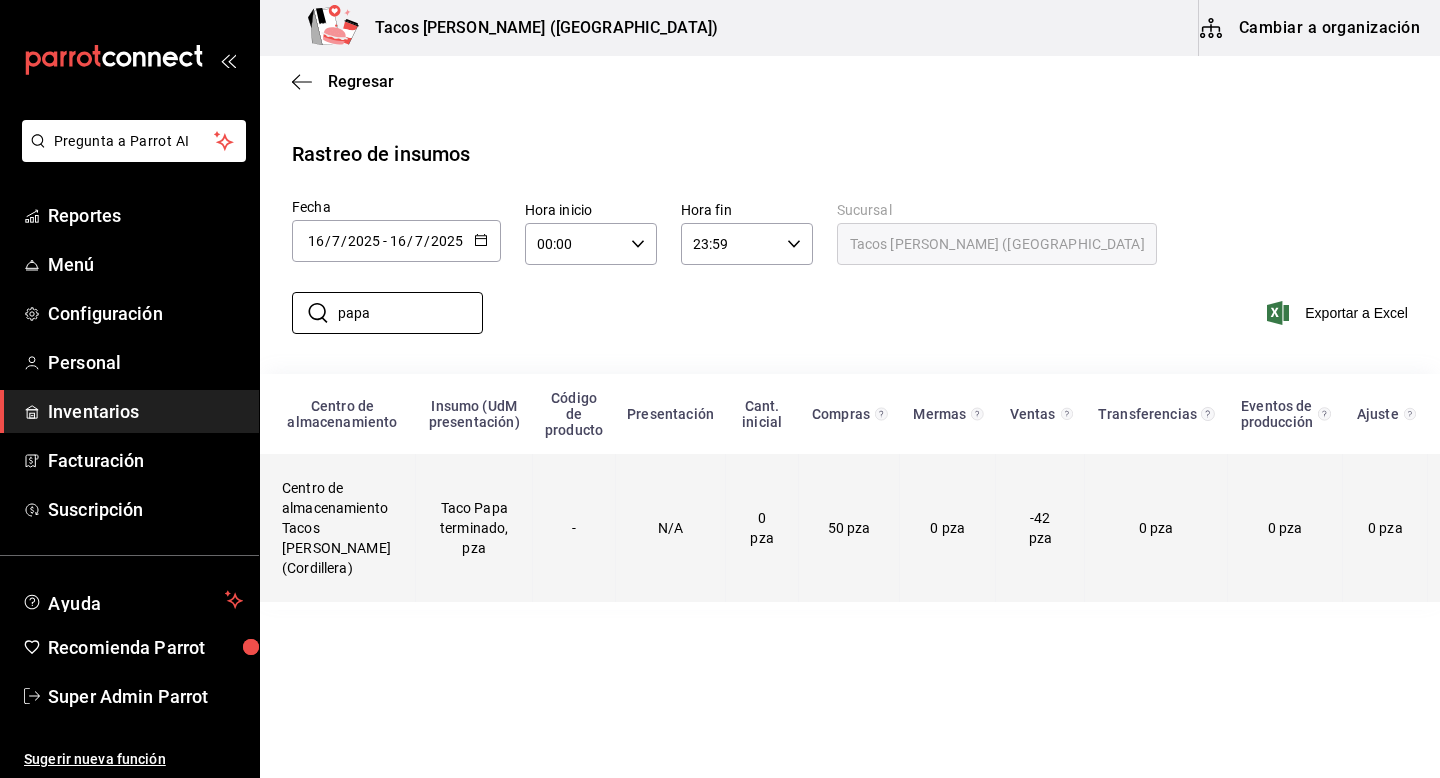 scroll, scrollTop: 0, scrollLeft: 70, axis: horizontal 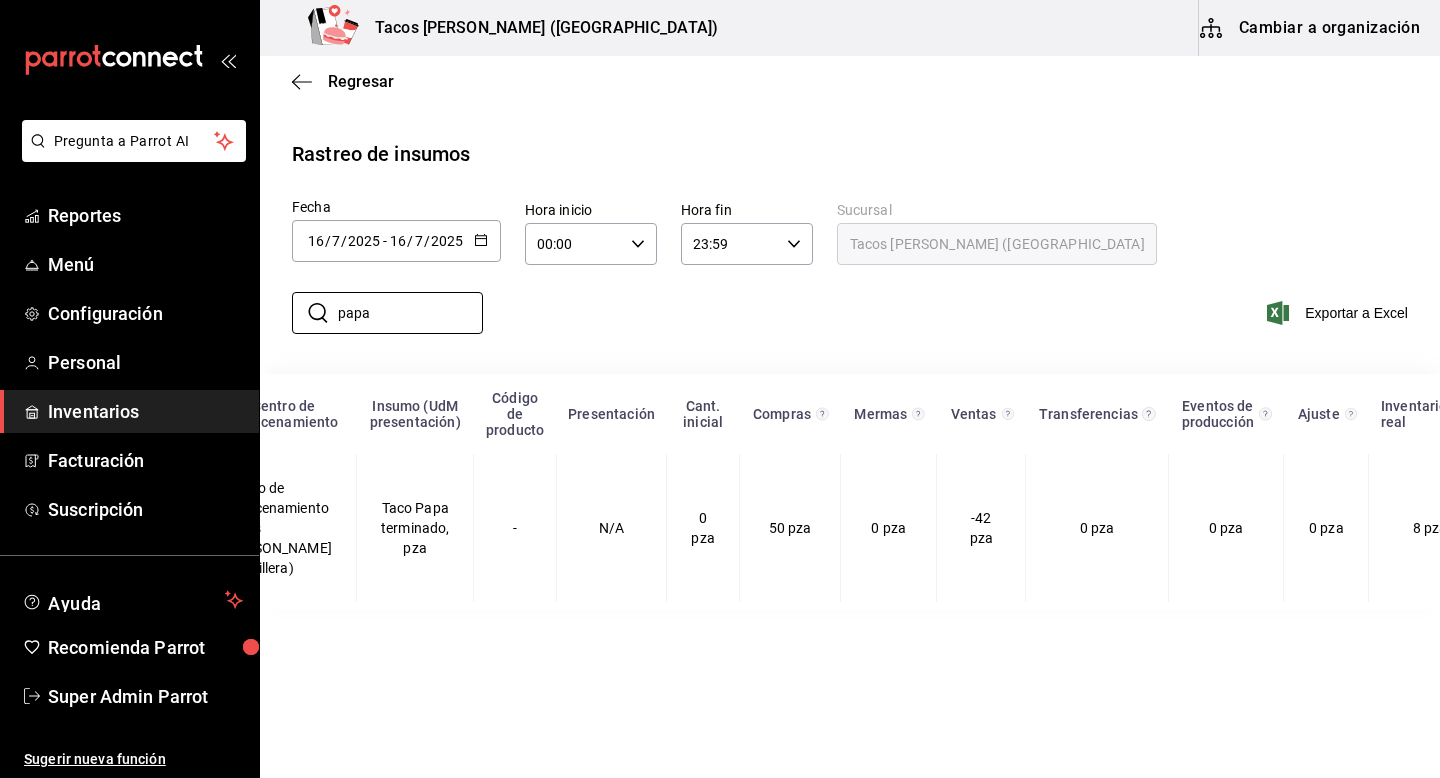 type on "papa" 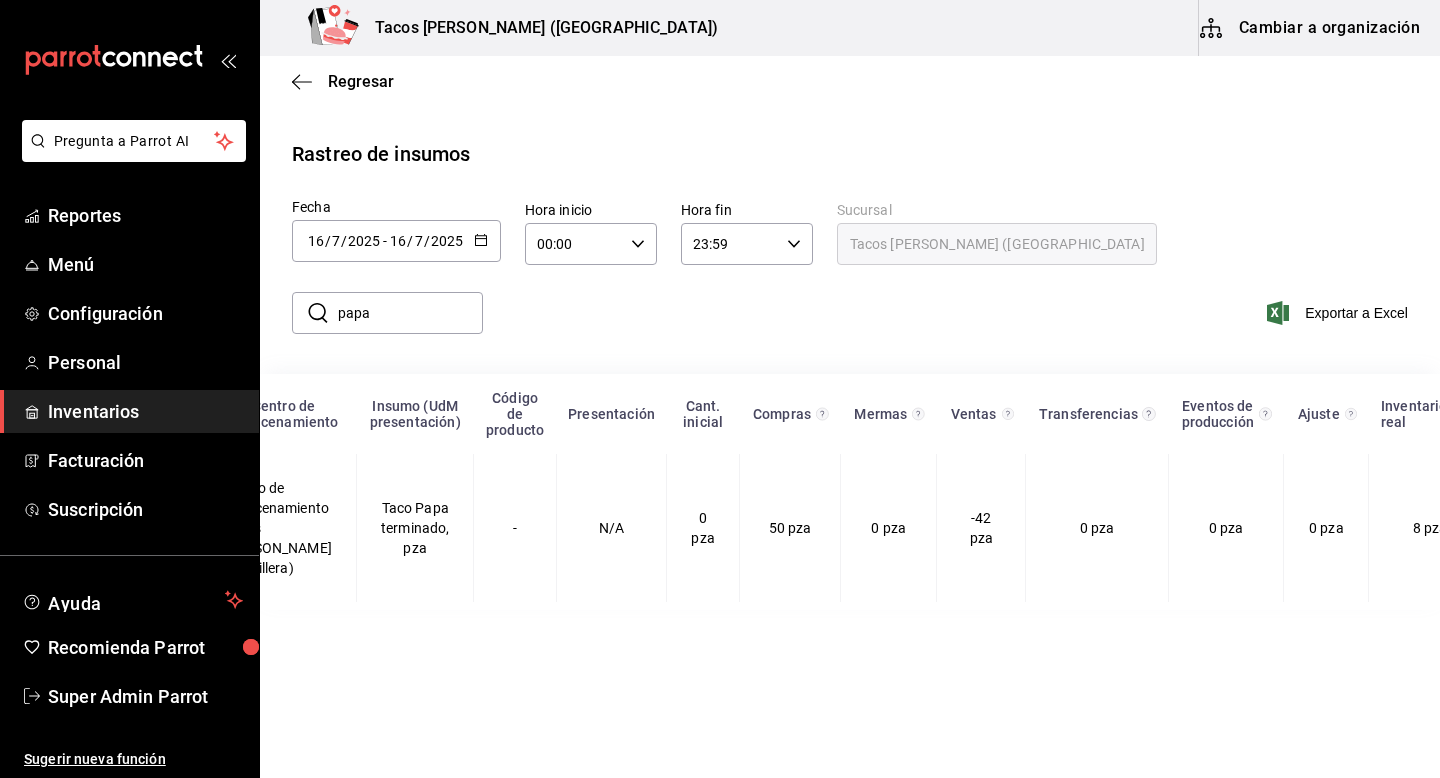 click on "Inventarios" at bounding box center [145, 411] 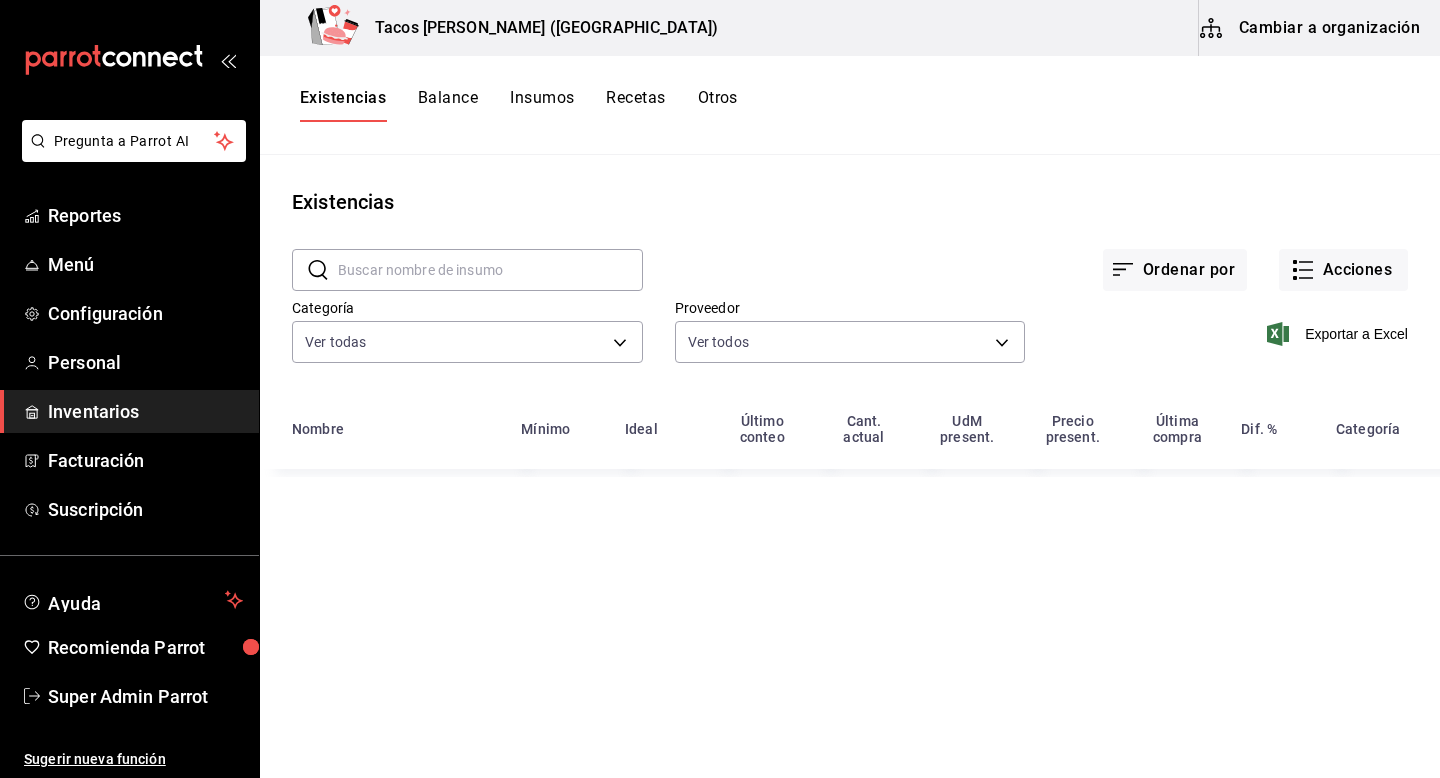 click on "Cambiar a organización" at bounding box center (1311, 28) 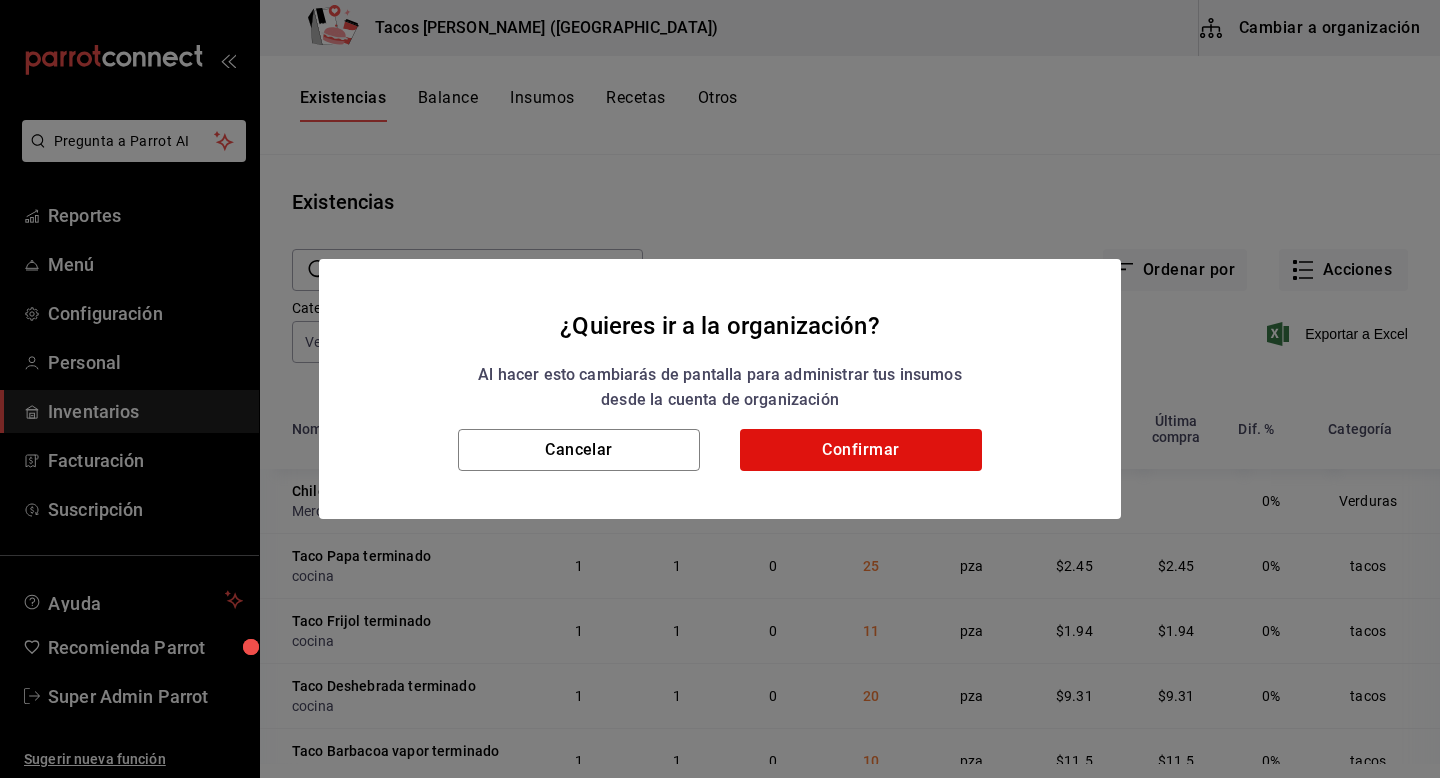 click on "¿Quieres ir a la organización? Al hacer esto cambiarás de pantalla para administrar tus insumos desde la cuenta de organización" at bounding box center (720, 344) 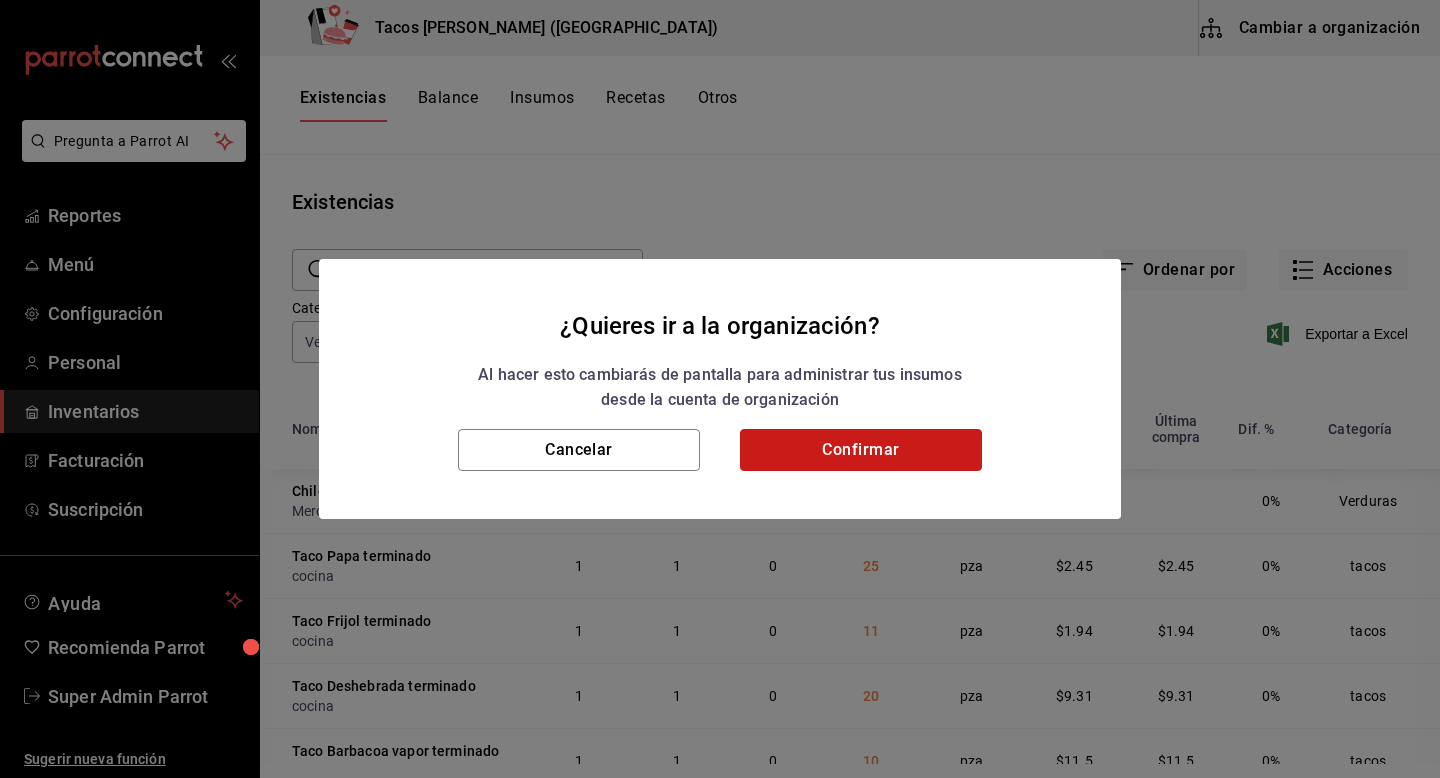 click on "Confirmar" at bounding box center [861, 450] 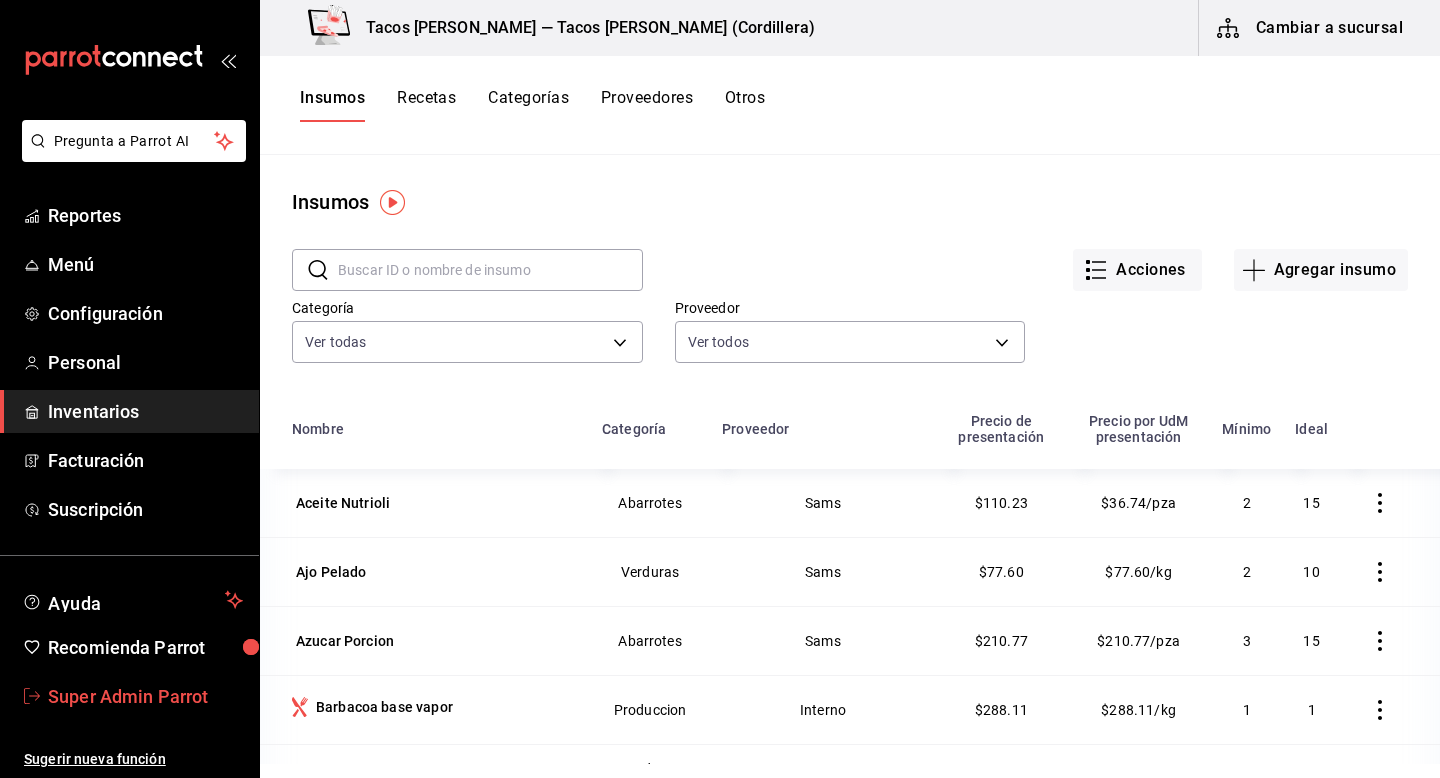 click on "Super Admin Parrot" at bounding box center [145, 696] 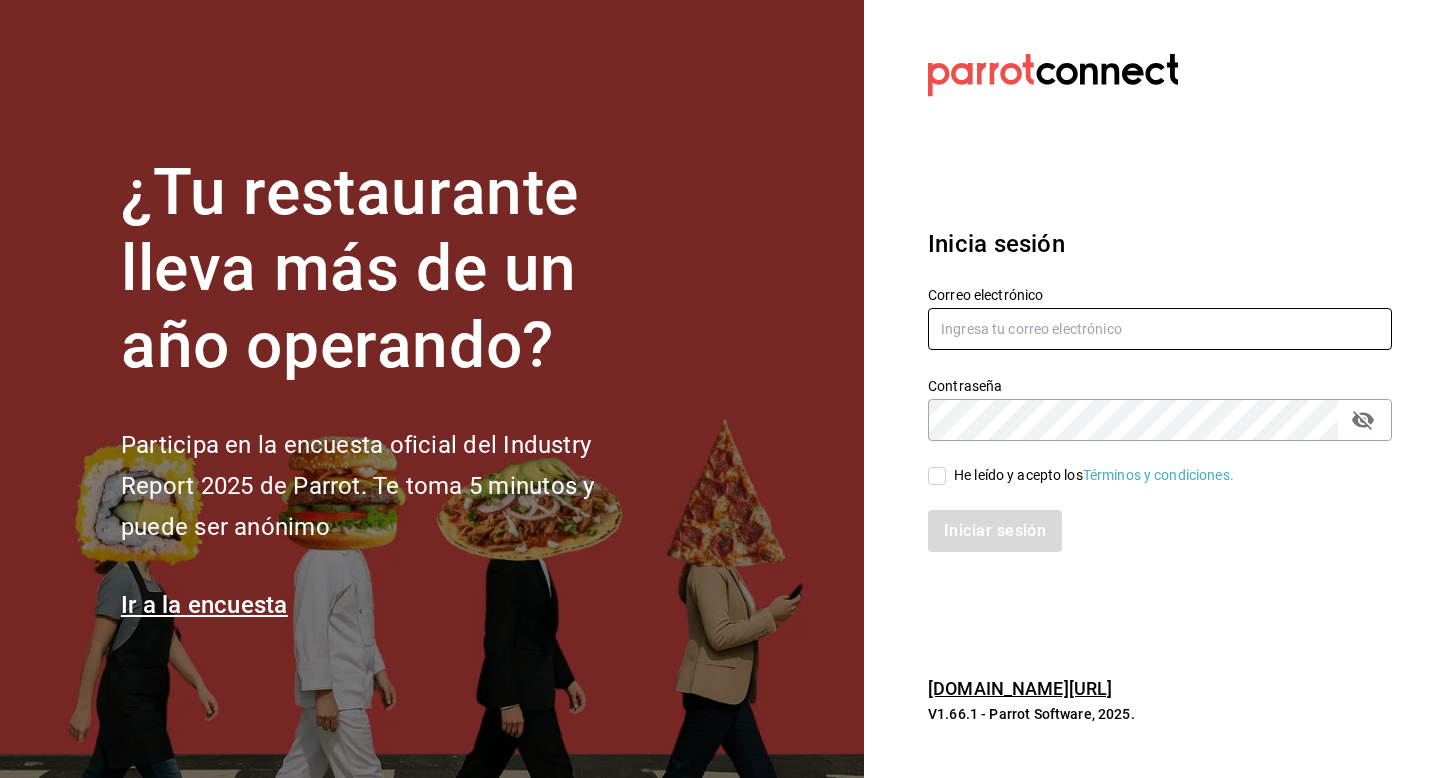 click at bounding box center [1160, 329] 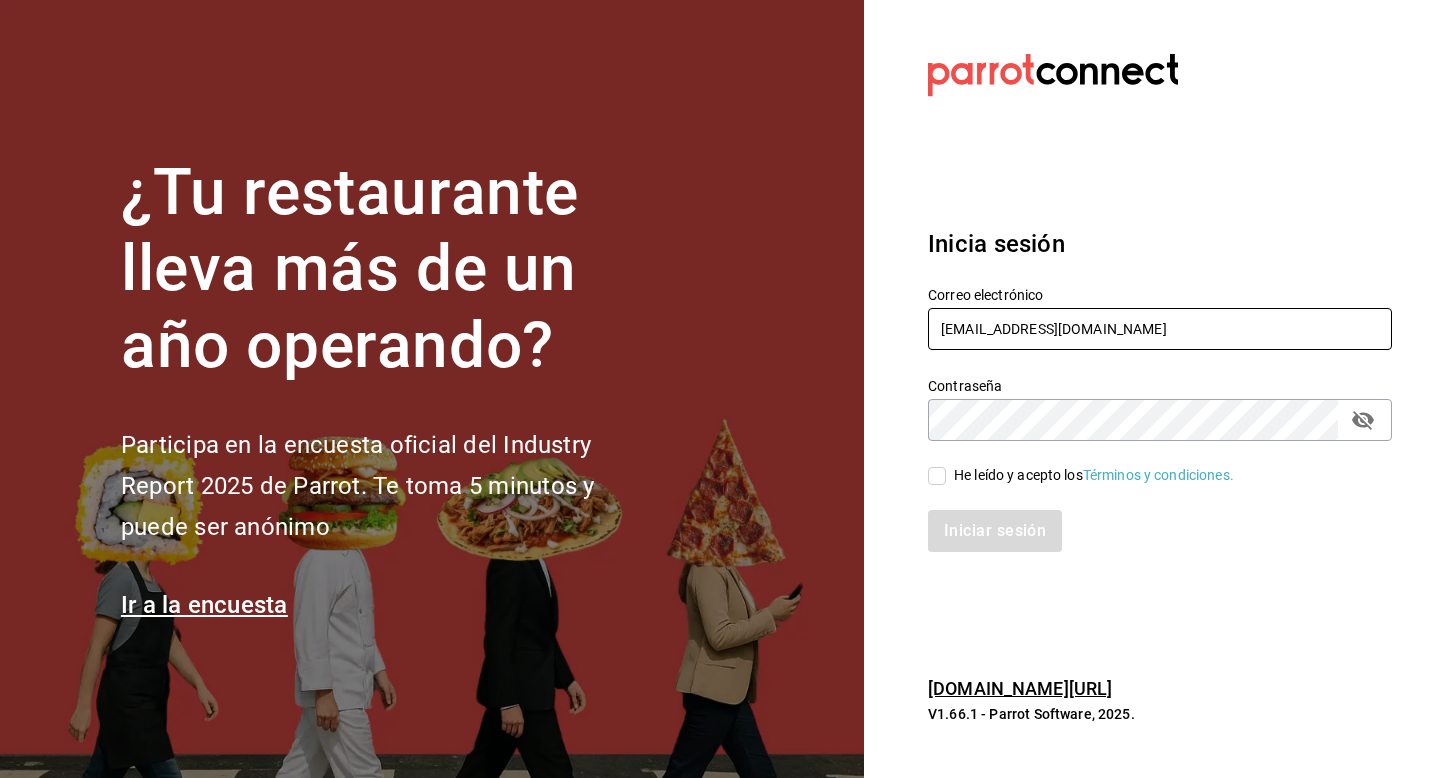 click on "clavadito@costeno.com" at bounding box center (1160, 329) 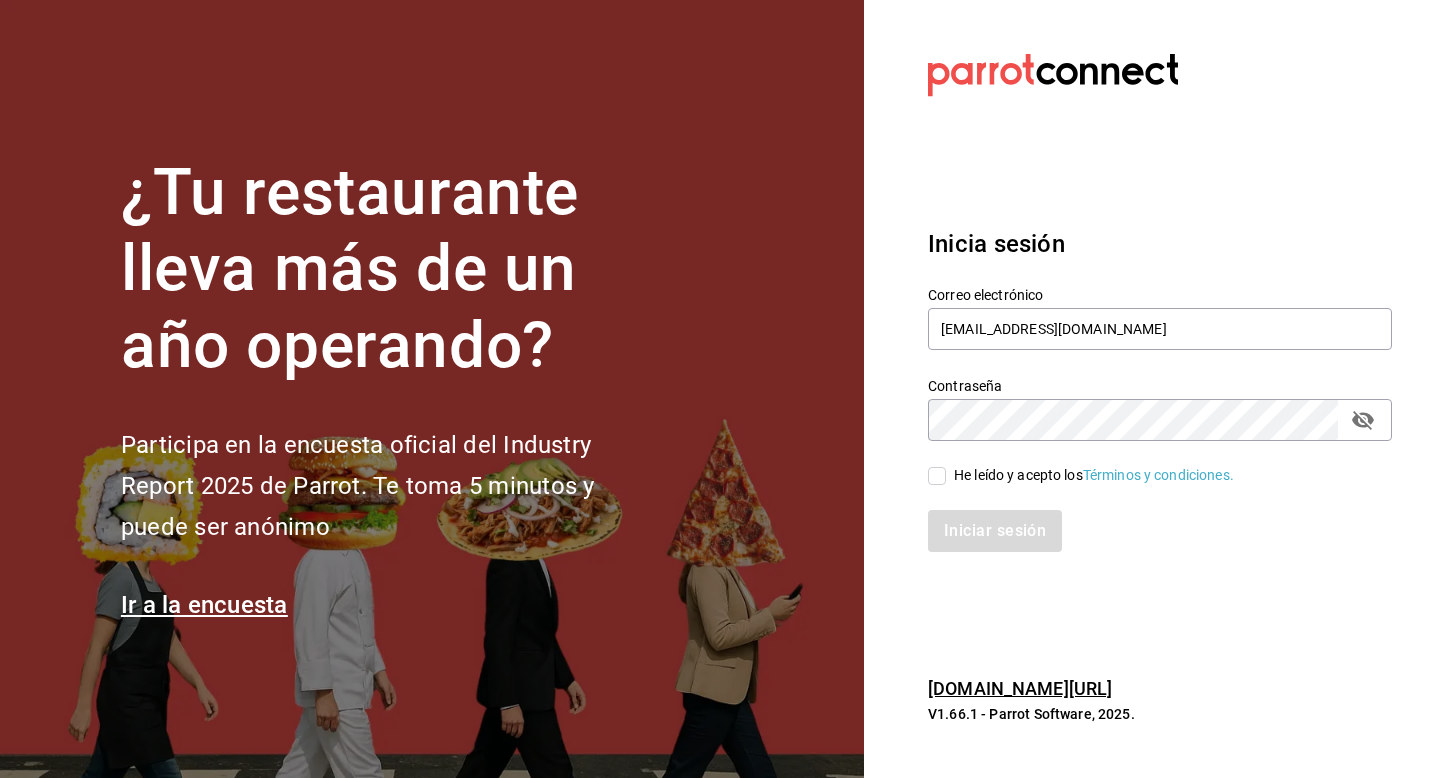 click on "Contraseña" at bounding box center (1160, 420) 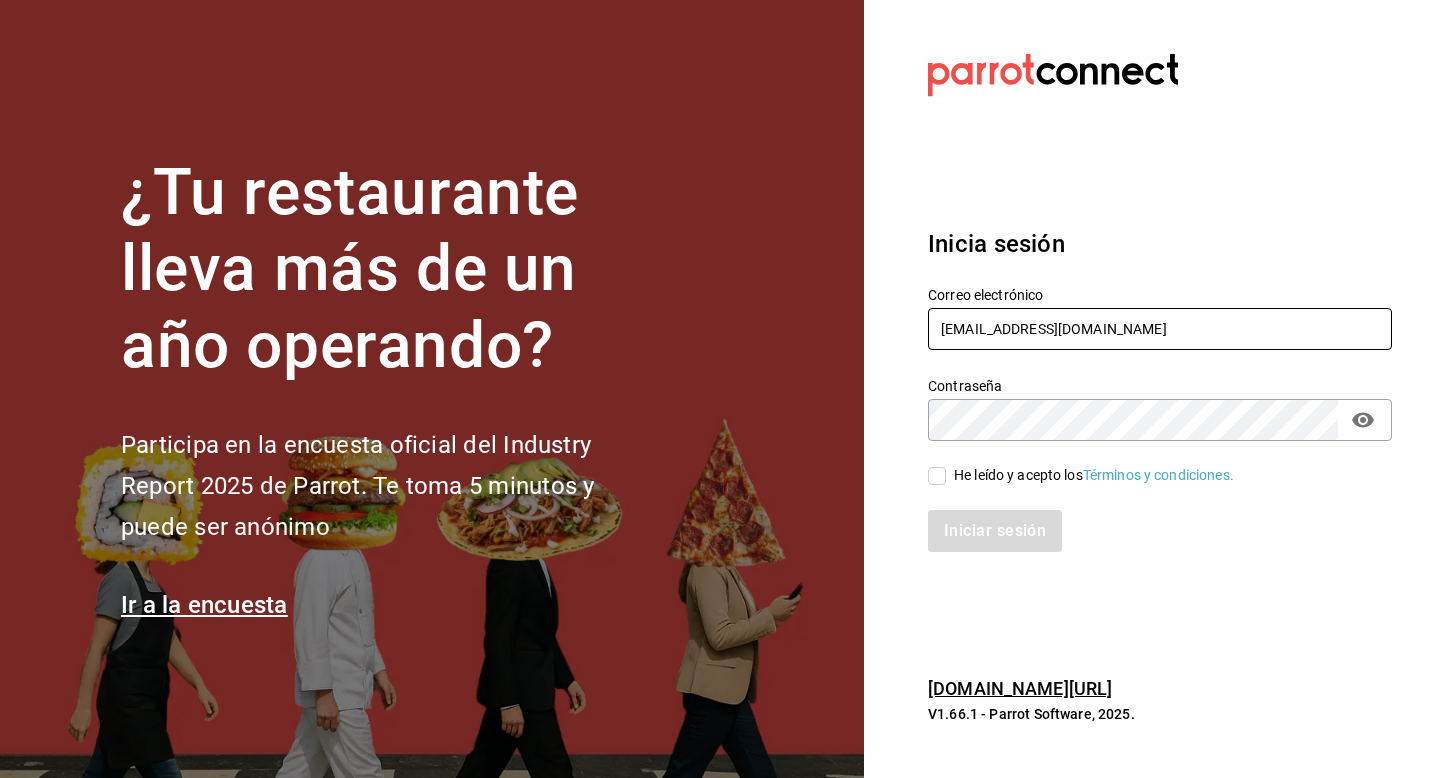 click on "clavadito@costeno.com" at bounding box center (1160, 329) 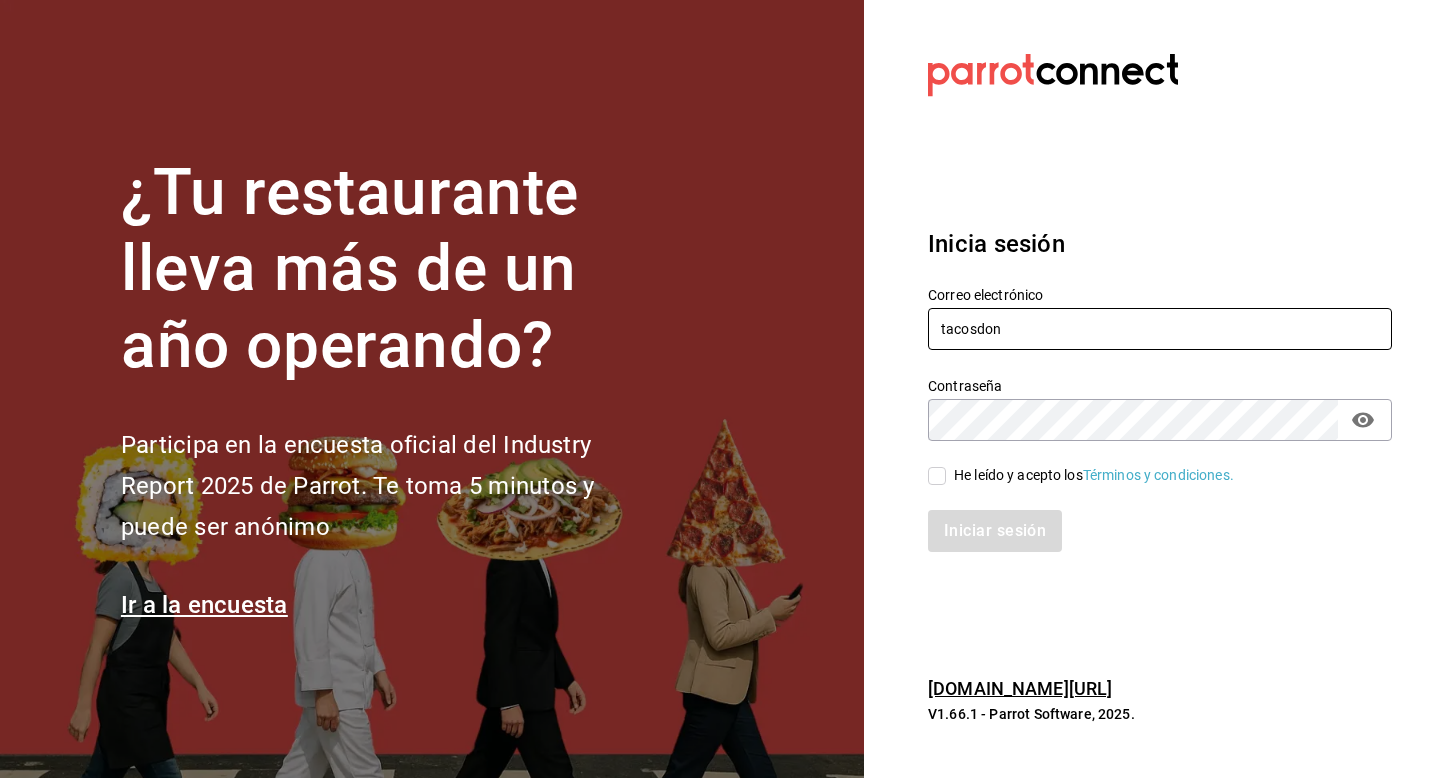 type on "tacosdonpedro@central.com" 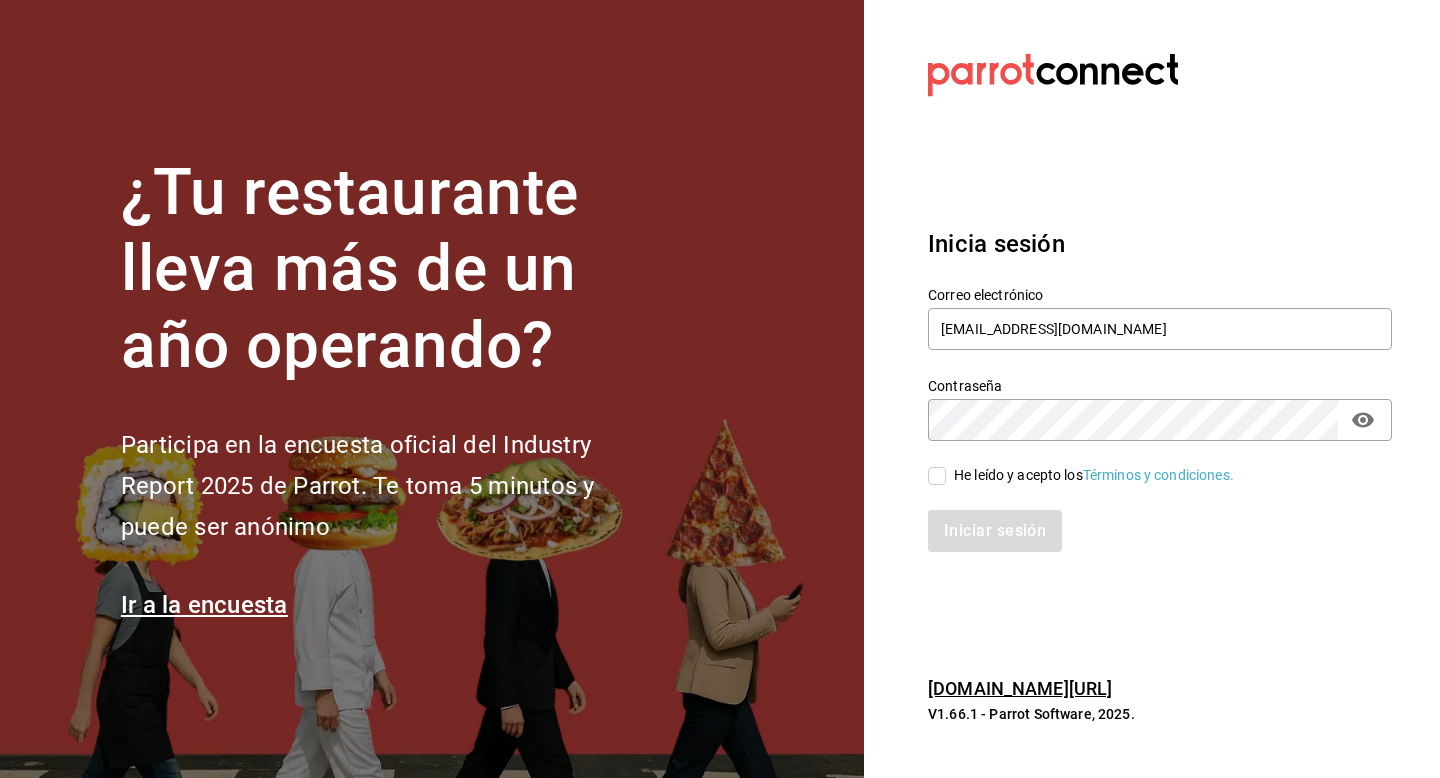 click on "He leído y acepto los  Términos y condiciones." at bounding box center [1094, 475] 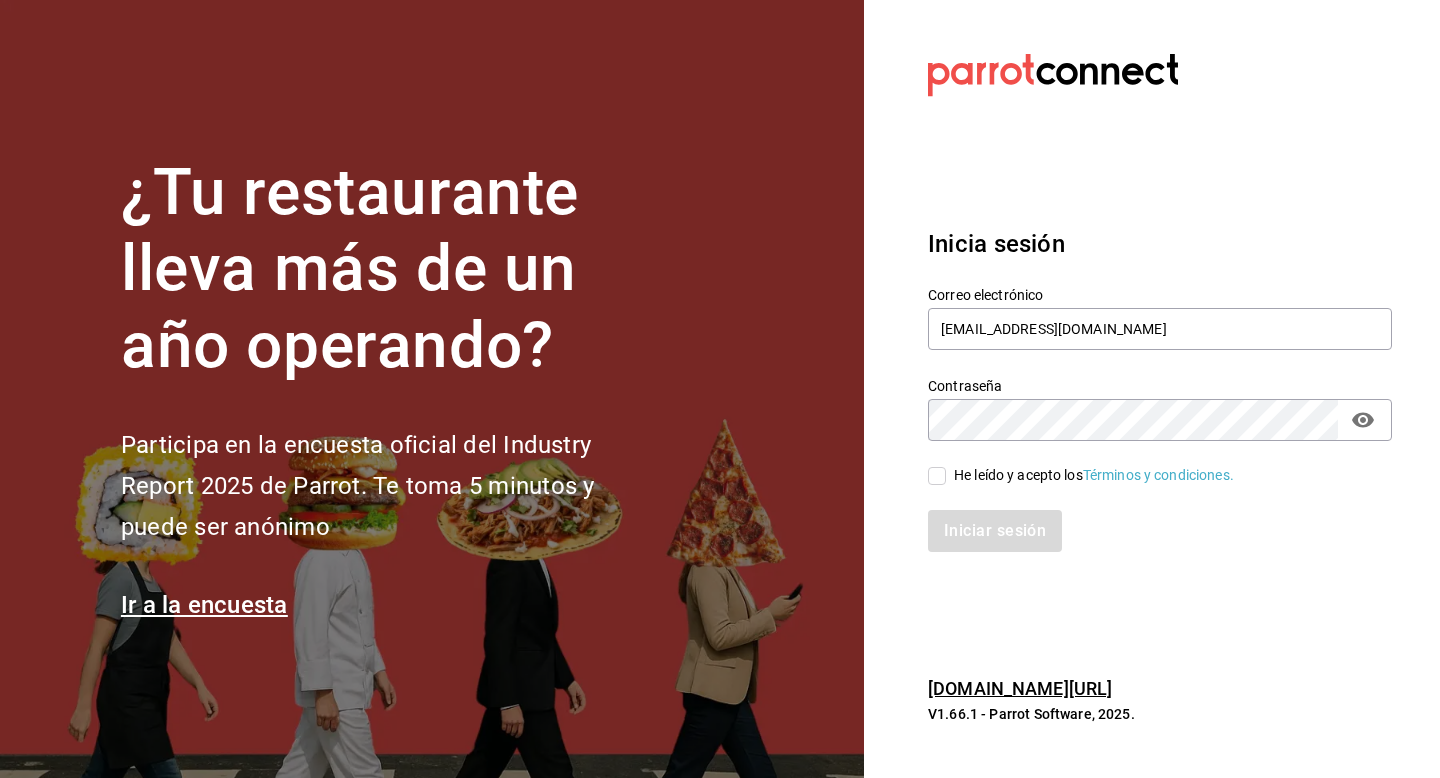 checkbox on "true" 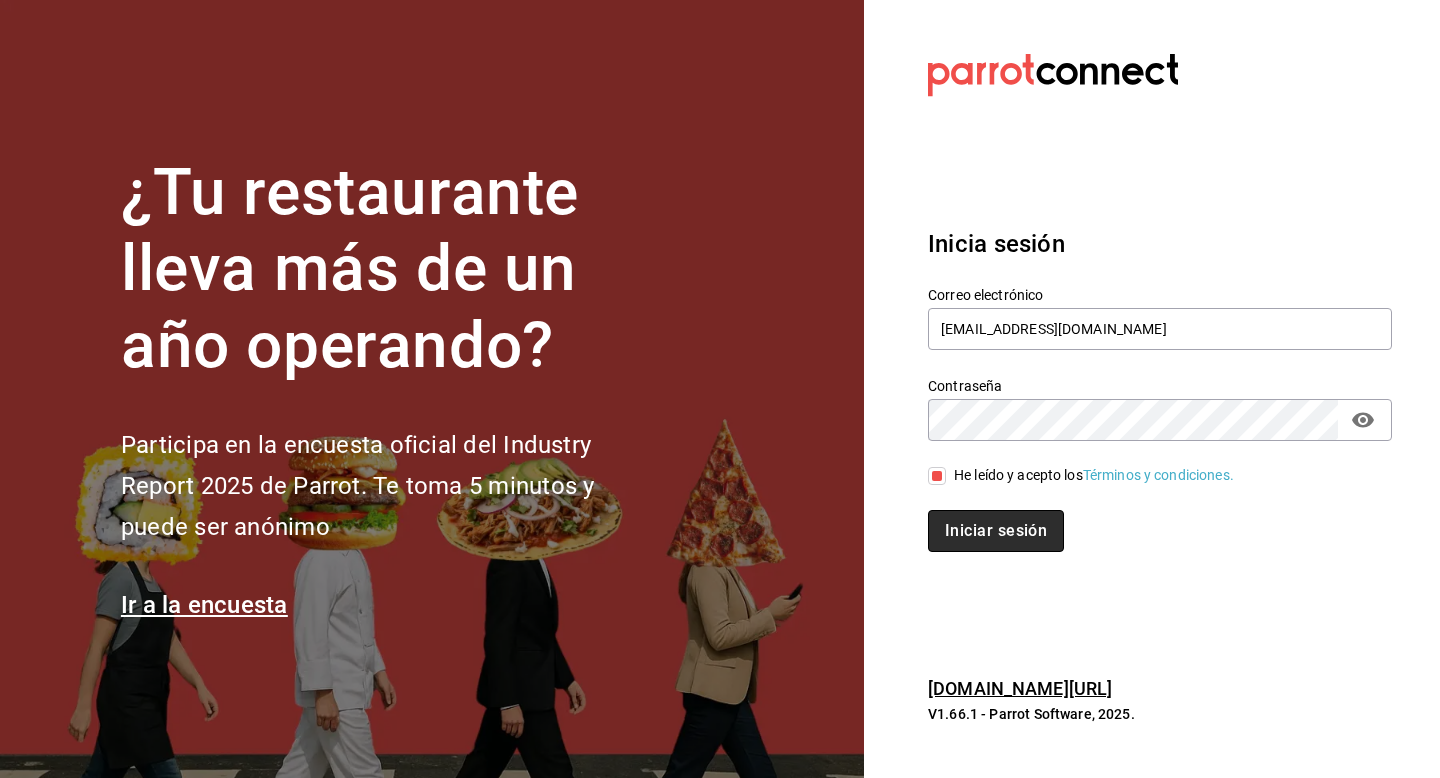 click on "Iniciar sesión" at bounding box center (996, 531) 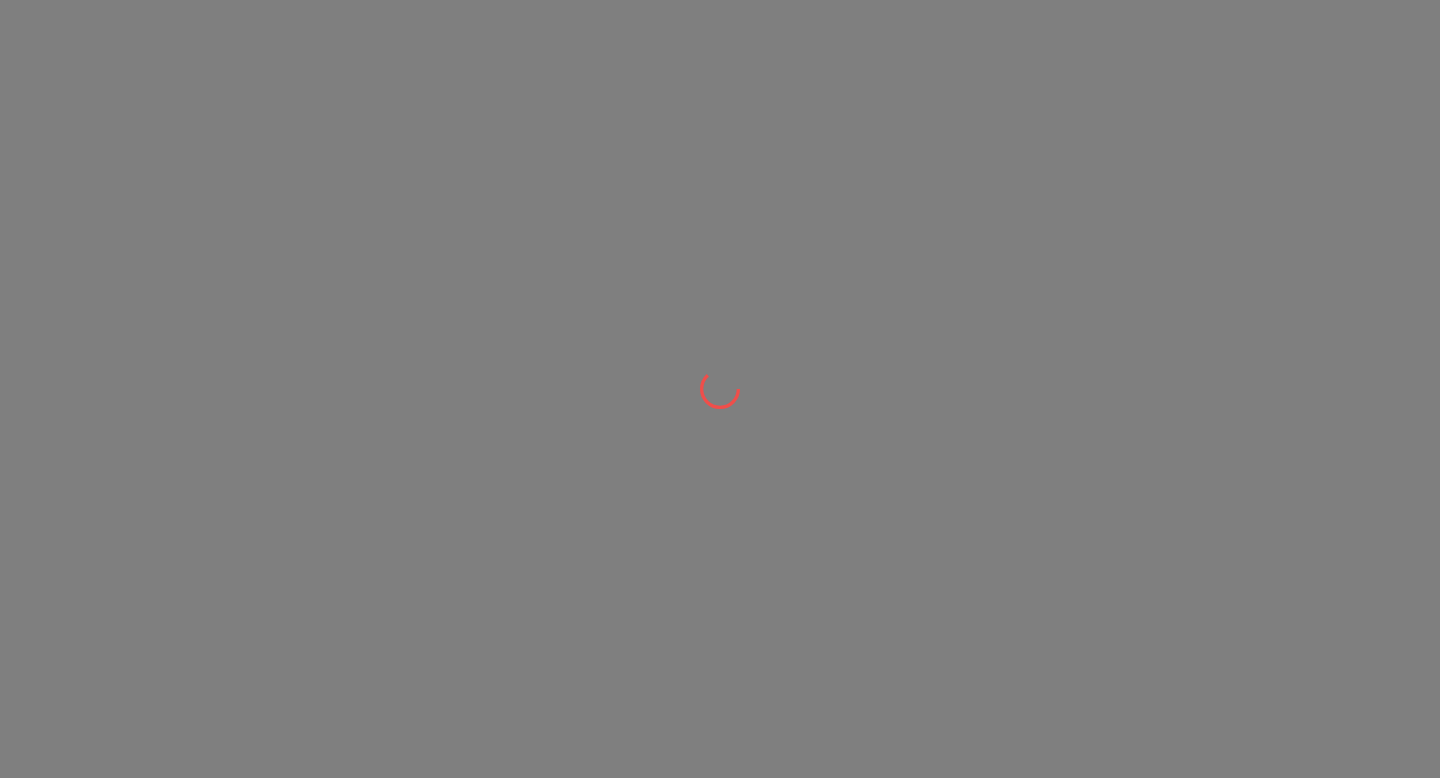 scroll, scrollTop: 0, scrollLeft: 0, axis: both 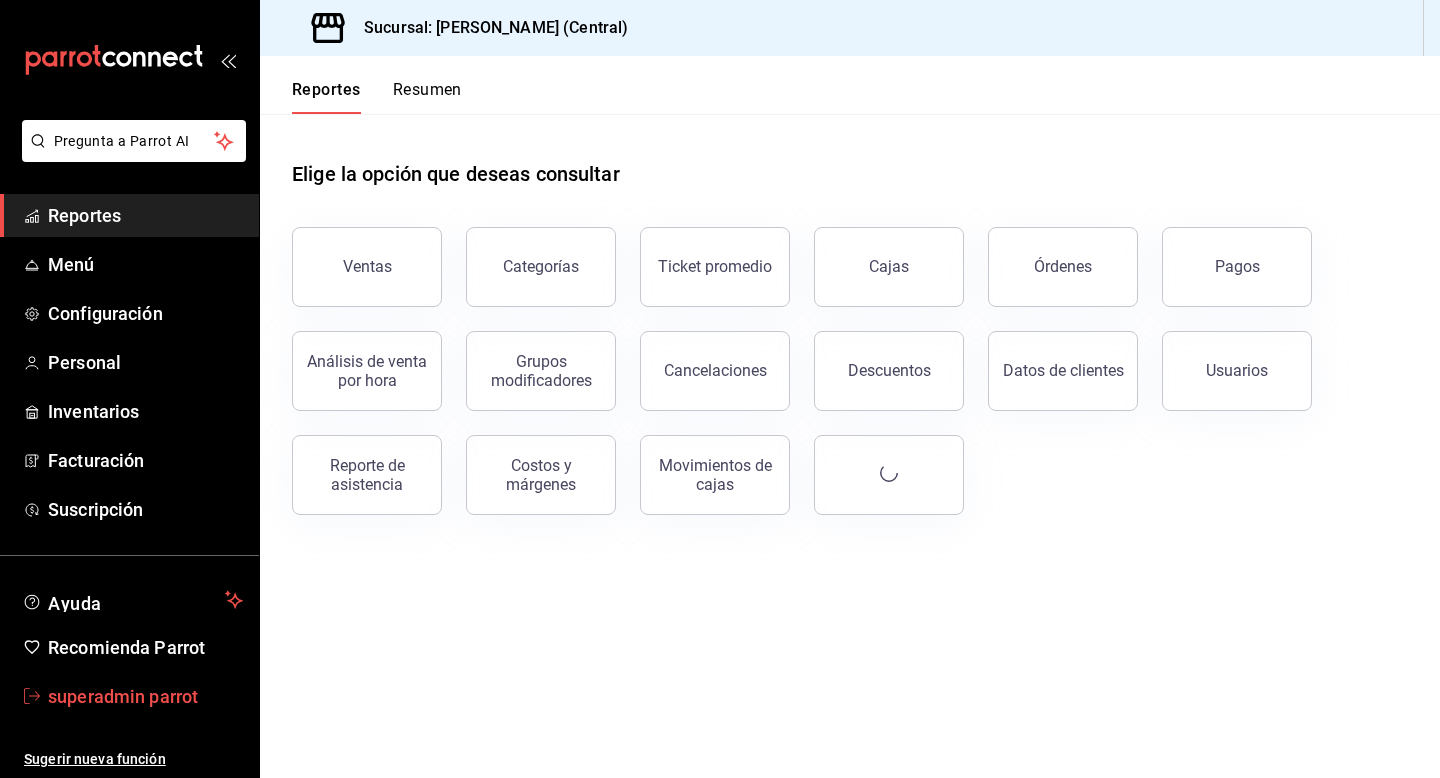 click on "superadmin parrot" at bounding box center (129, 696) 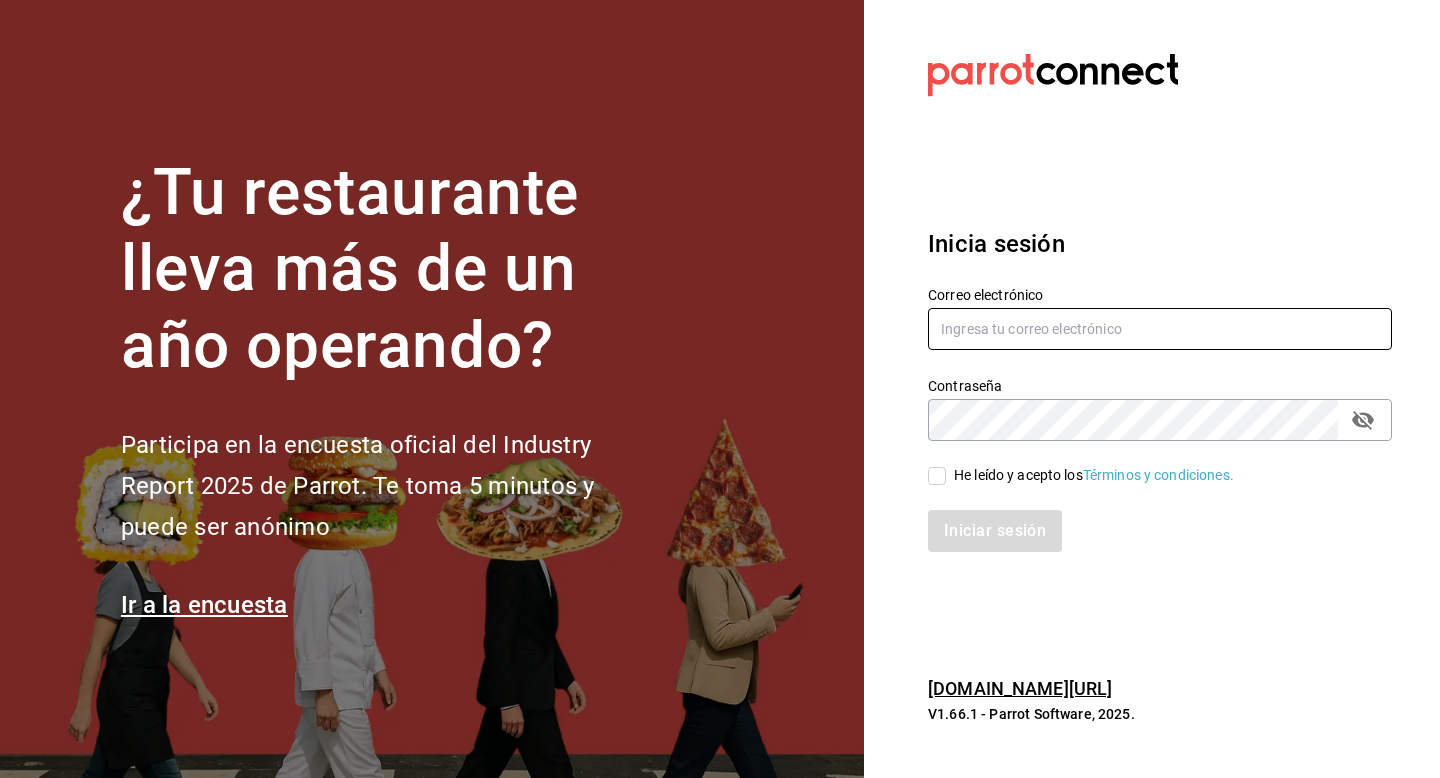 click at bounding box center (1160, 329) 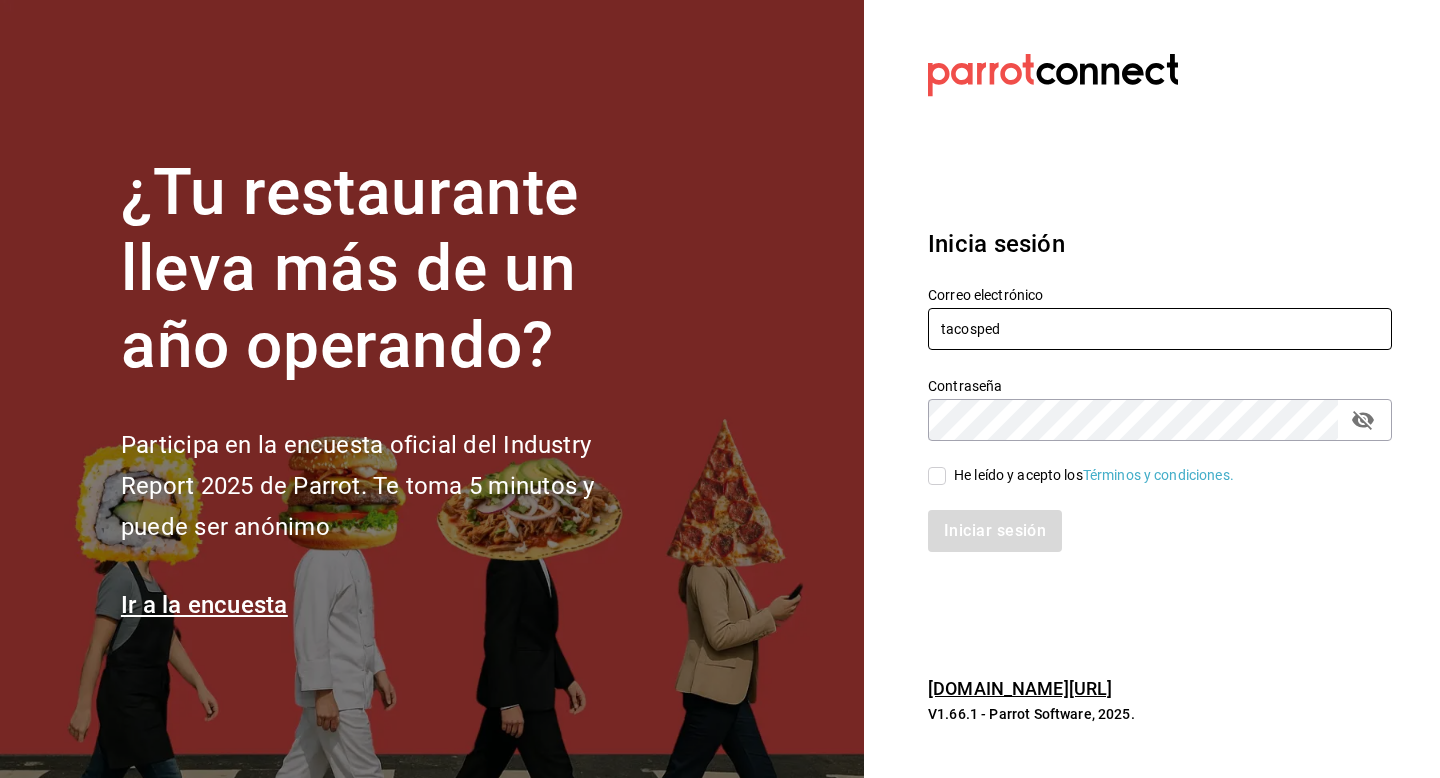type on "[EMAIL_ADDRESS][DOMAIN_NAME]" 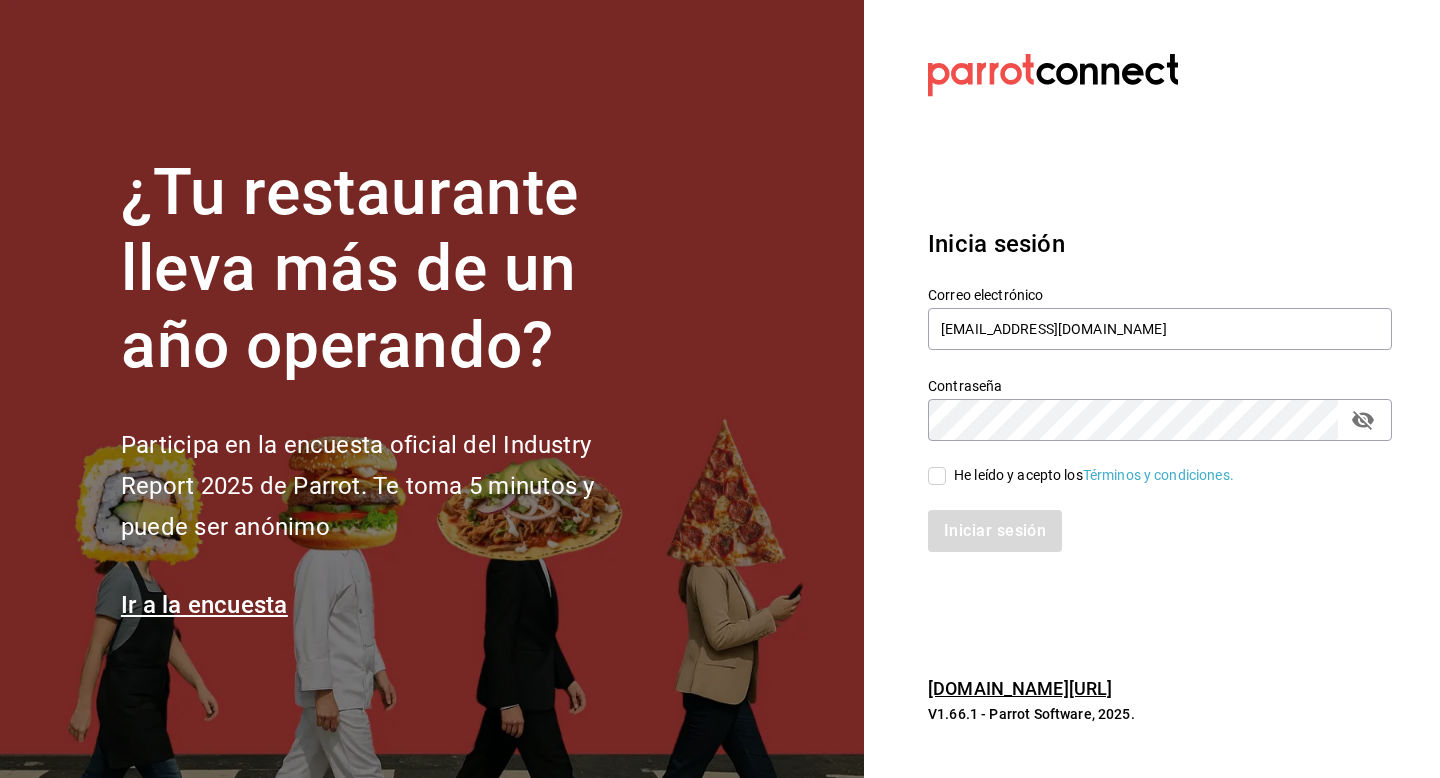 click on "Iniciar sesión" at bounding box center [1148, 519] 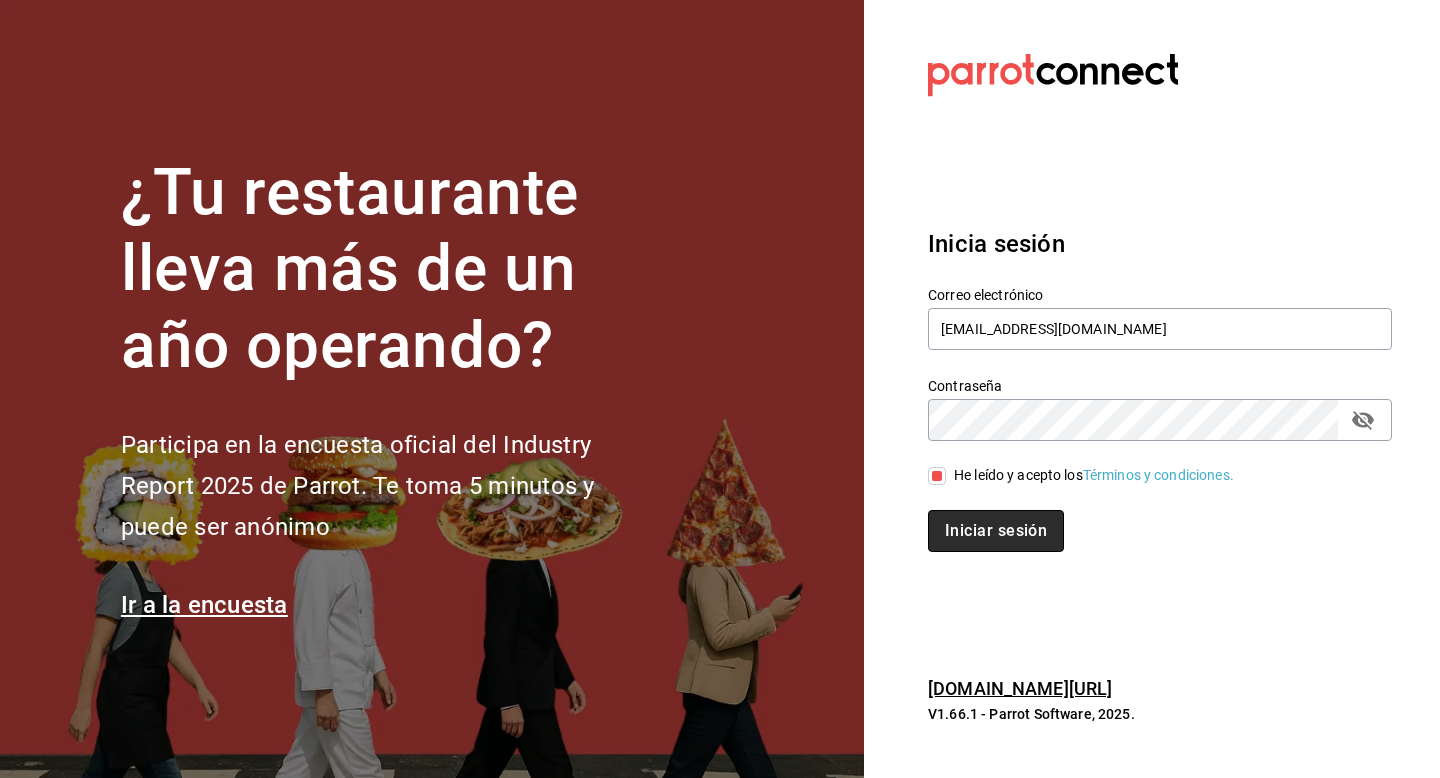 click on "Iniciar sesión" at bounding box center (996, 531) 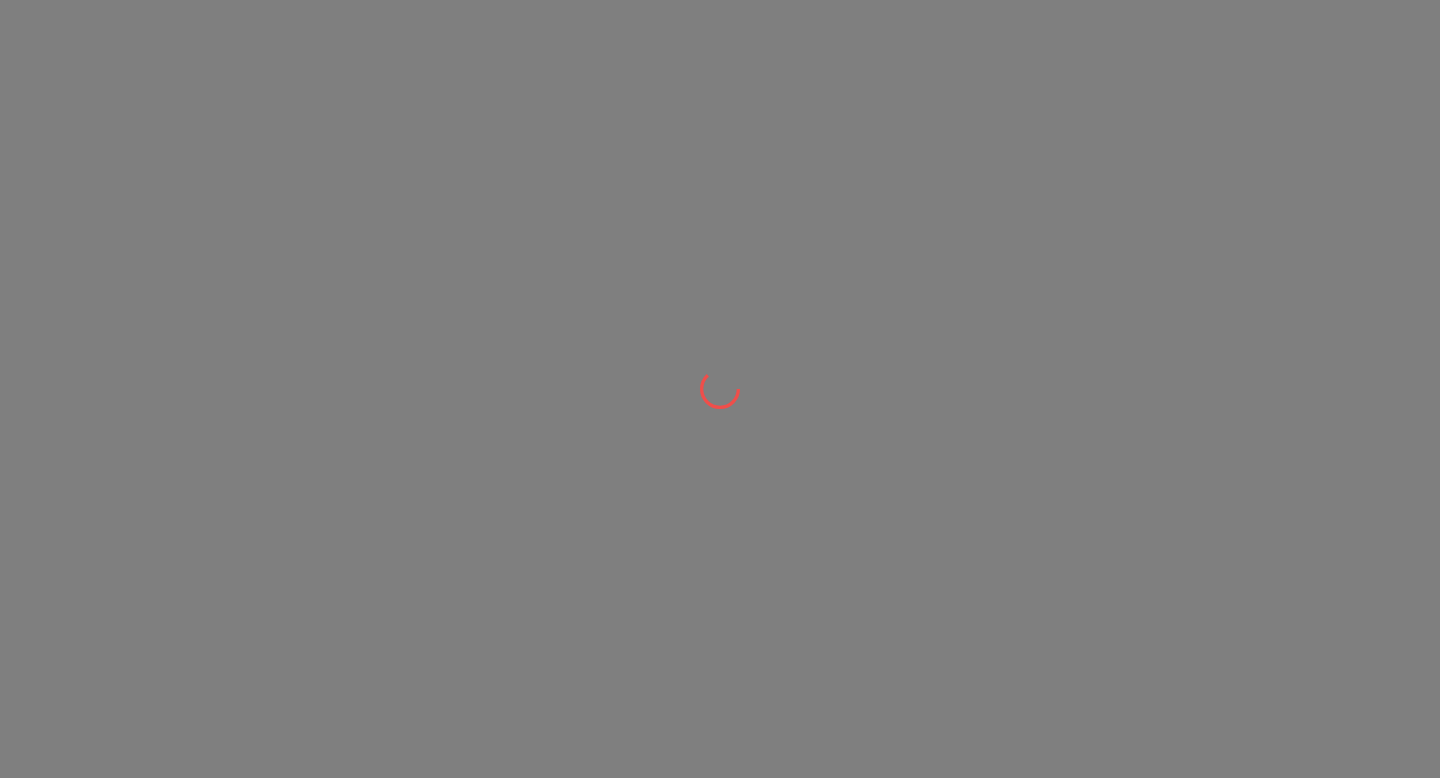 scroll, scrollTop: 0, scrollLeft: 0, axis: both 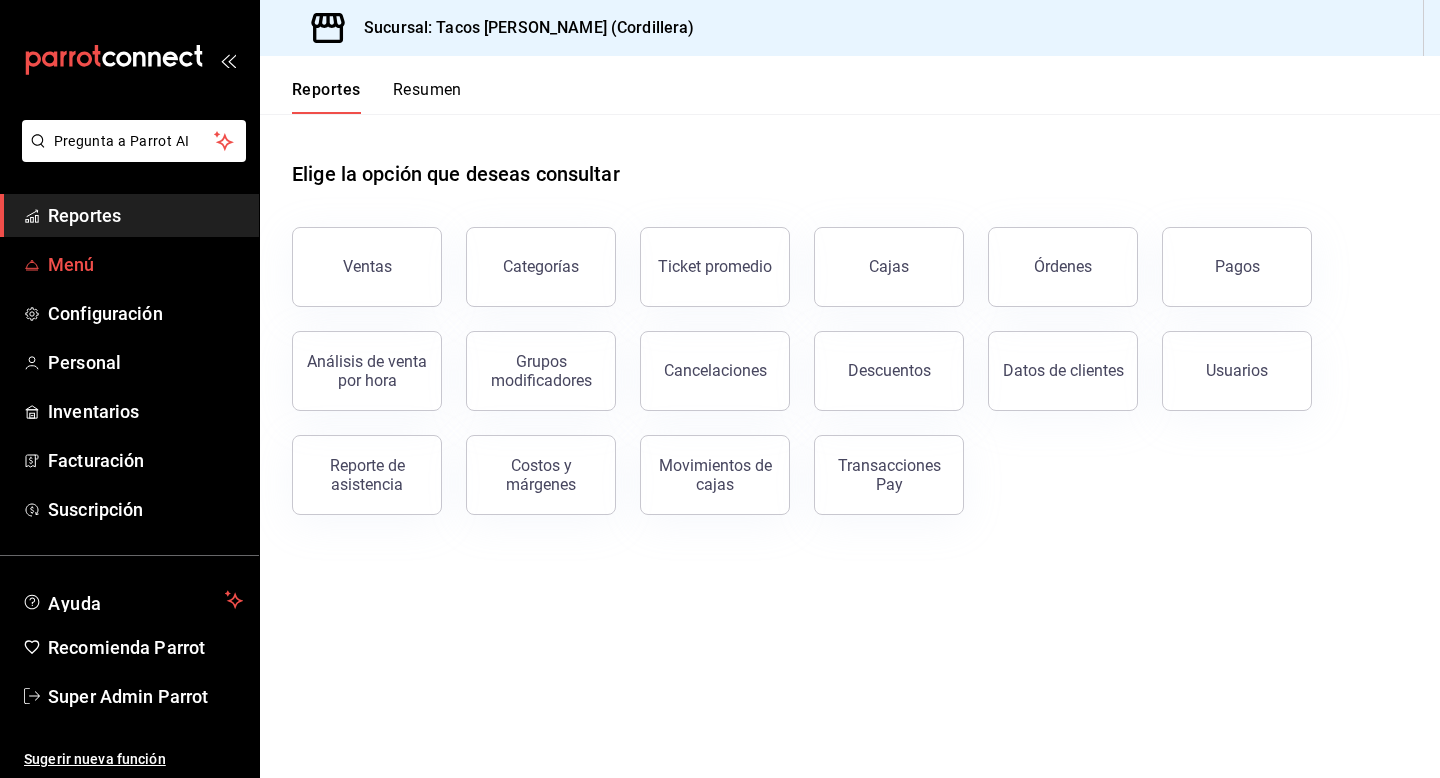 click on "Menú" at bounding box center [145, 264] 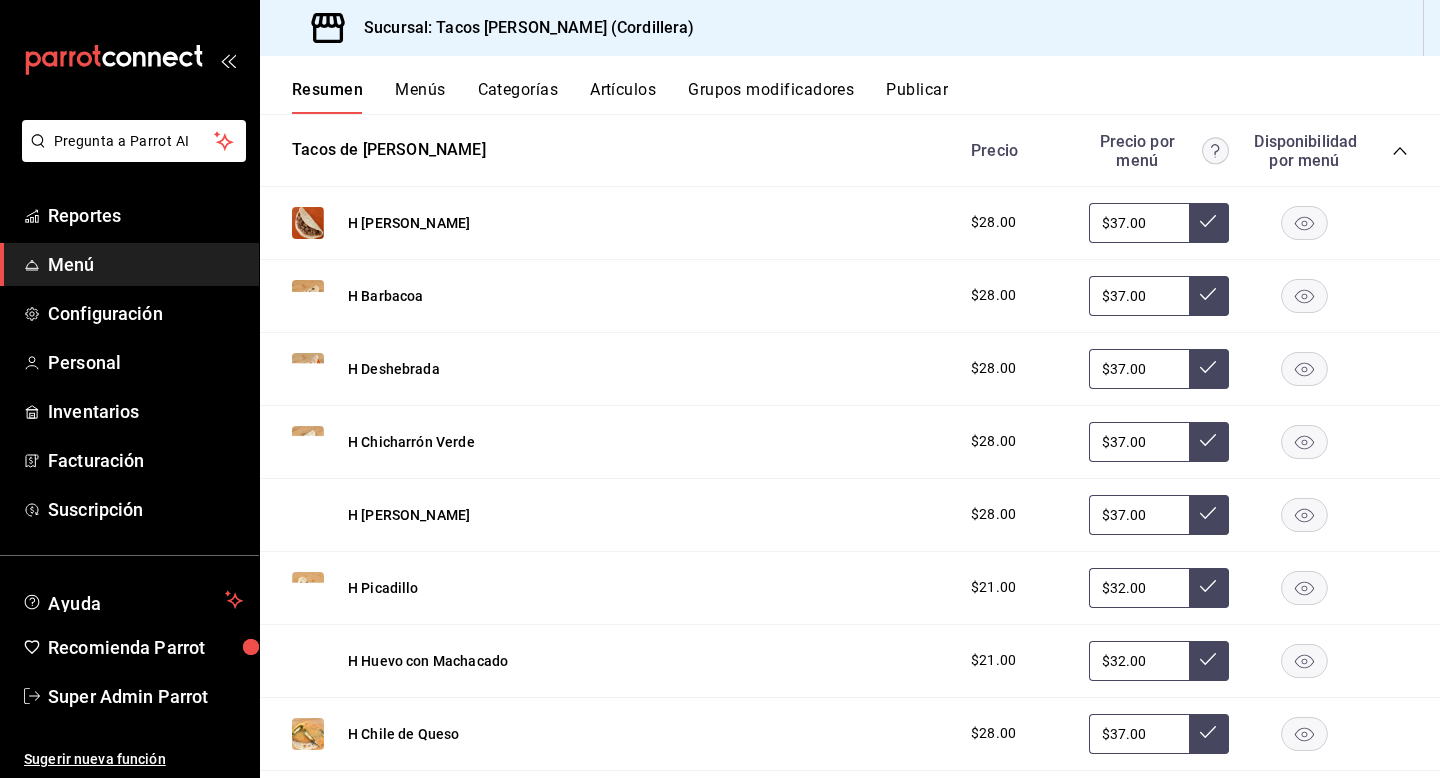 scroll, scrollTop: 930, scrollLeft: 0, axis: vertical 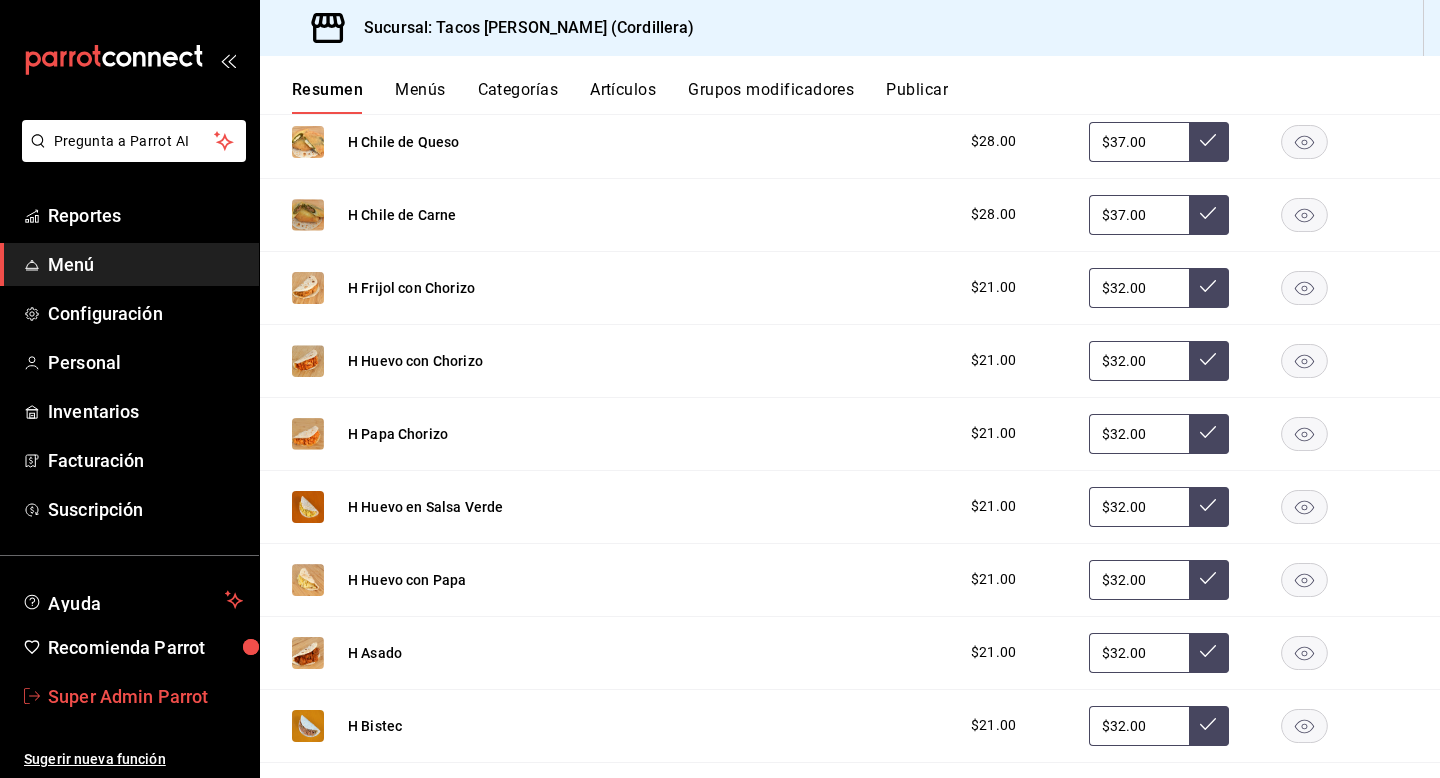 click on "Super Admin Parrot" at bounding box center [145, 696] 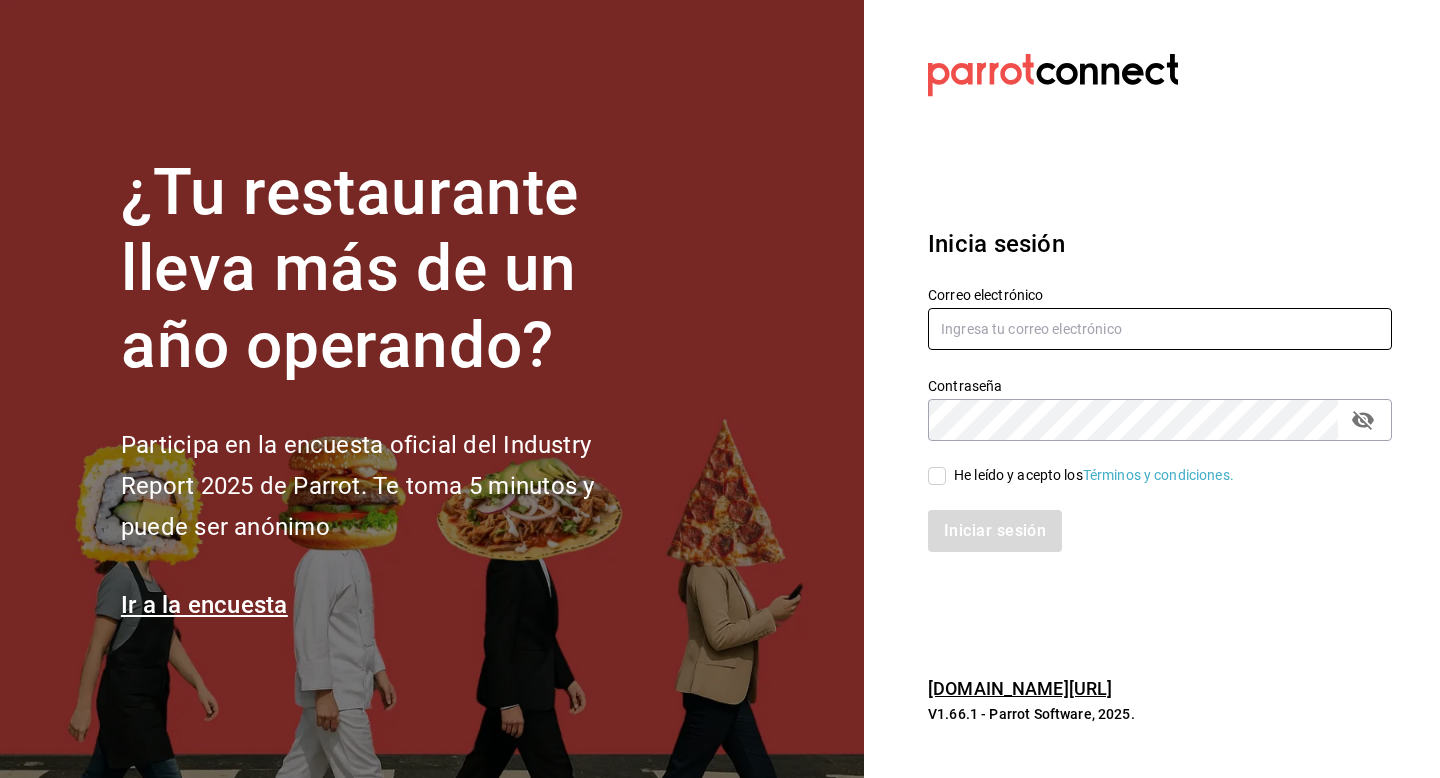 click at bounding box center (1160, 329) 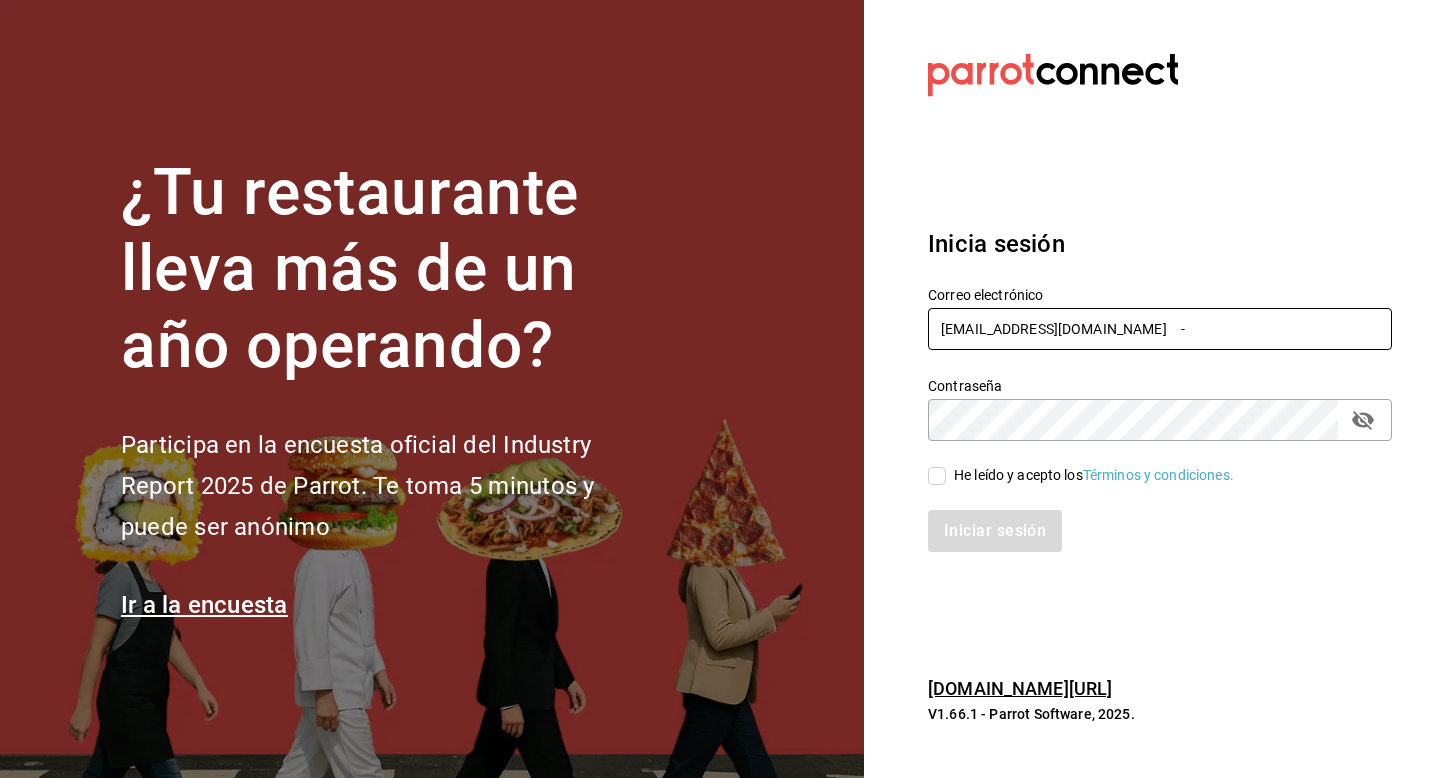click on "multiuser@tacosdonpedro.com	-" at bounding box center (1160, 329) 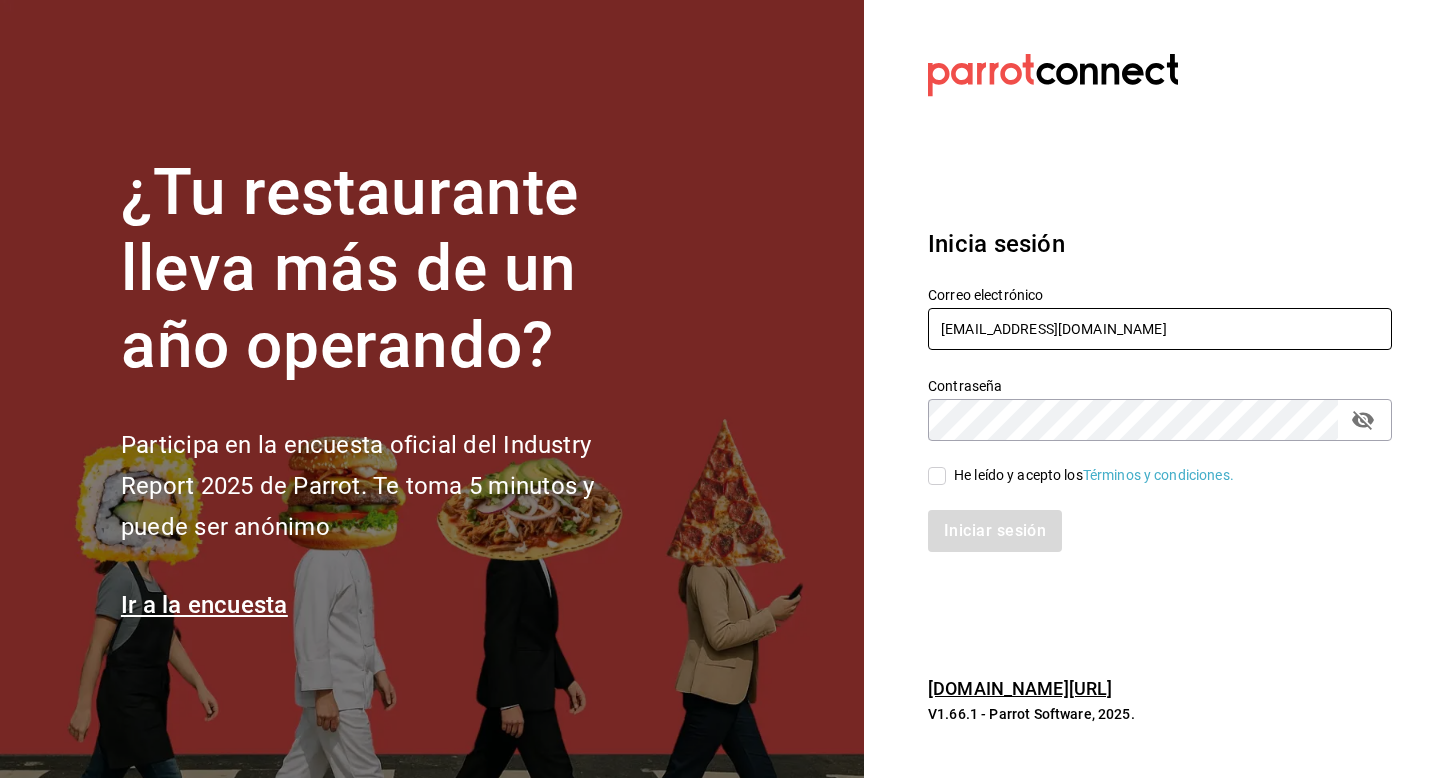 type on "multiuser@tacosdonpedro.com" 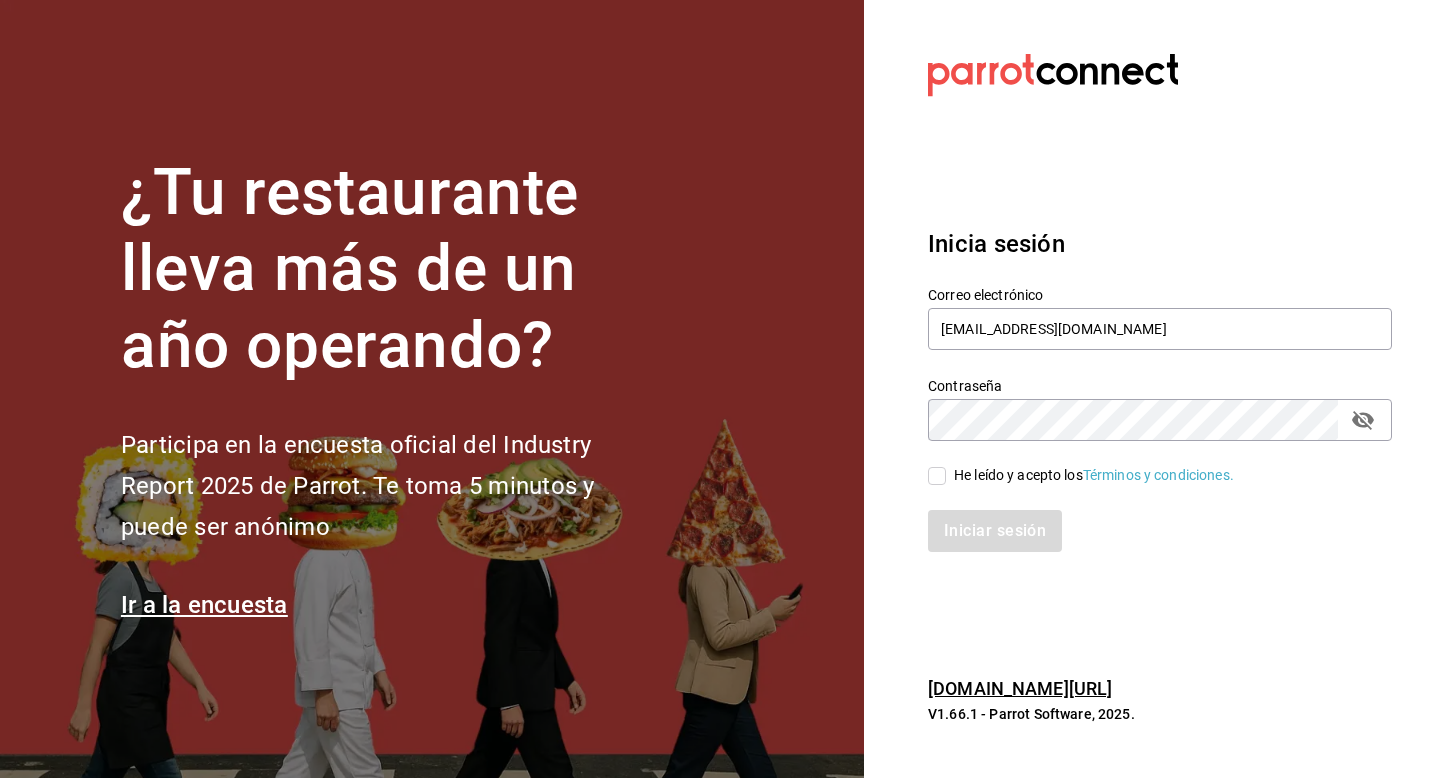 click on "He leído y acepto los  Términos y condiciones." at bounding box center (1094, 475) 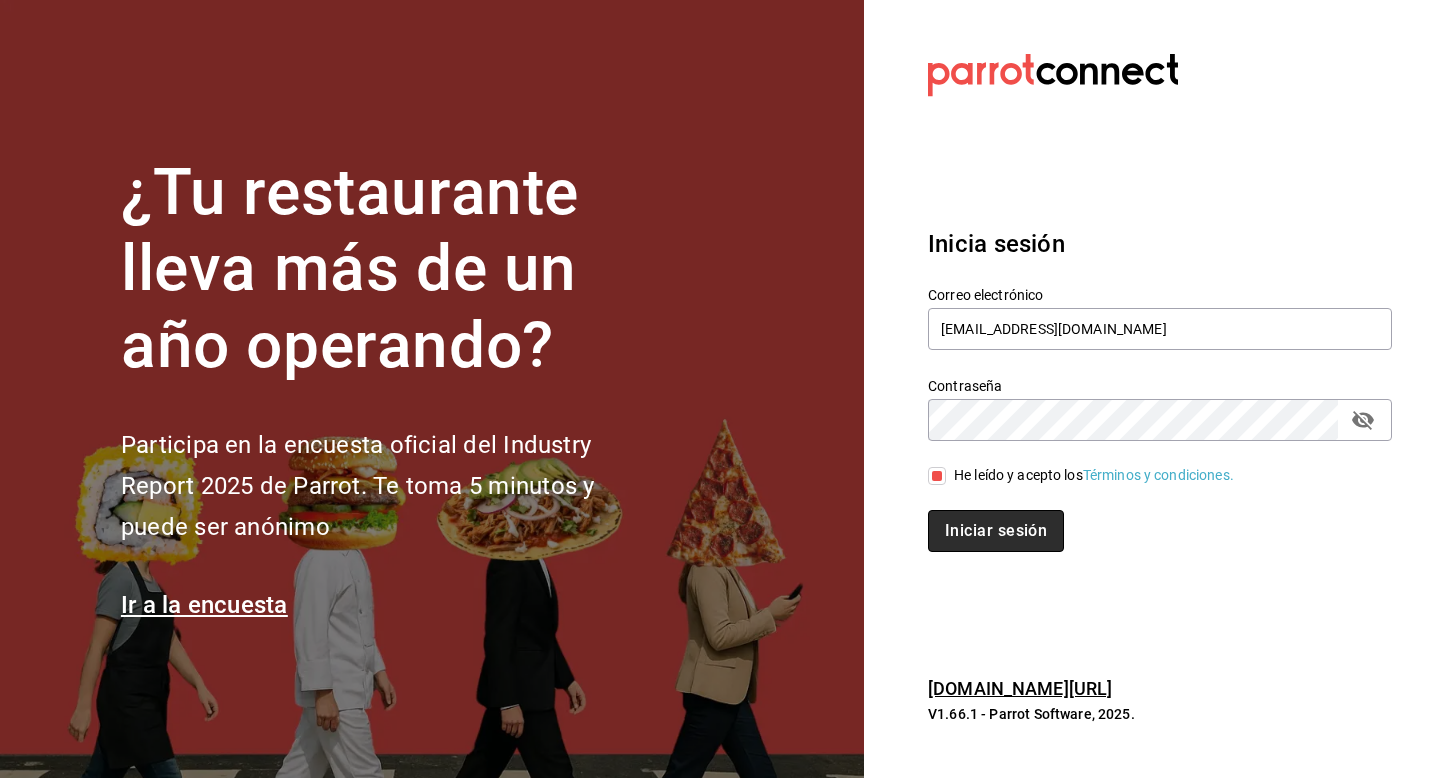 click on "Iniciar sesión" at bounding box center [996, 531] 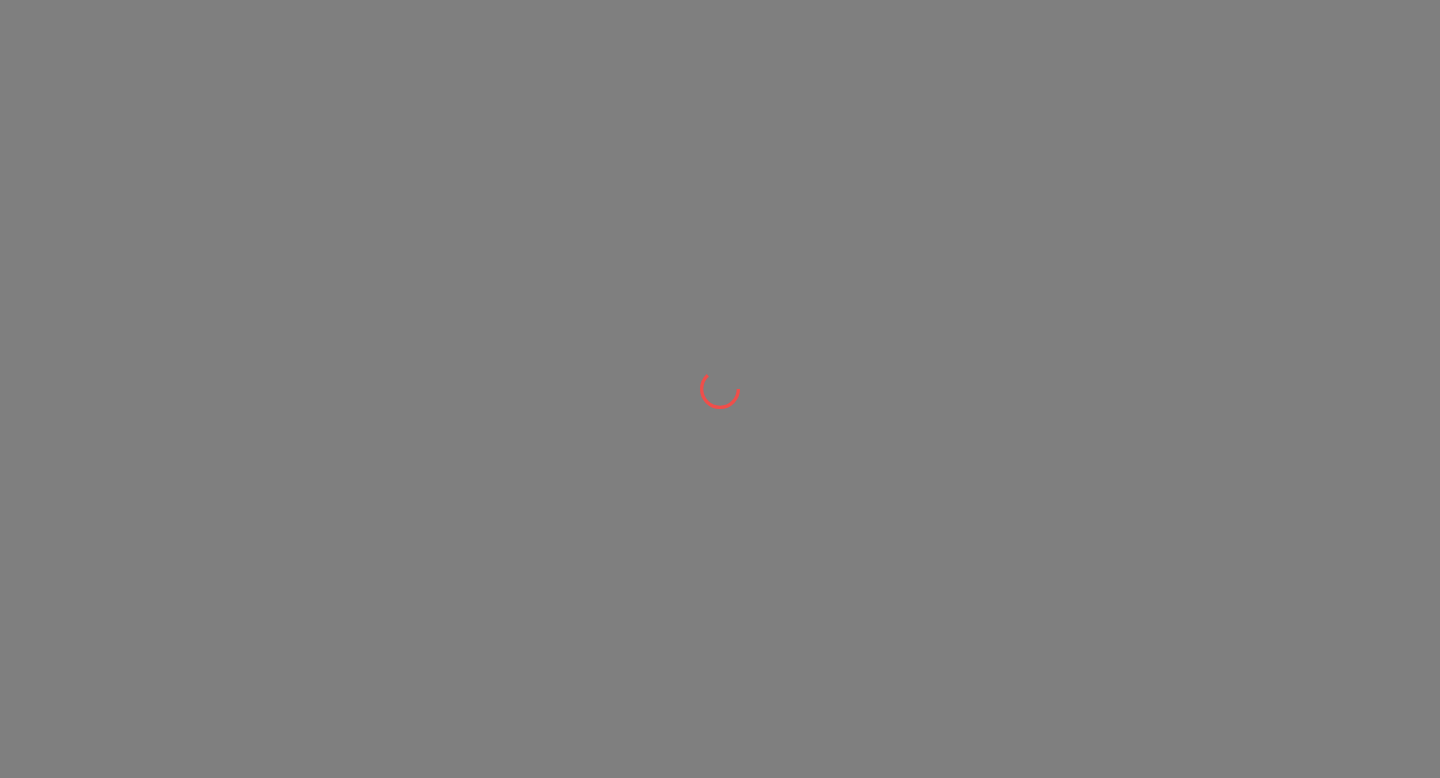 scroll, scrollTop: 0, scrollLeft: 0, axis: both 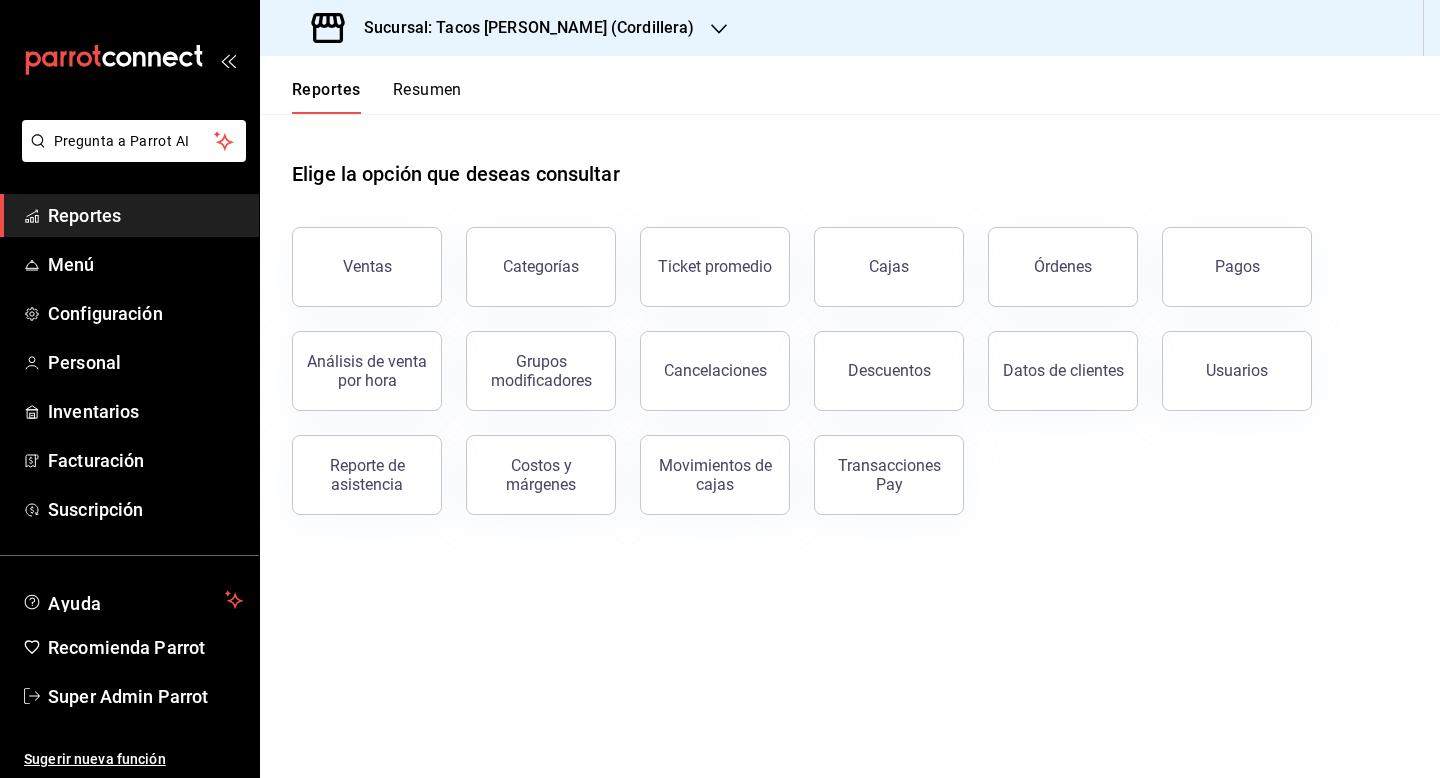 click on "Sucursal: Tacos don Pedro (Cordillera)" at bounding box center (521, 28) 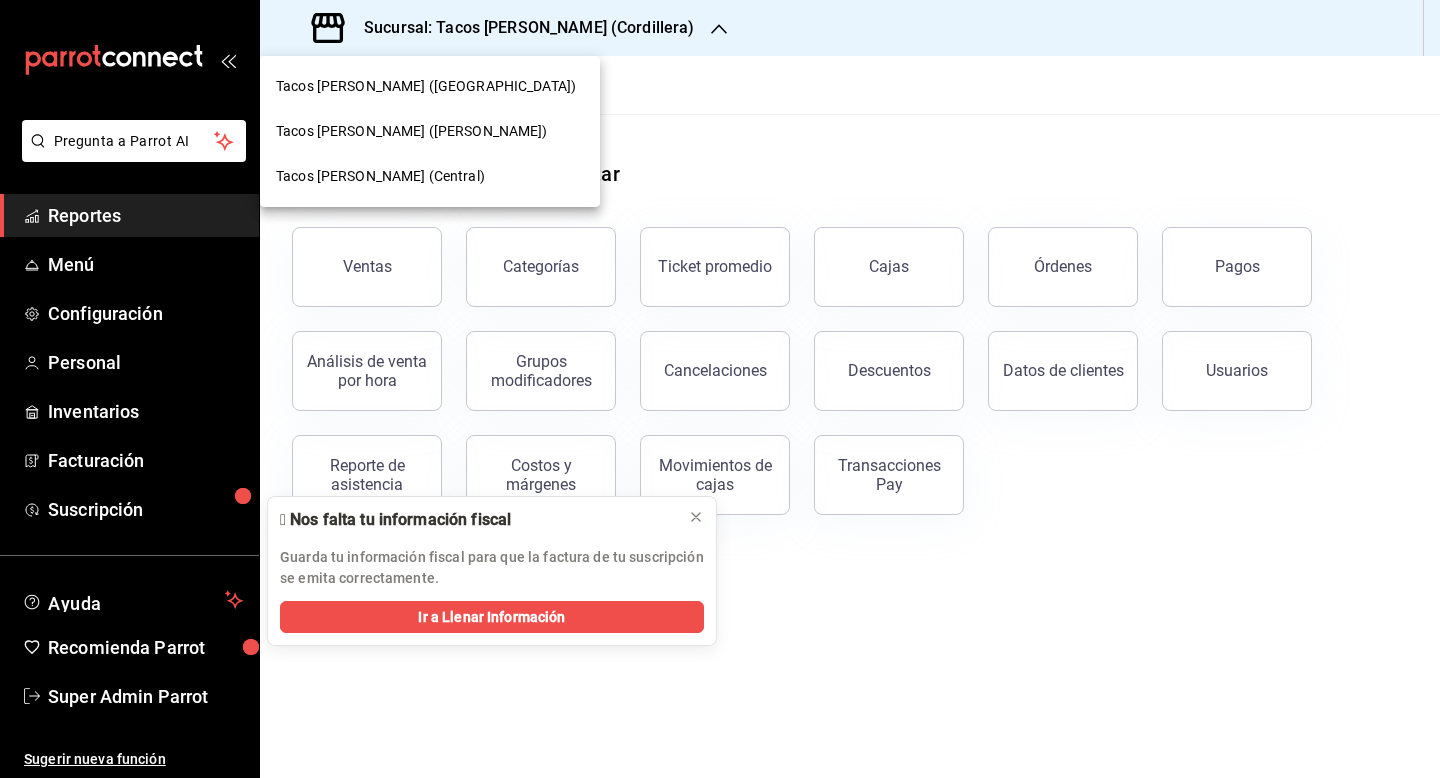 click at bounding box center (720, 389) 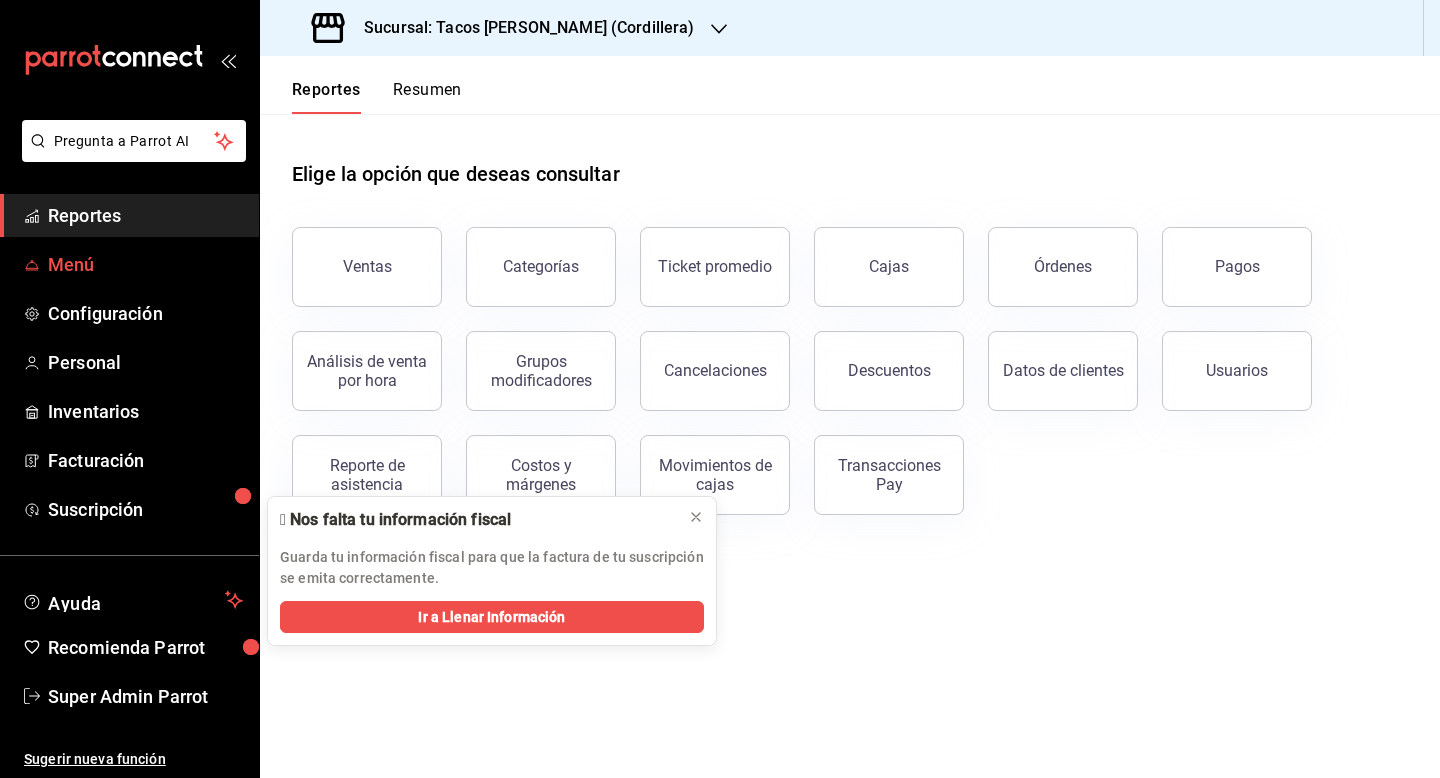 click on "Menú" at bounding box center [129, 264] 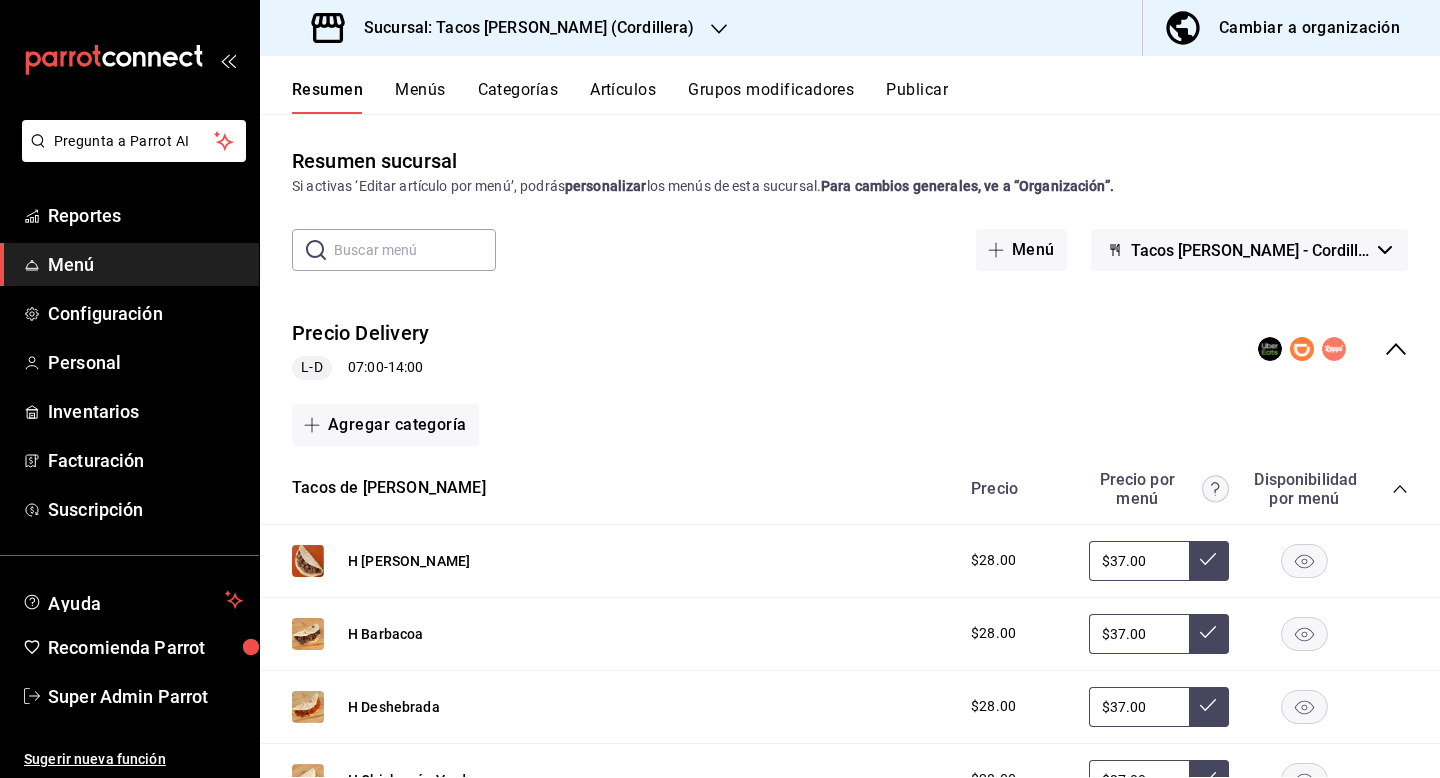 click on "Cambiar a organización" at bounding box center (1309, 28) 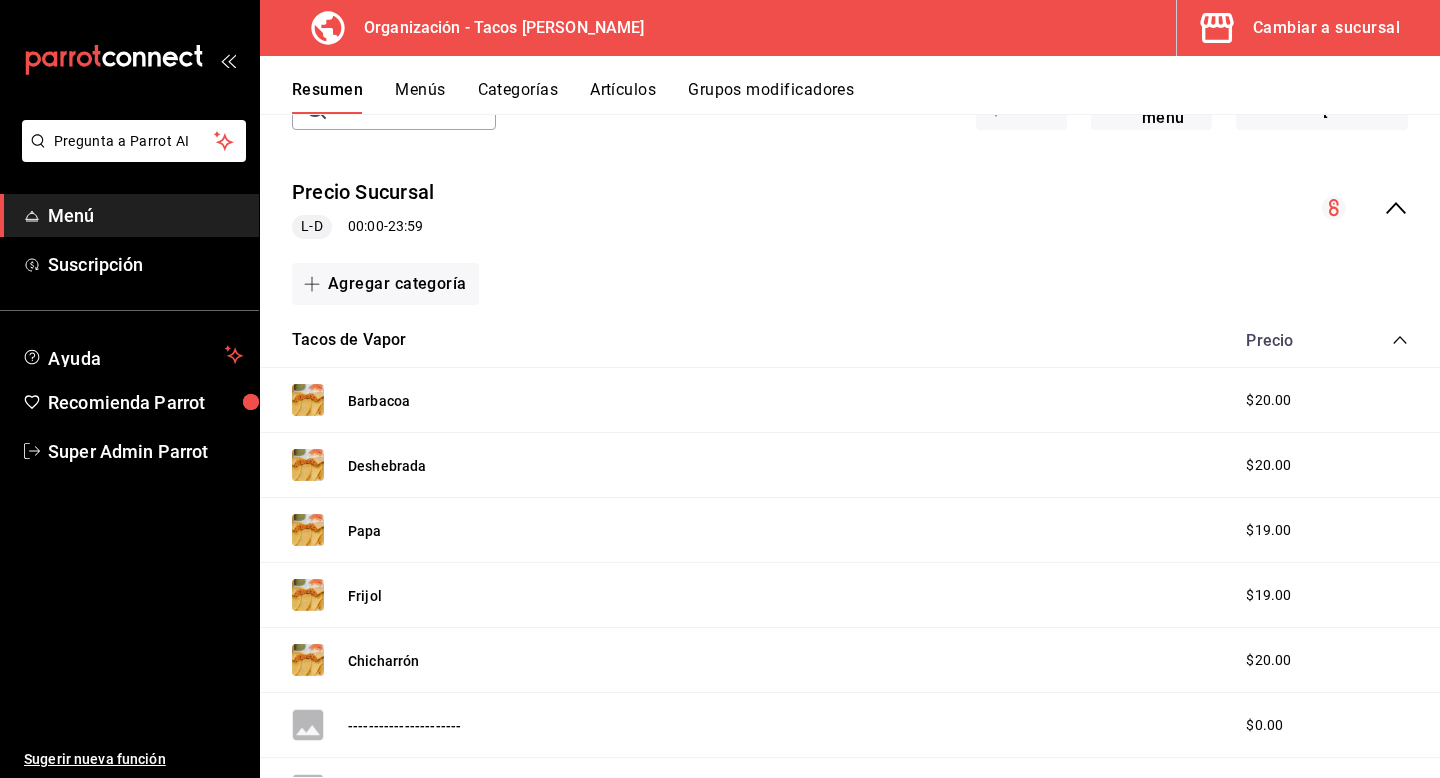 scroll, scrollTop: 0, scrollLeft: 0, axis: both 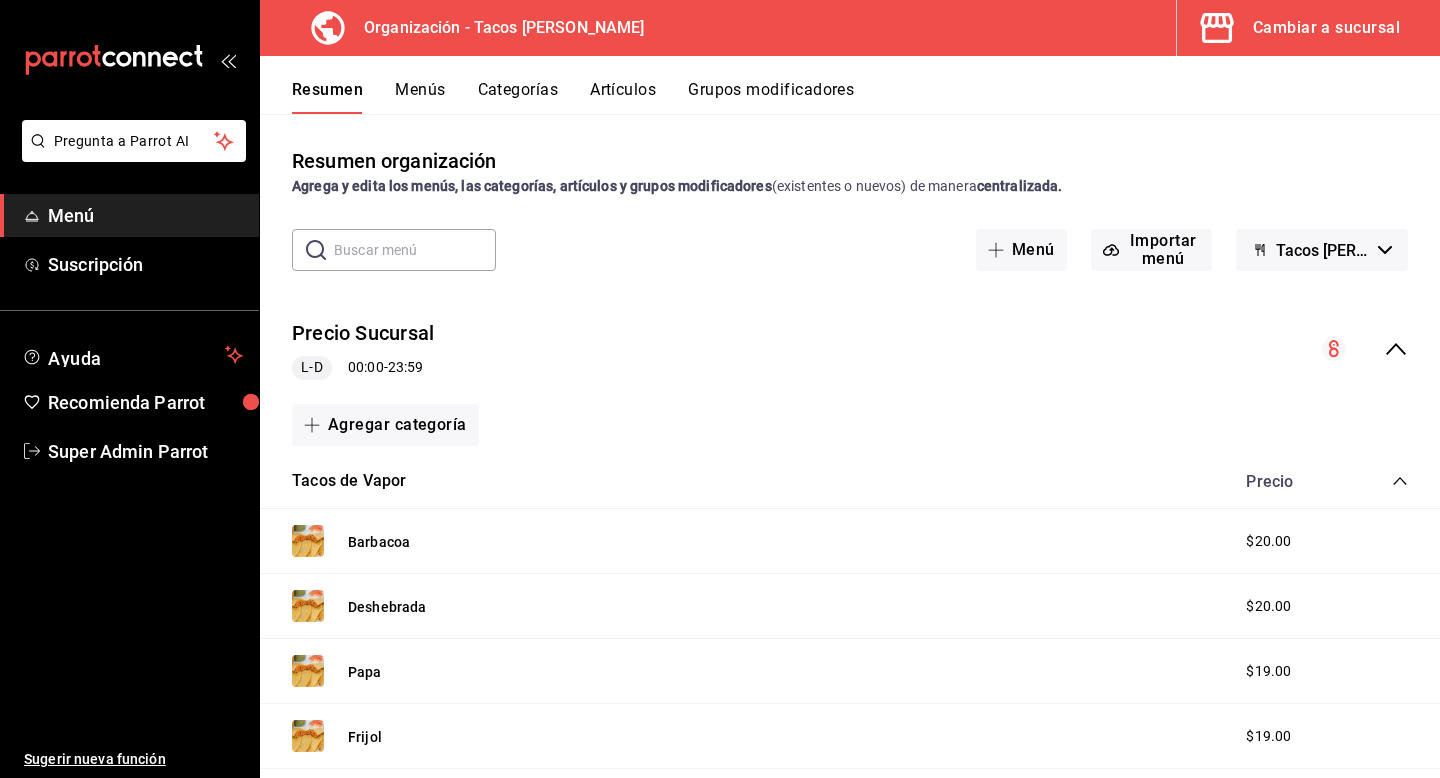 click on "Categorías" at bounding box center (518, 97) 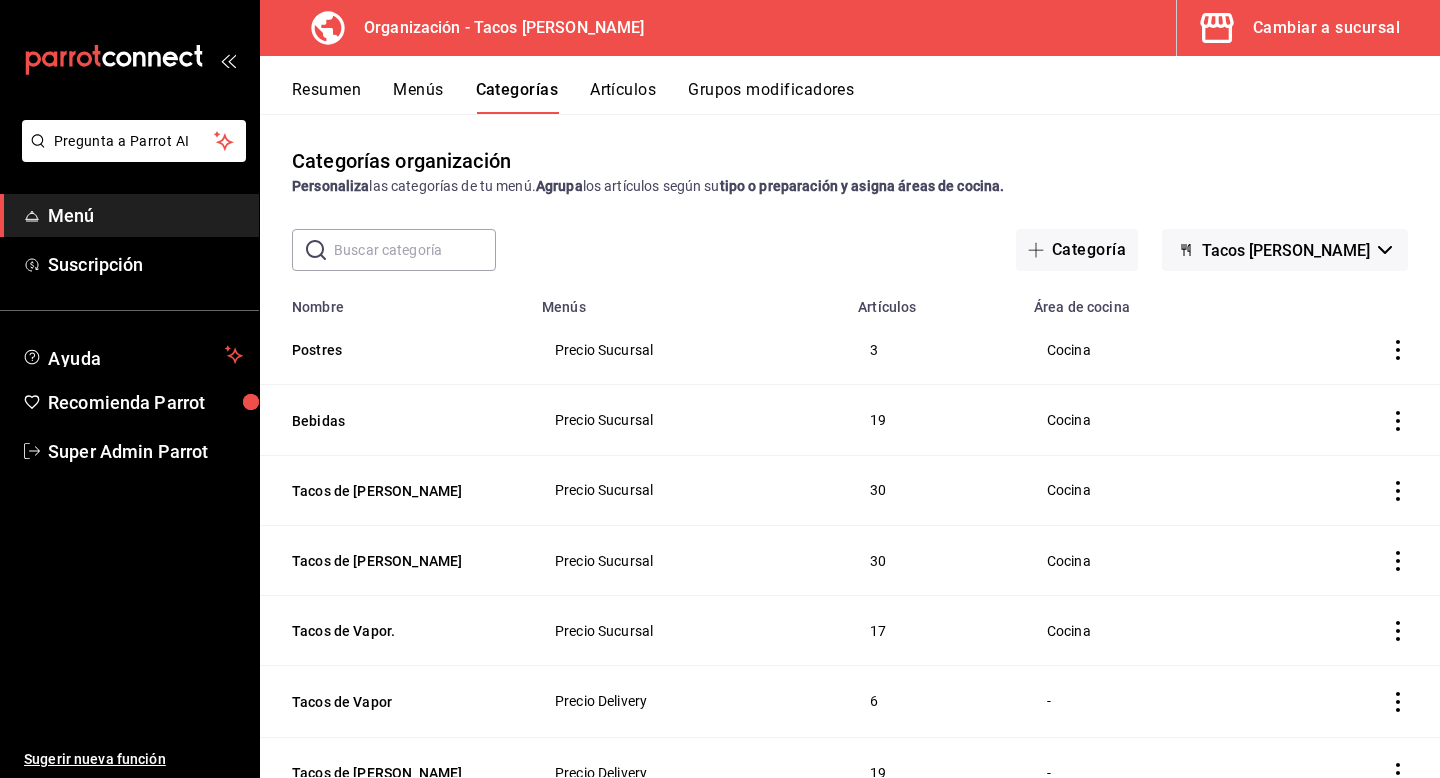 click at bounding box center (415, 250) 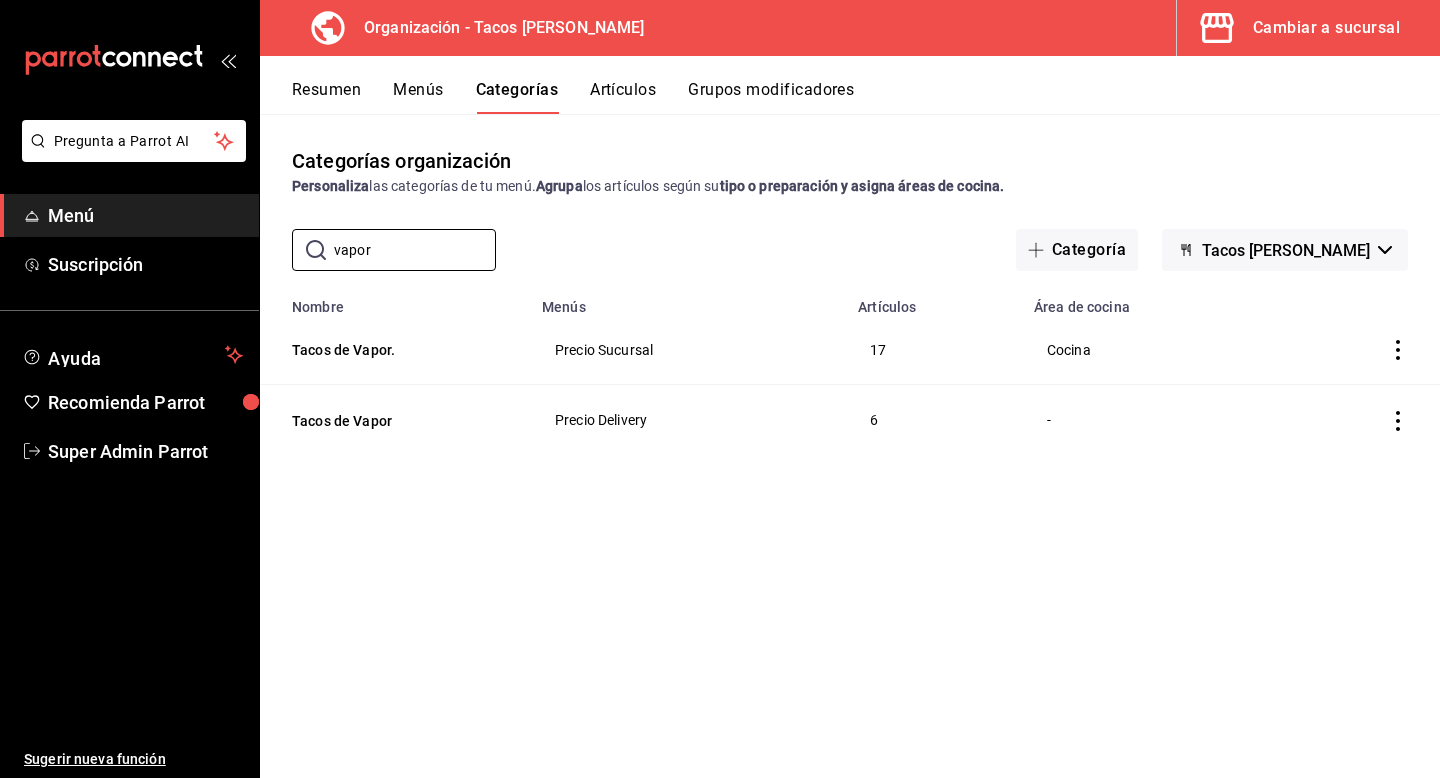 type on "vapor" 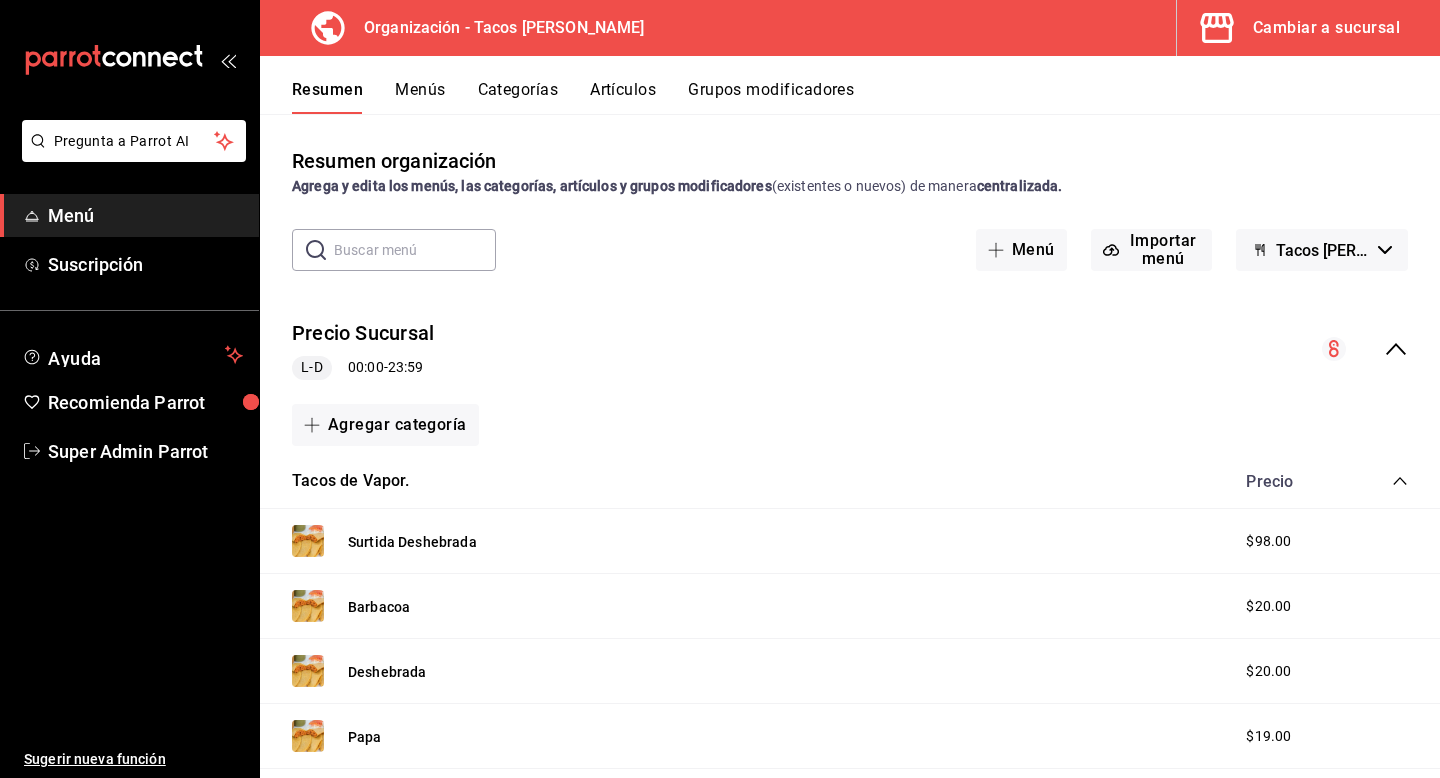 click at bounding box center (1365, 349) 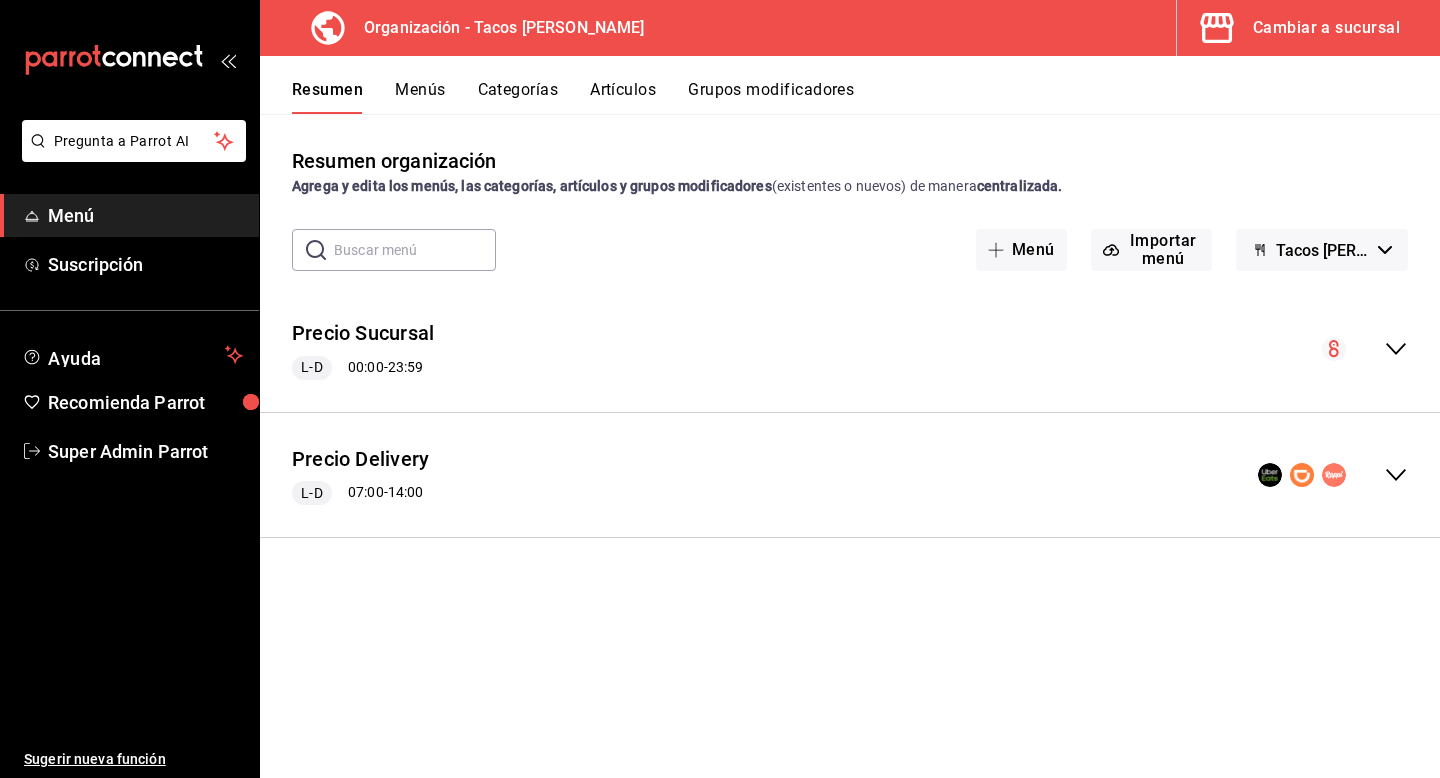 click 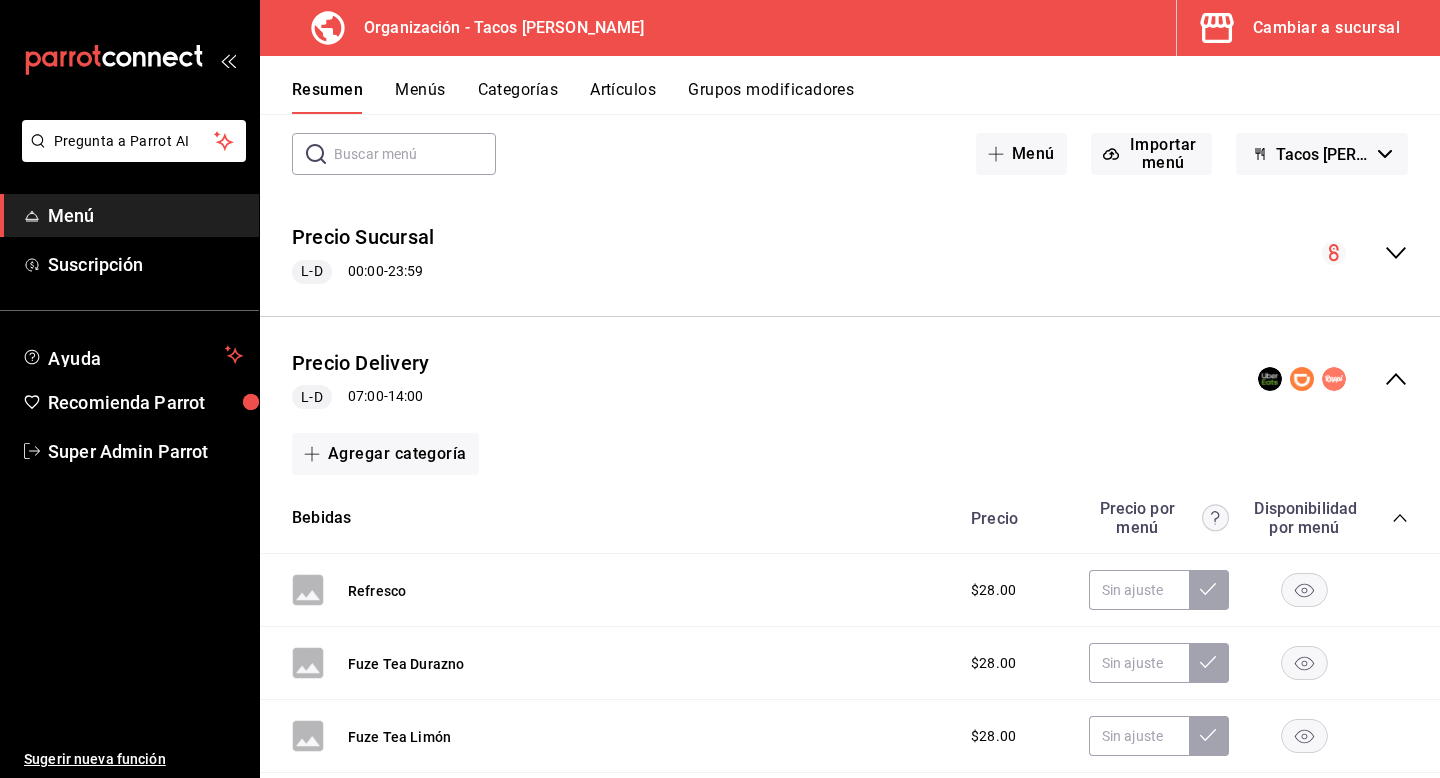 scroll, scrollTop: 130, scrollLeft: 0, axis: vertical 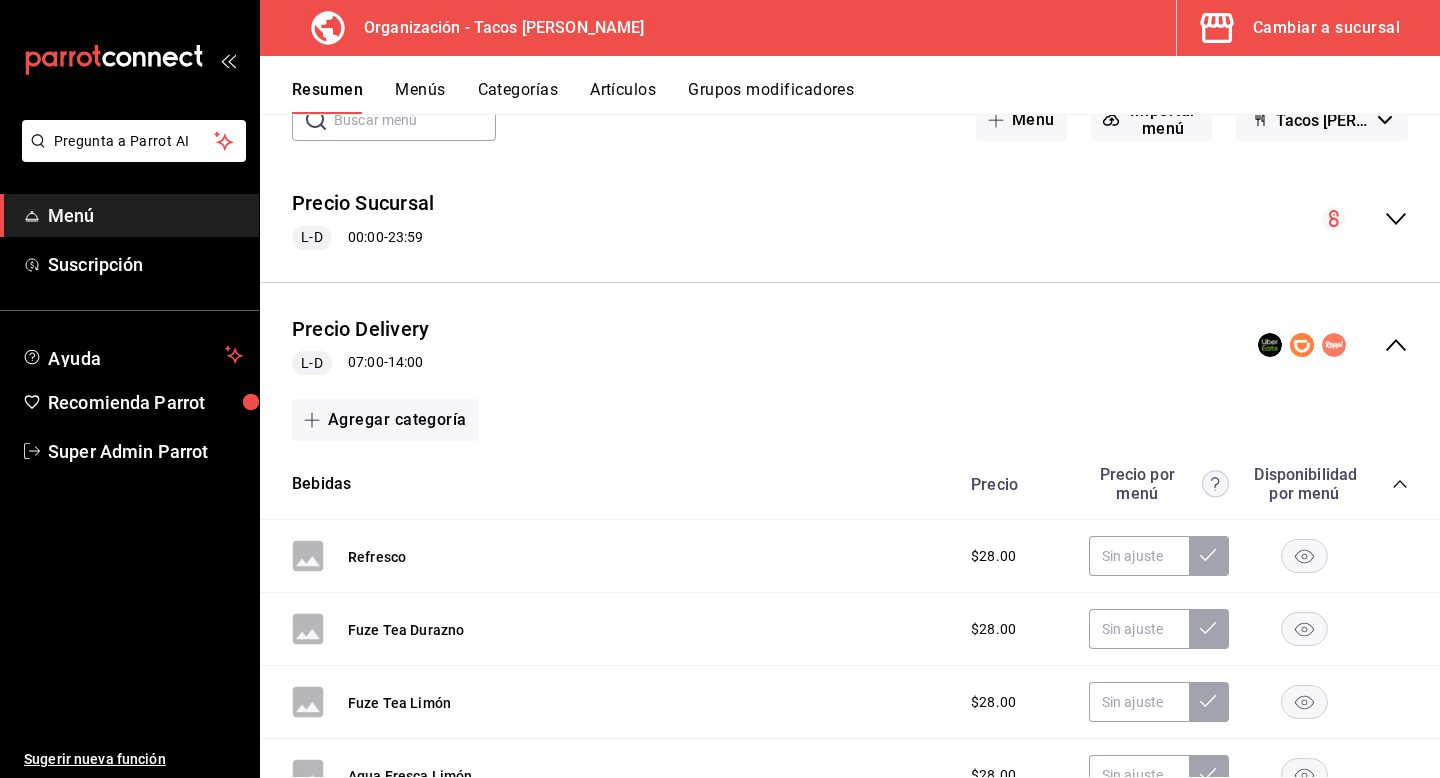 click 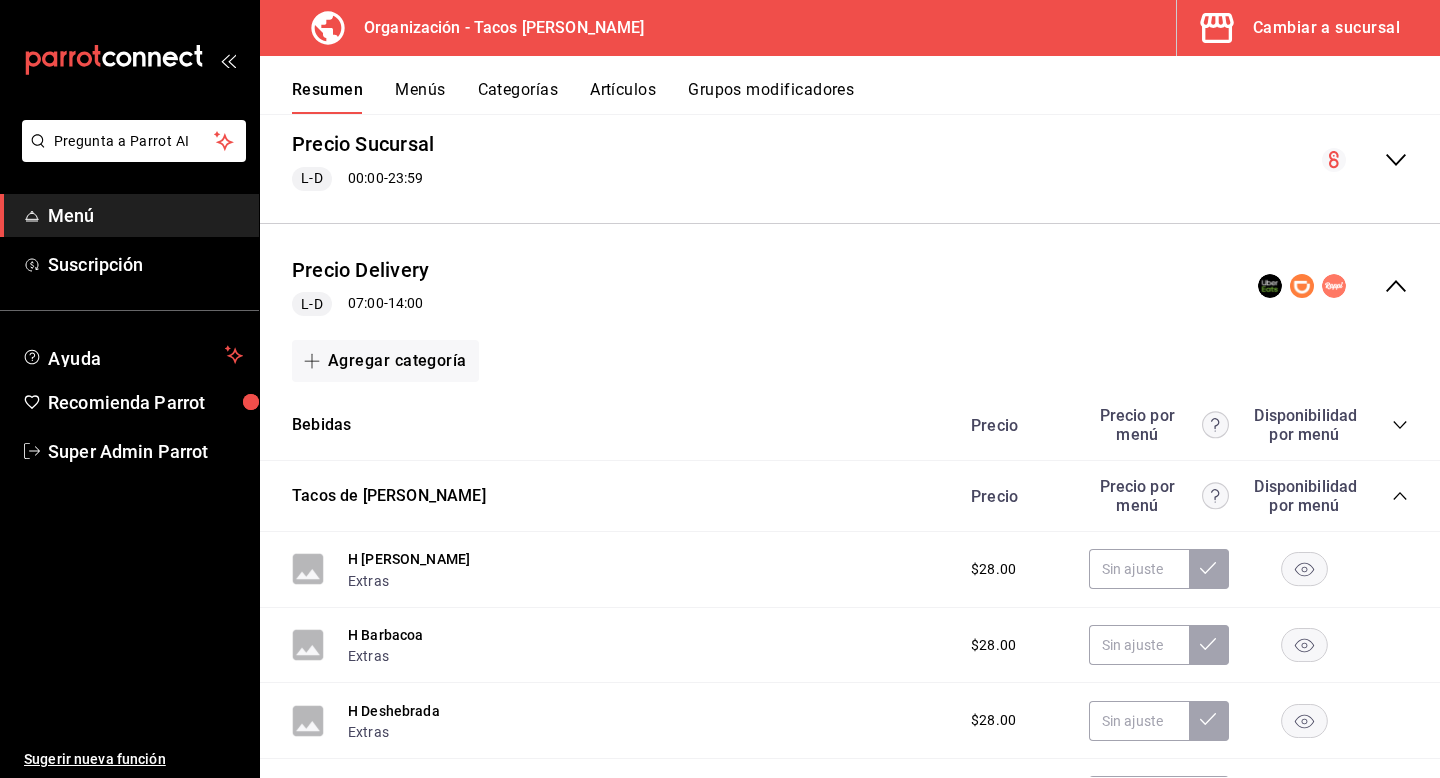 scroll, scrollTop: 192, scrollLeft: 0, axis: vertical 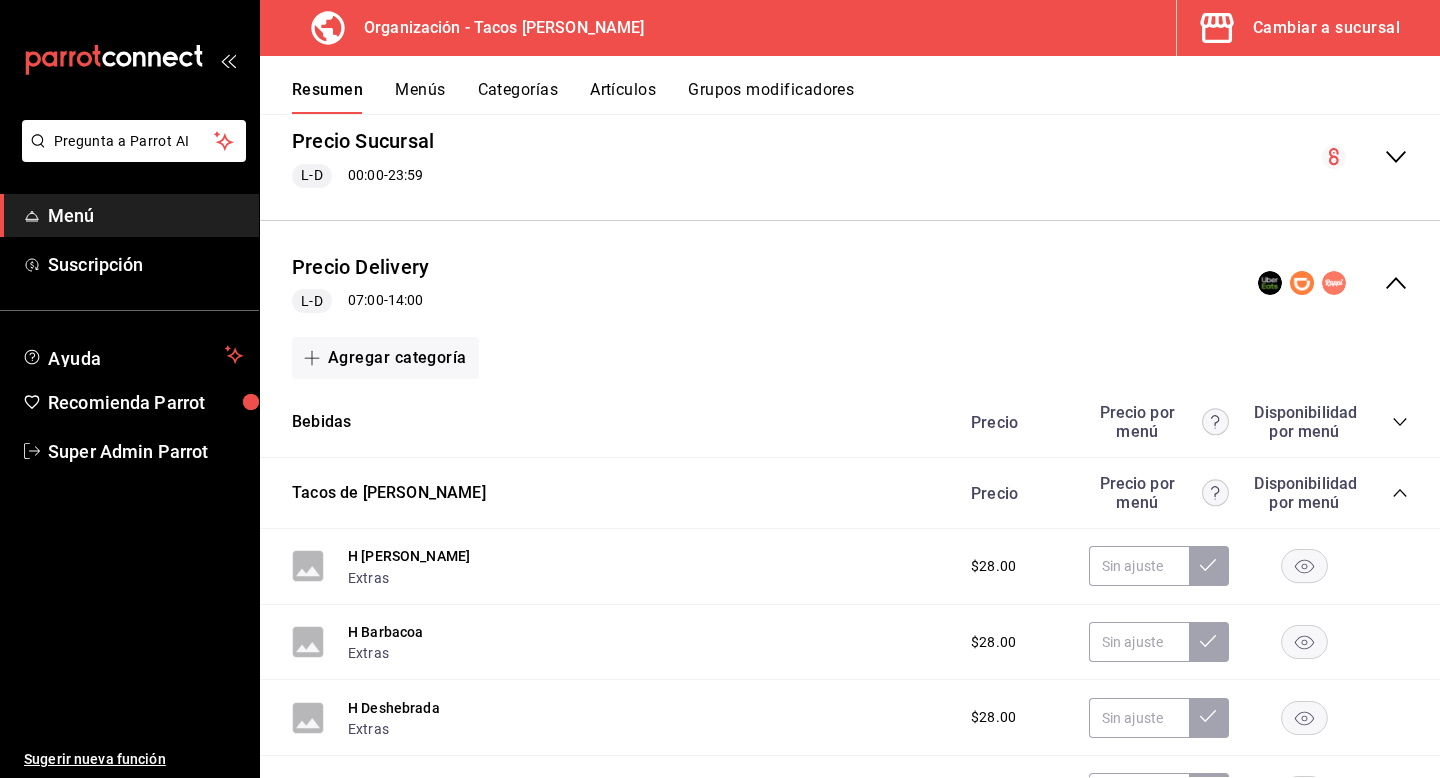 click 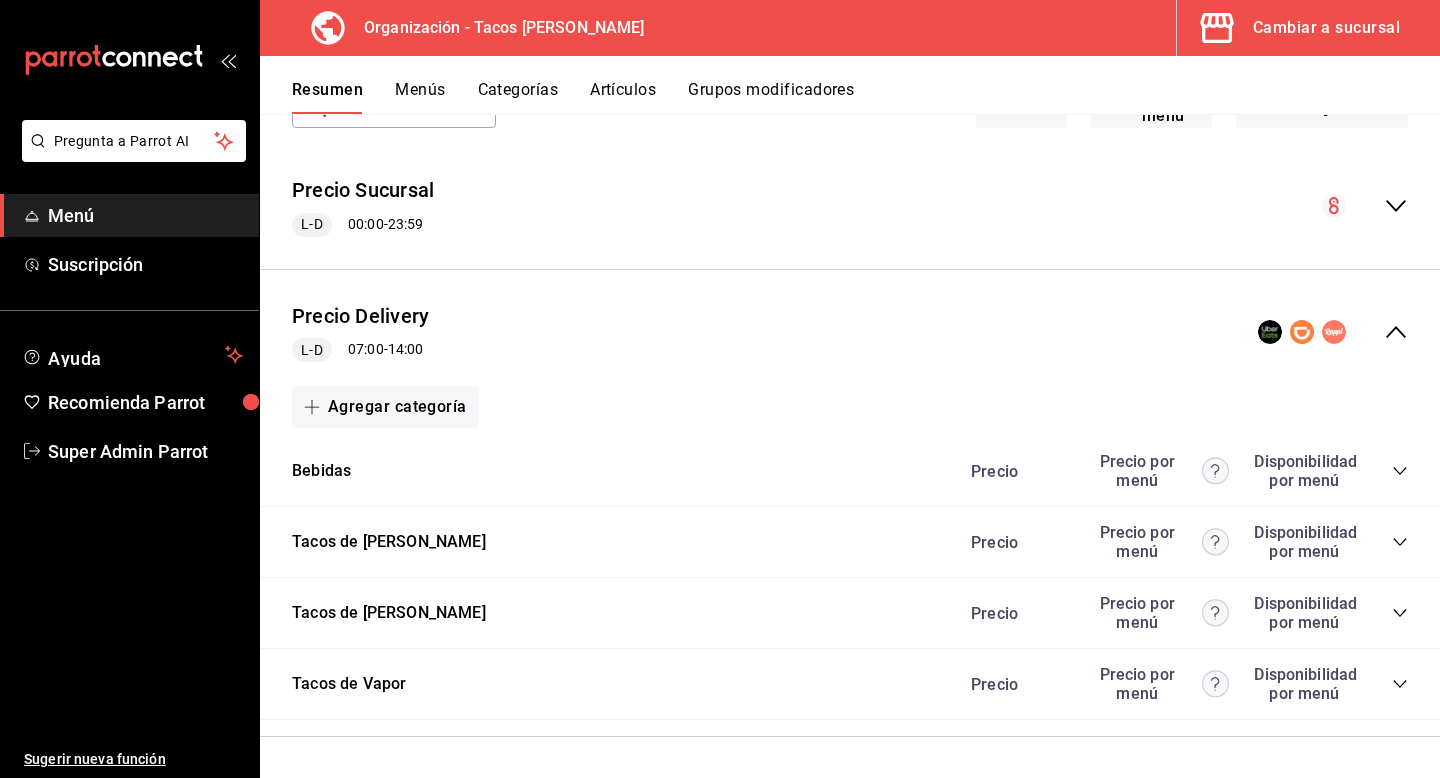 scroll, scrollTop: 143, scrollLeft: 0, axis: vertical 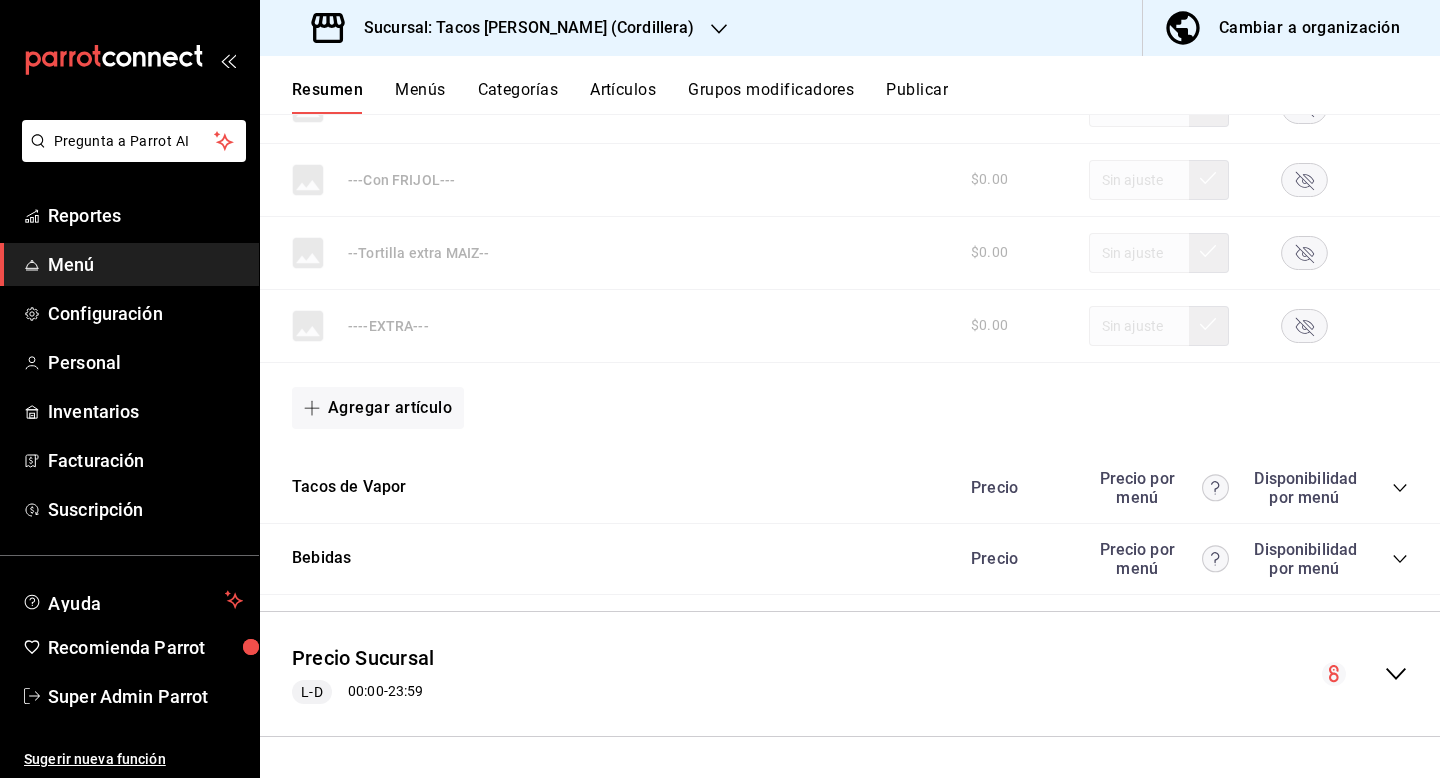 click 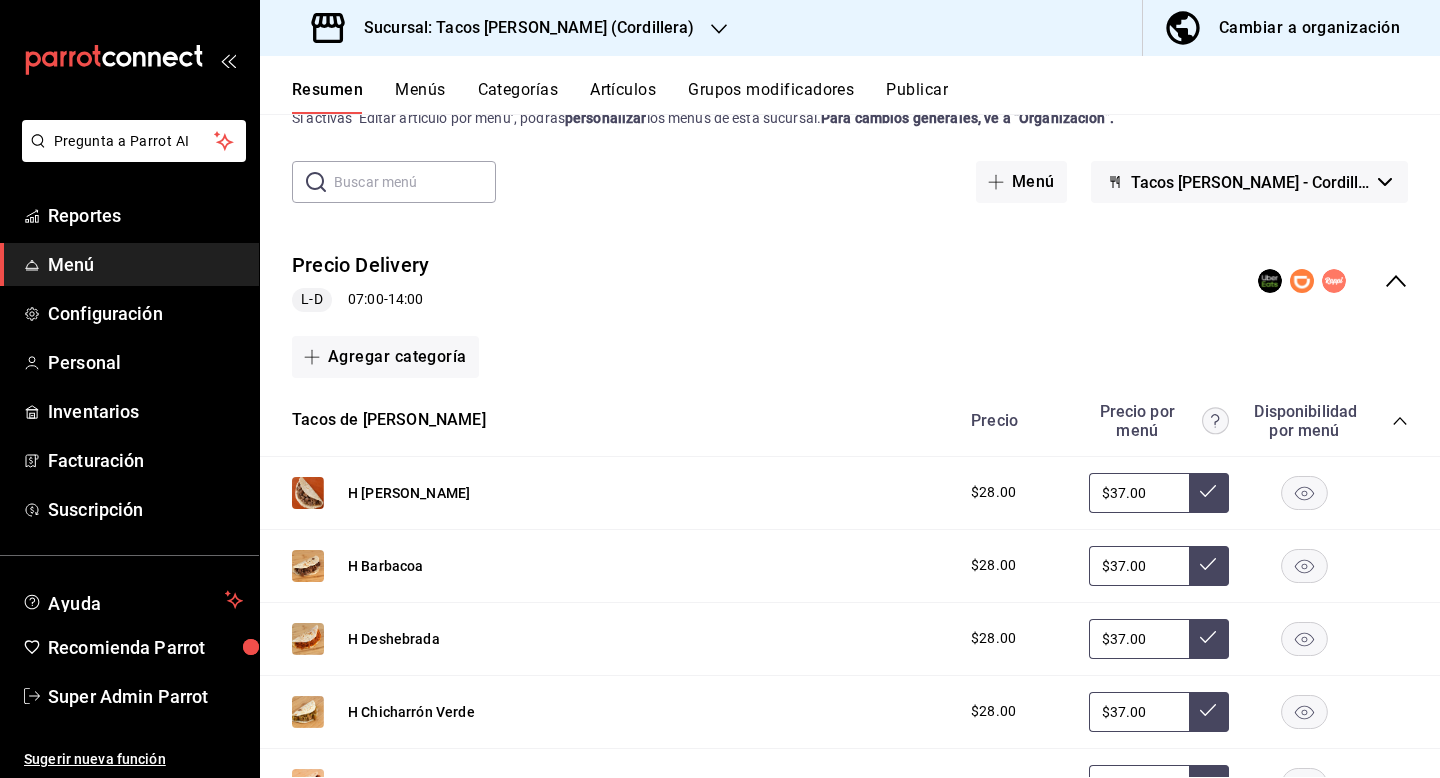 scroll, scrollTop: 0, scrollLeft: 0, axis: both 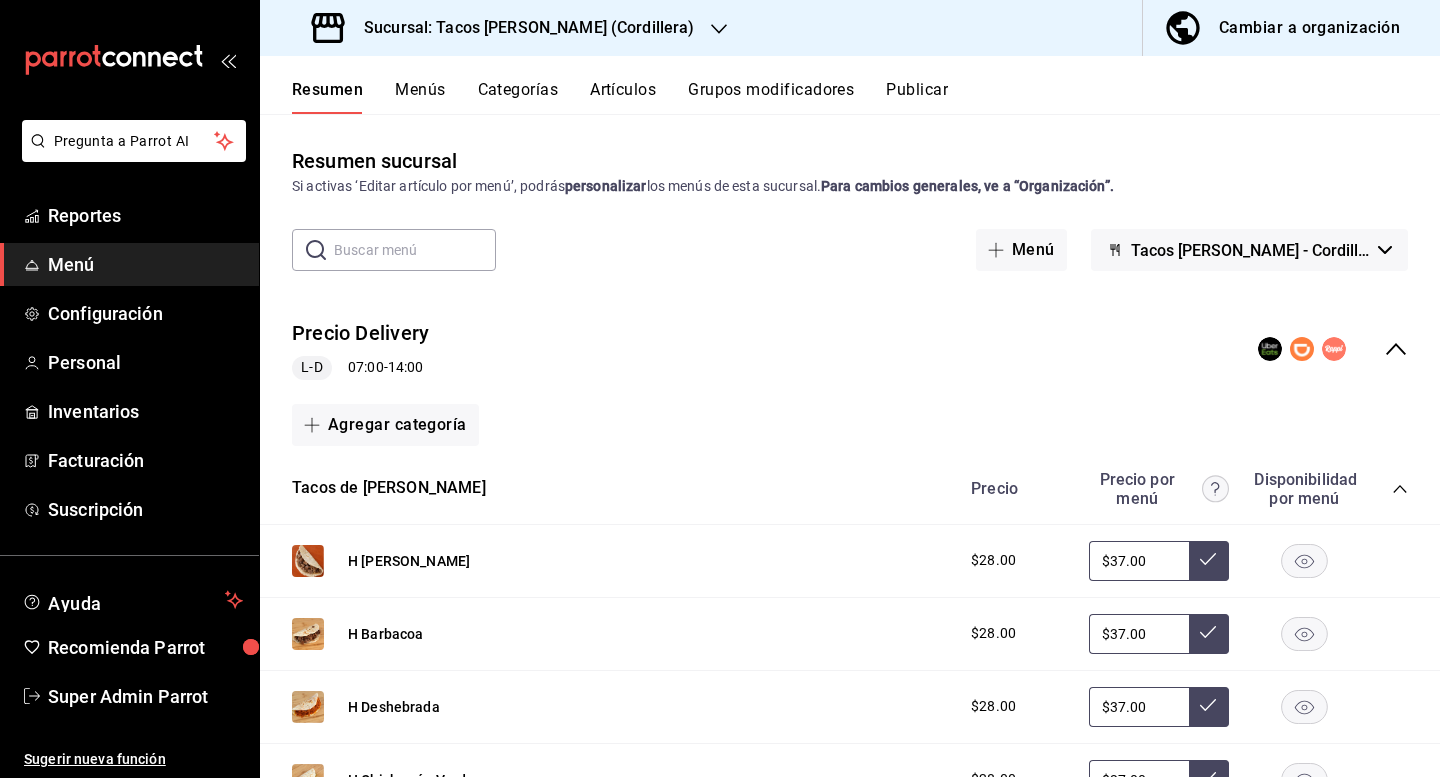 click 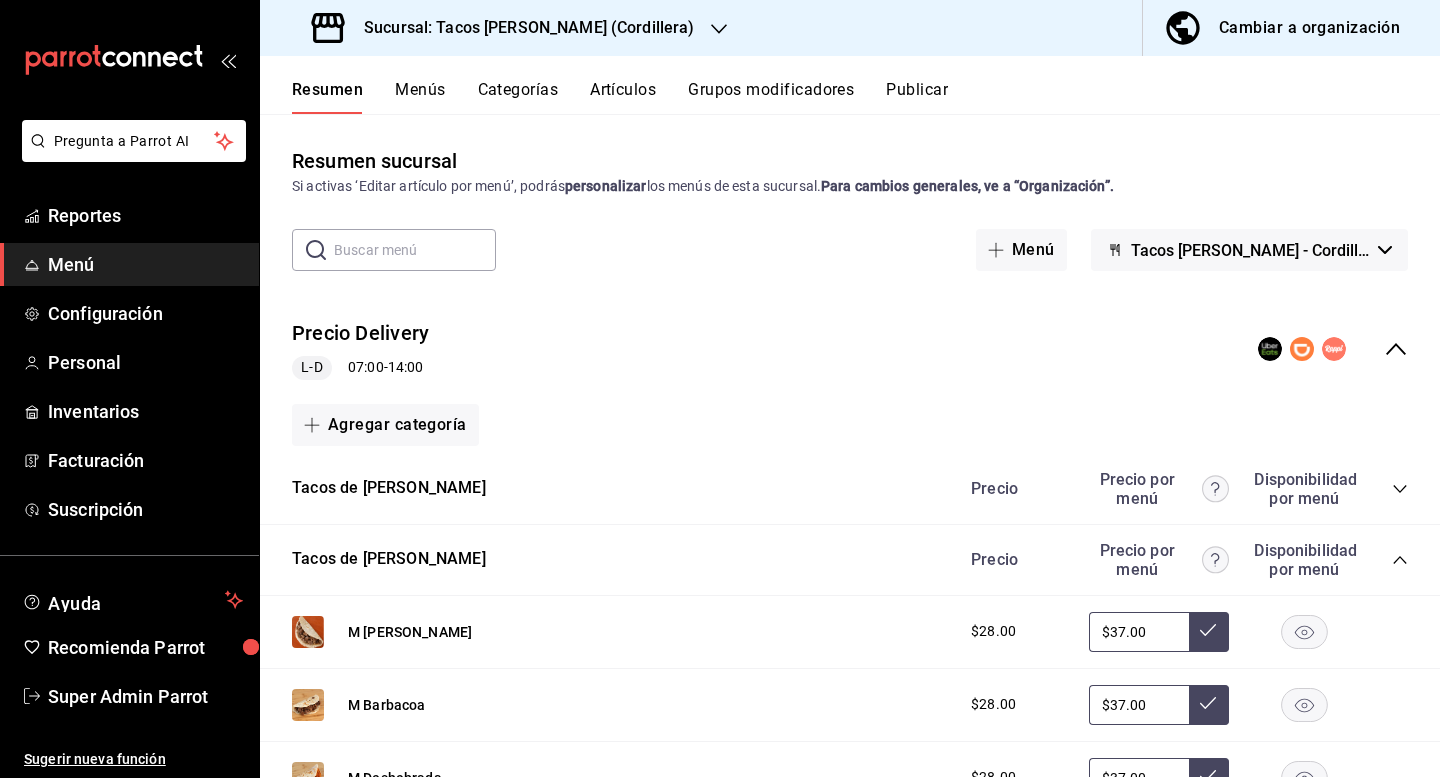 click 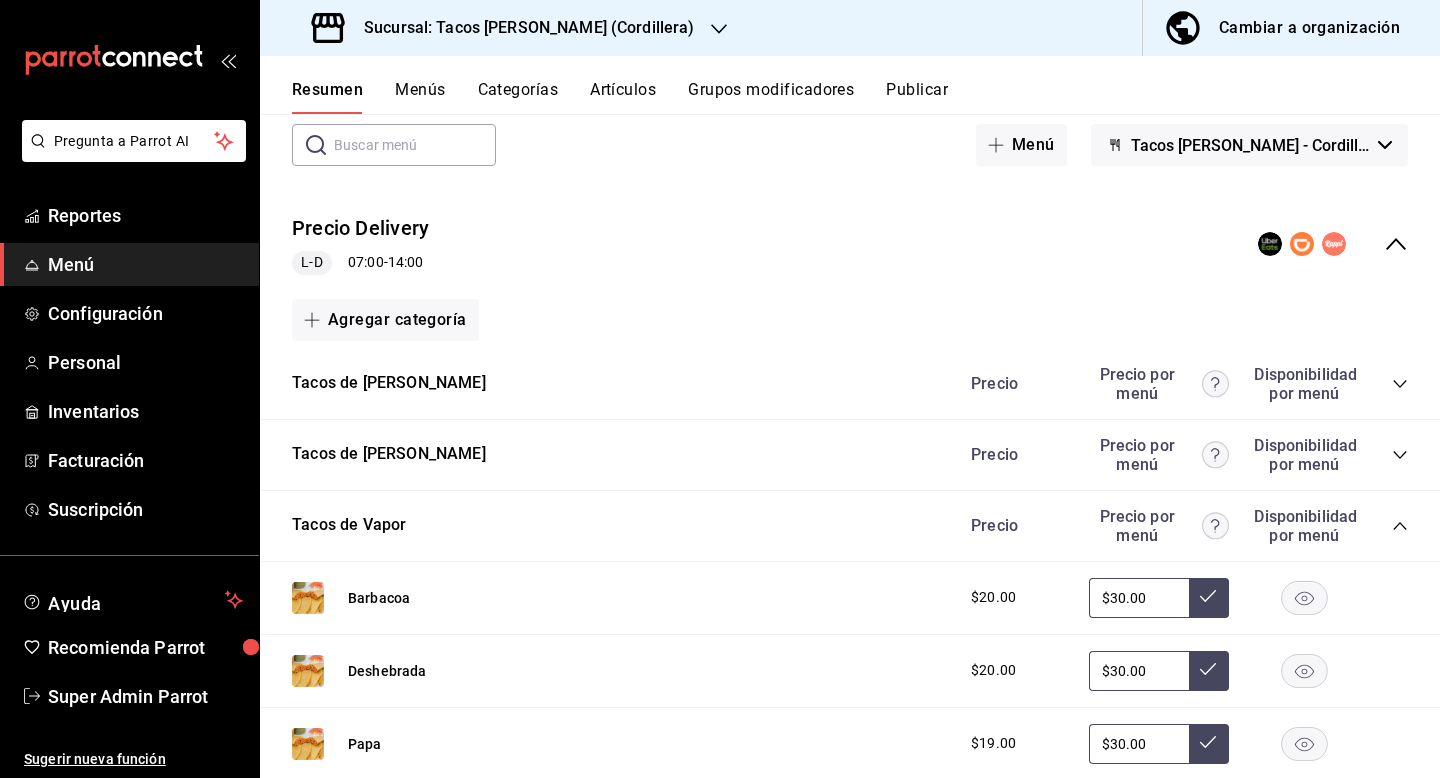scroll, scrollTop: 107, scrollLeft: 0, axis: vertical 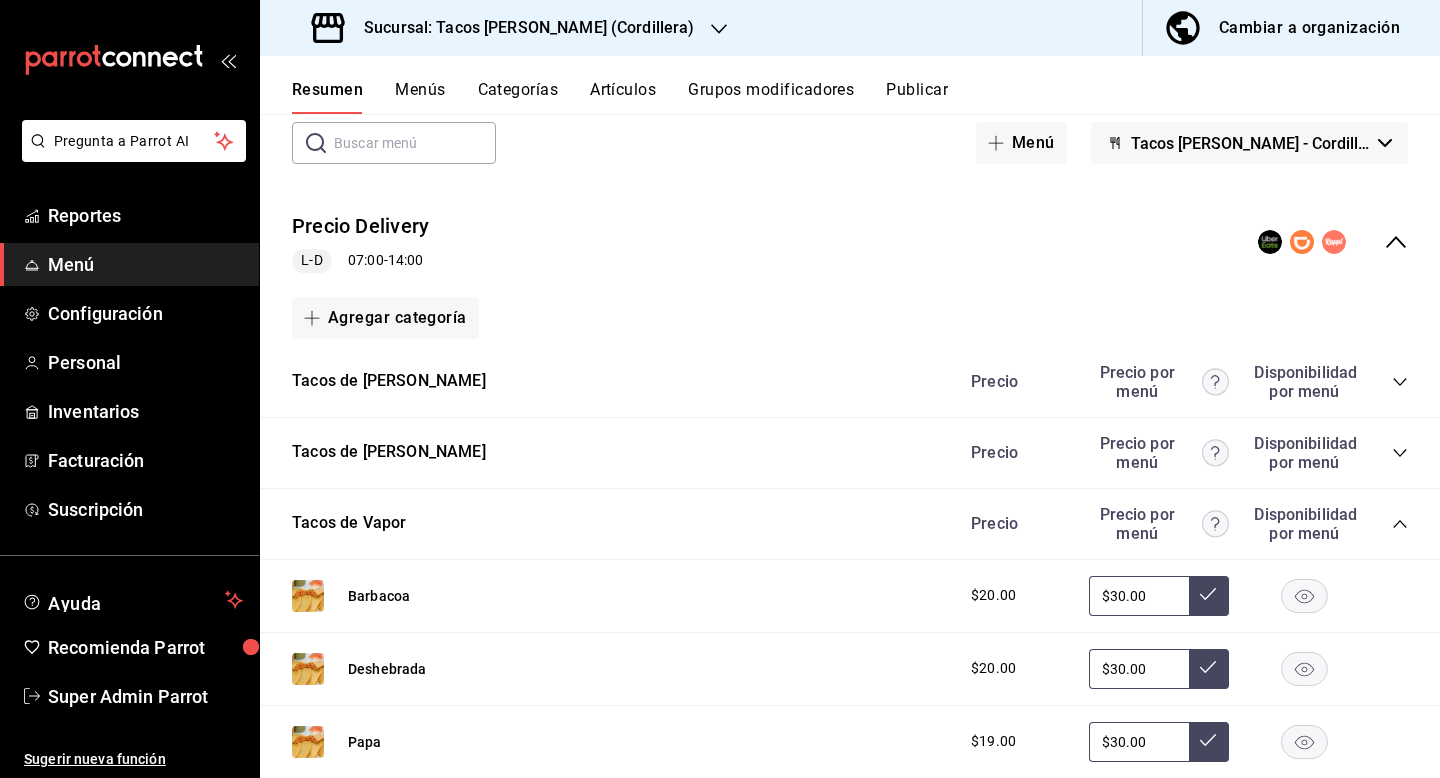 click 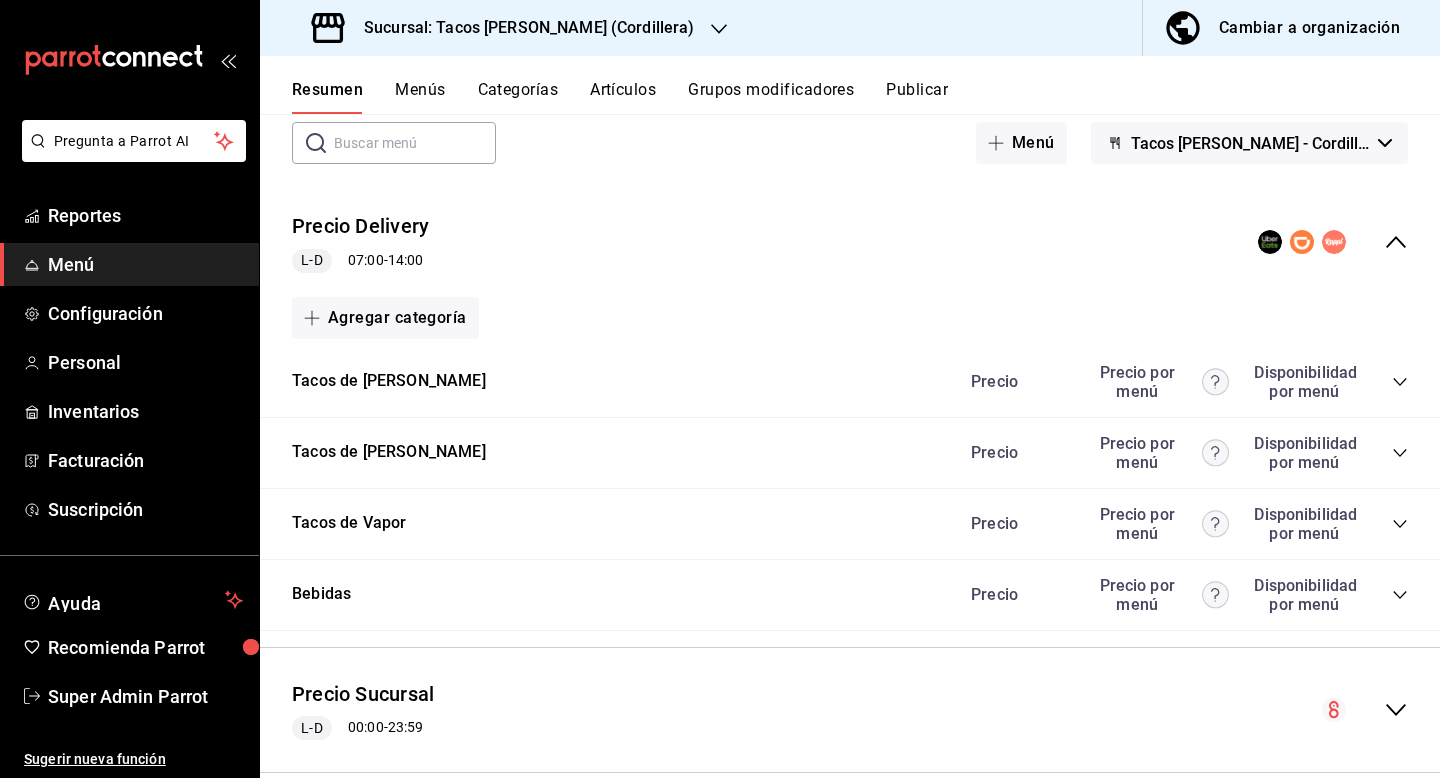 scroll, scrollTop: 125, scrollLeft: 0, axis: vertical 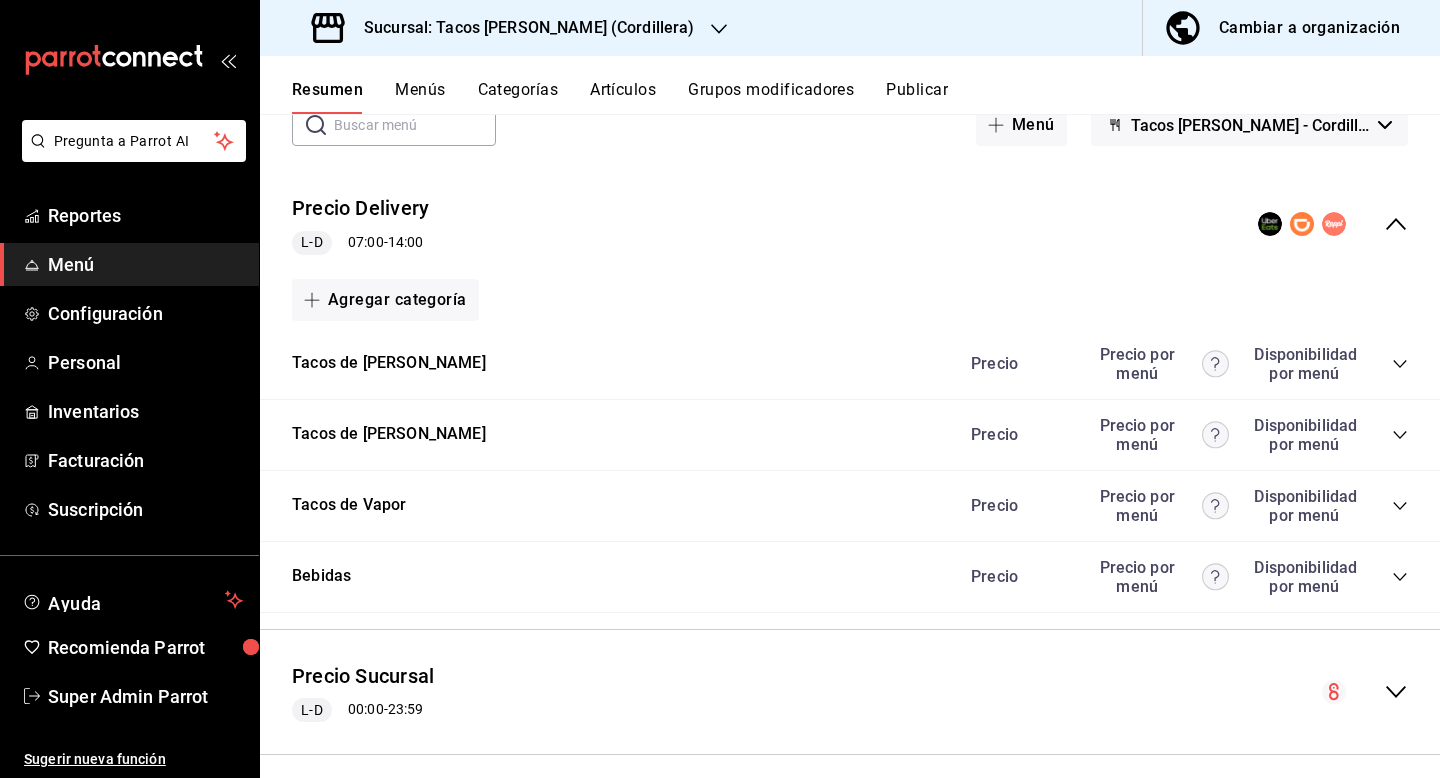 click on "Sucursal: Tacos don Pedro (Cordillera)" at bounding box center (521, 28) 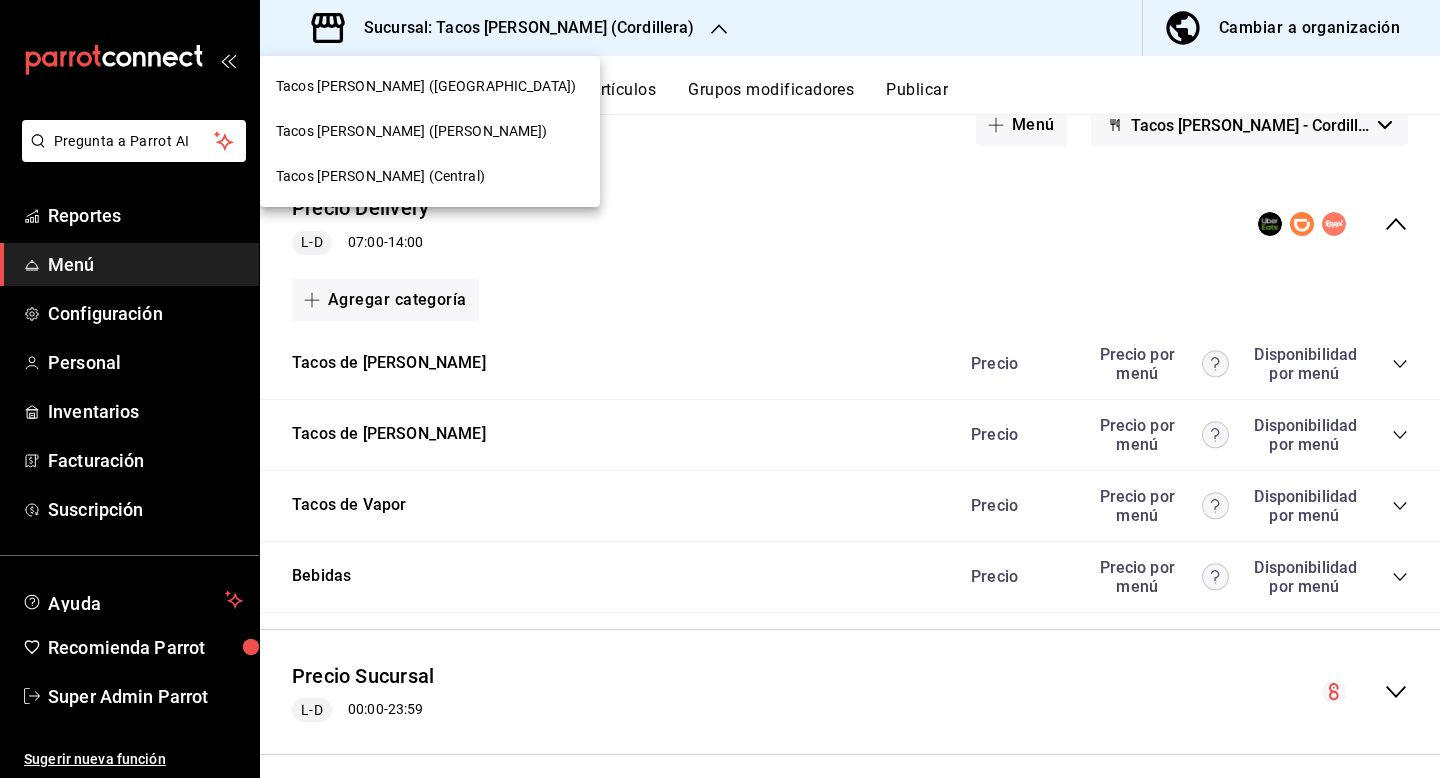 click on "Tacos don Pedro (Escobedo)" at bounding box center [430, 131] 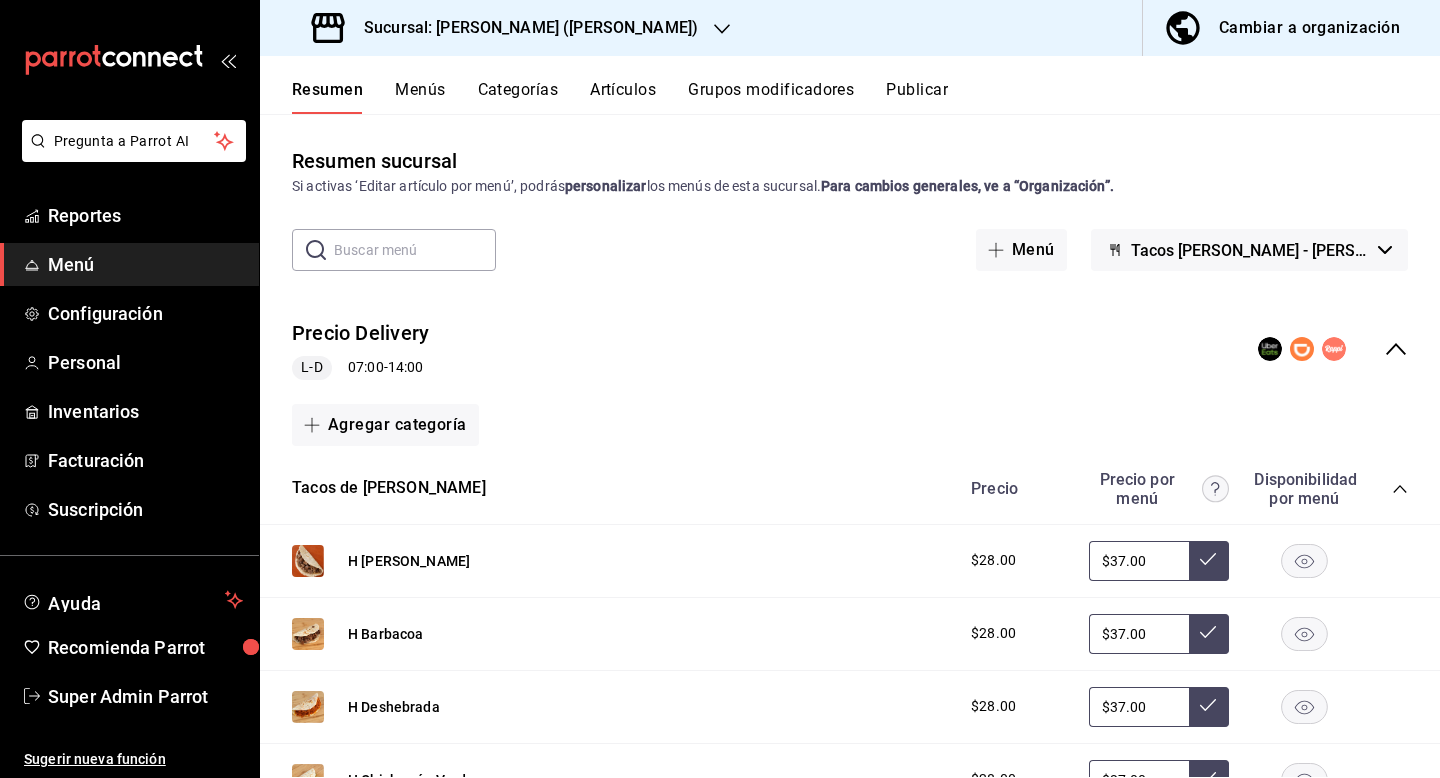 click on "Cambiar a organización" at bounding box center (1309, 28) 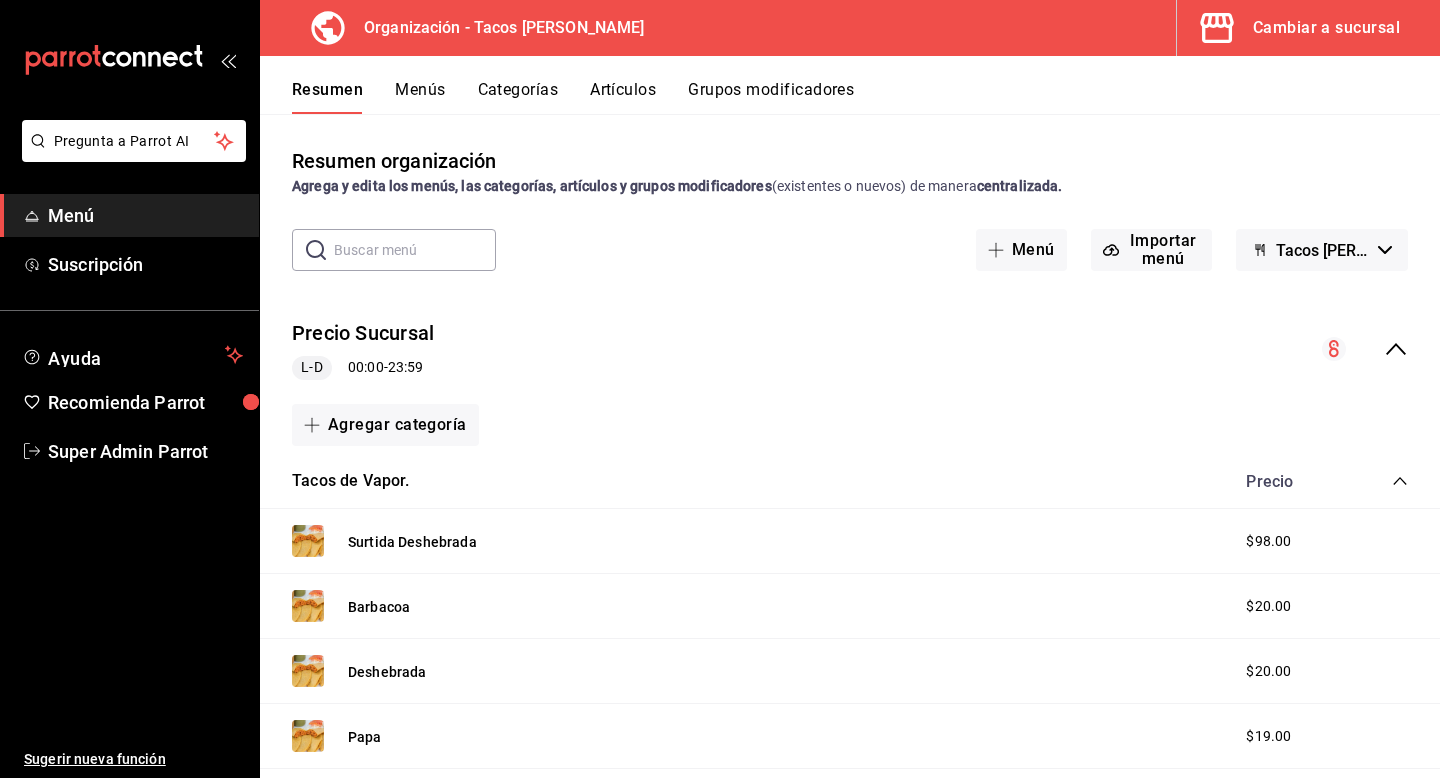 click 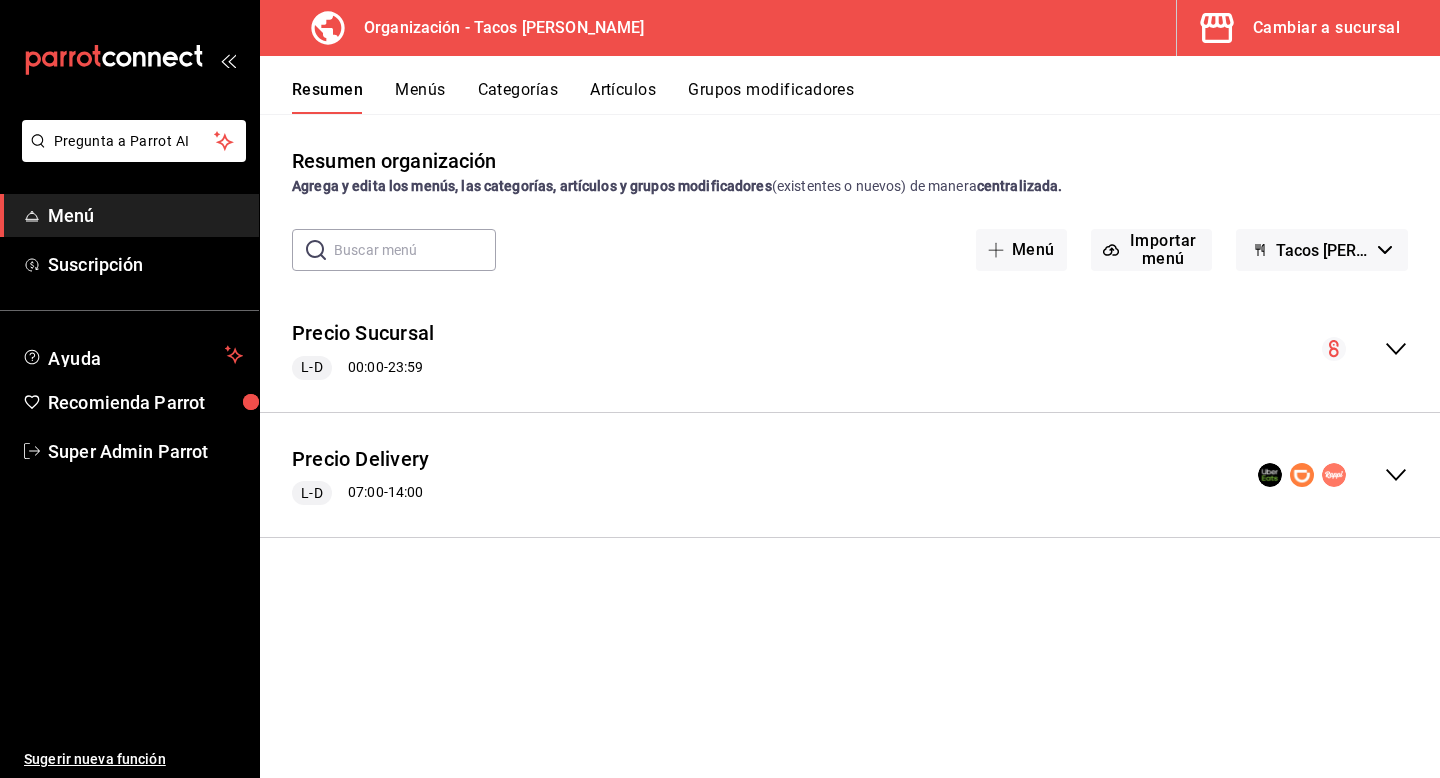 click 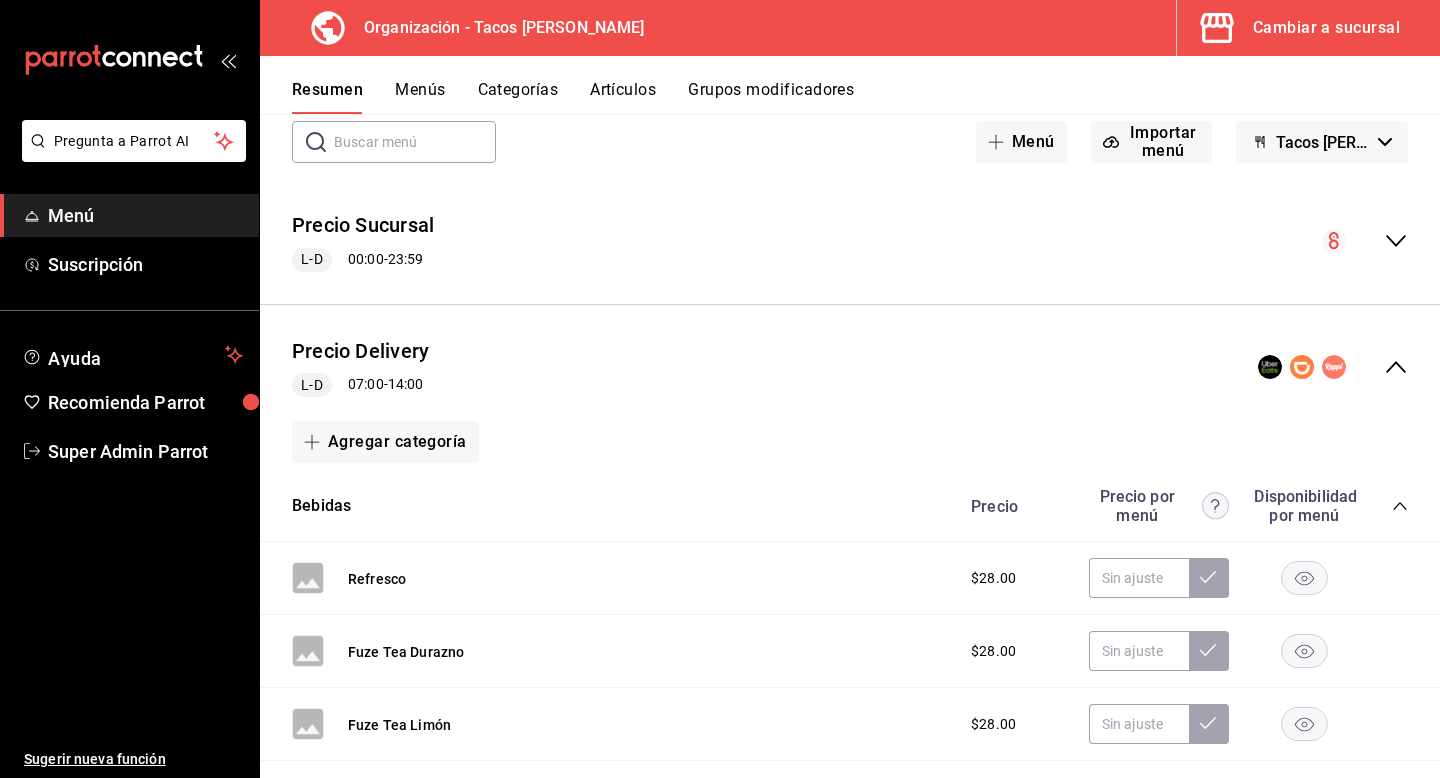 scroll, scrollTop: 158, scrollLeft: 0, axis: vertical 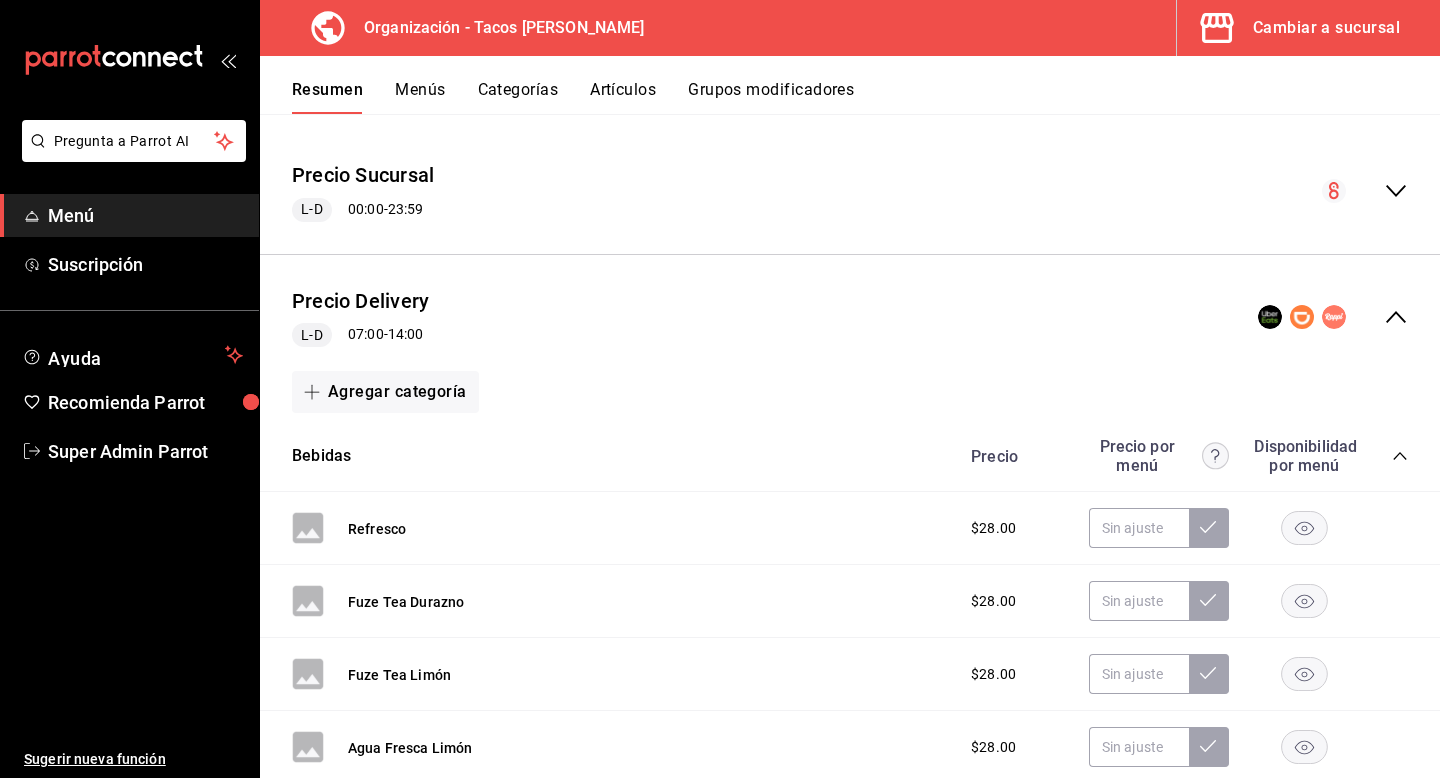 click 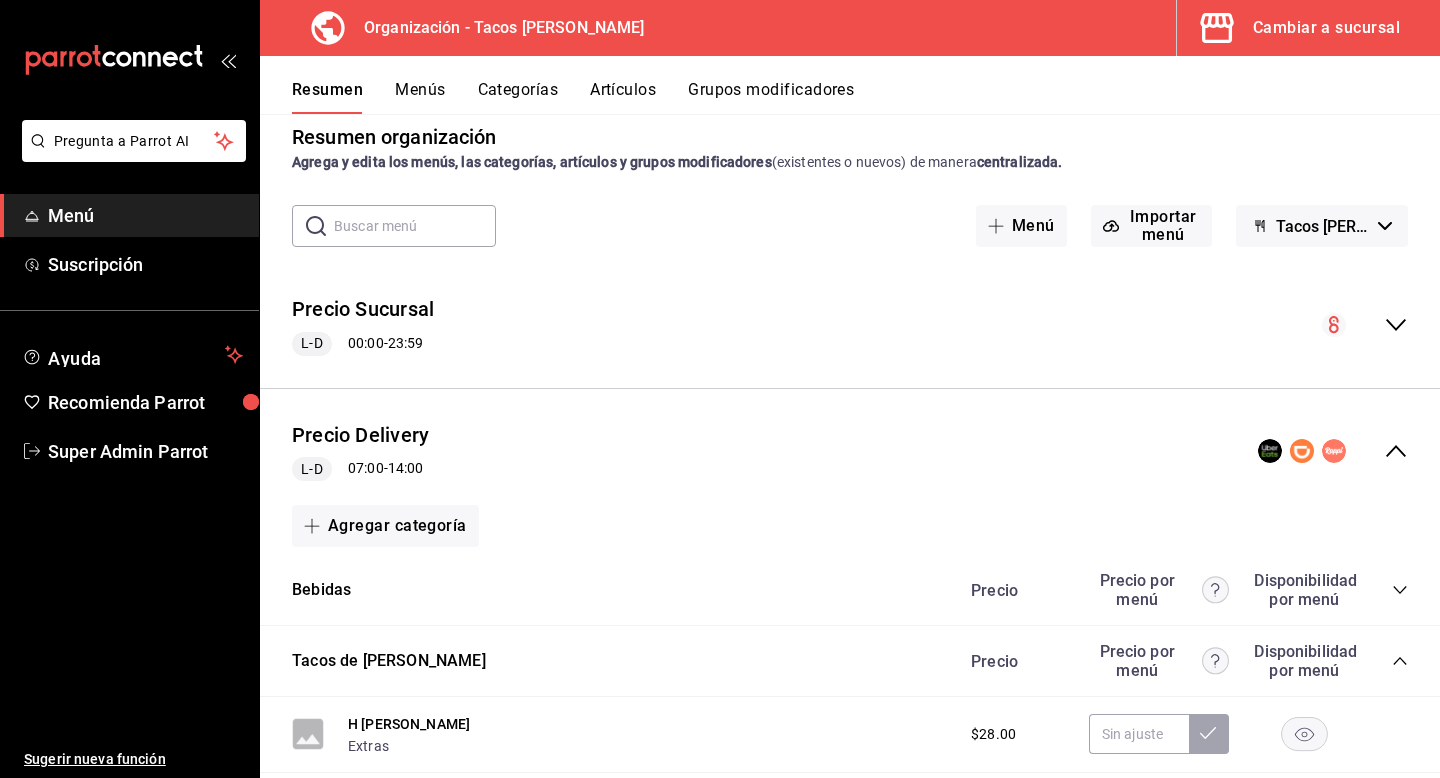 scroll, scrollTop: 0, scrollLeft: 0, axis: both 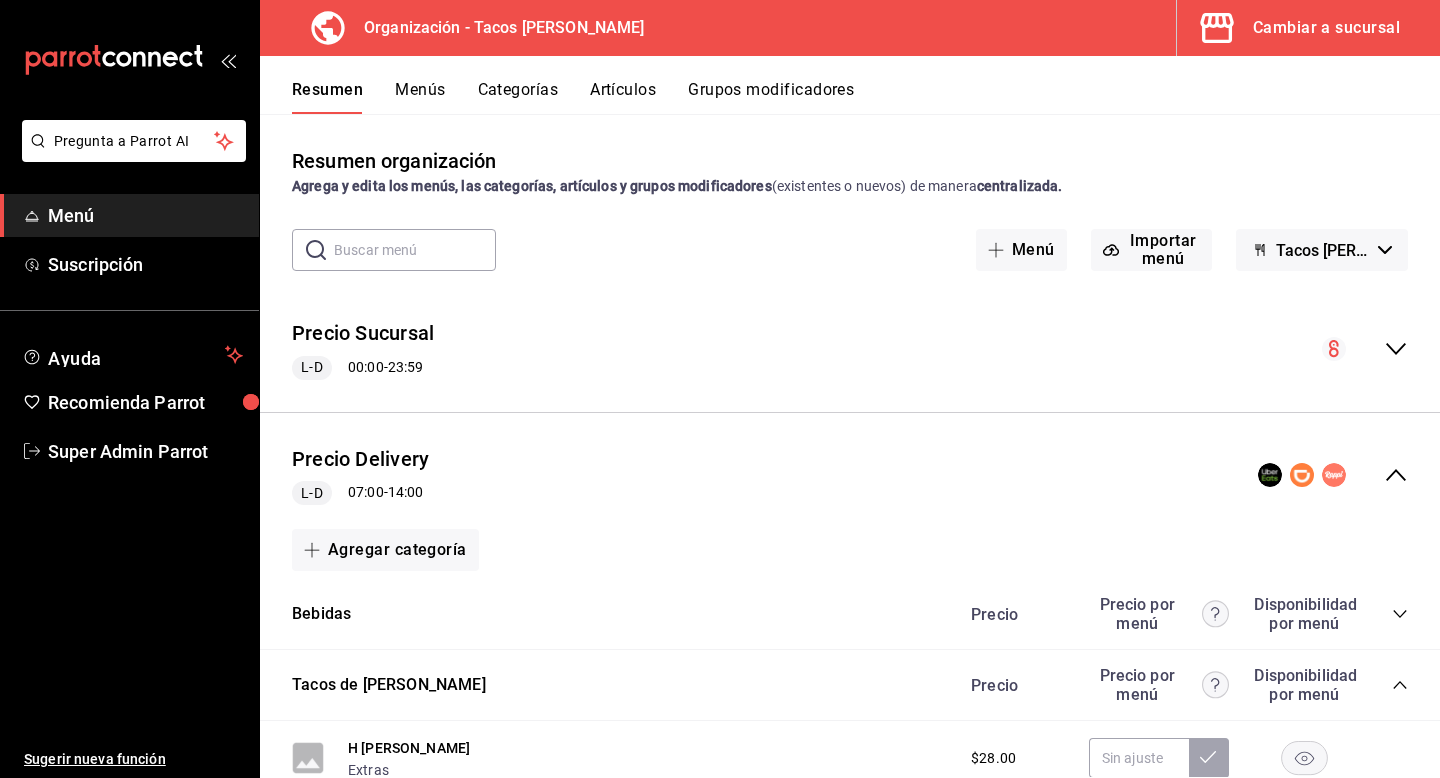 click on "Cambiar a sucursal" at bounding box center (1326, 28) 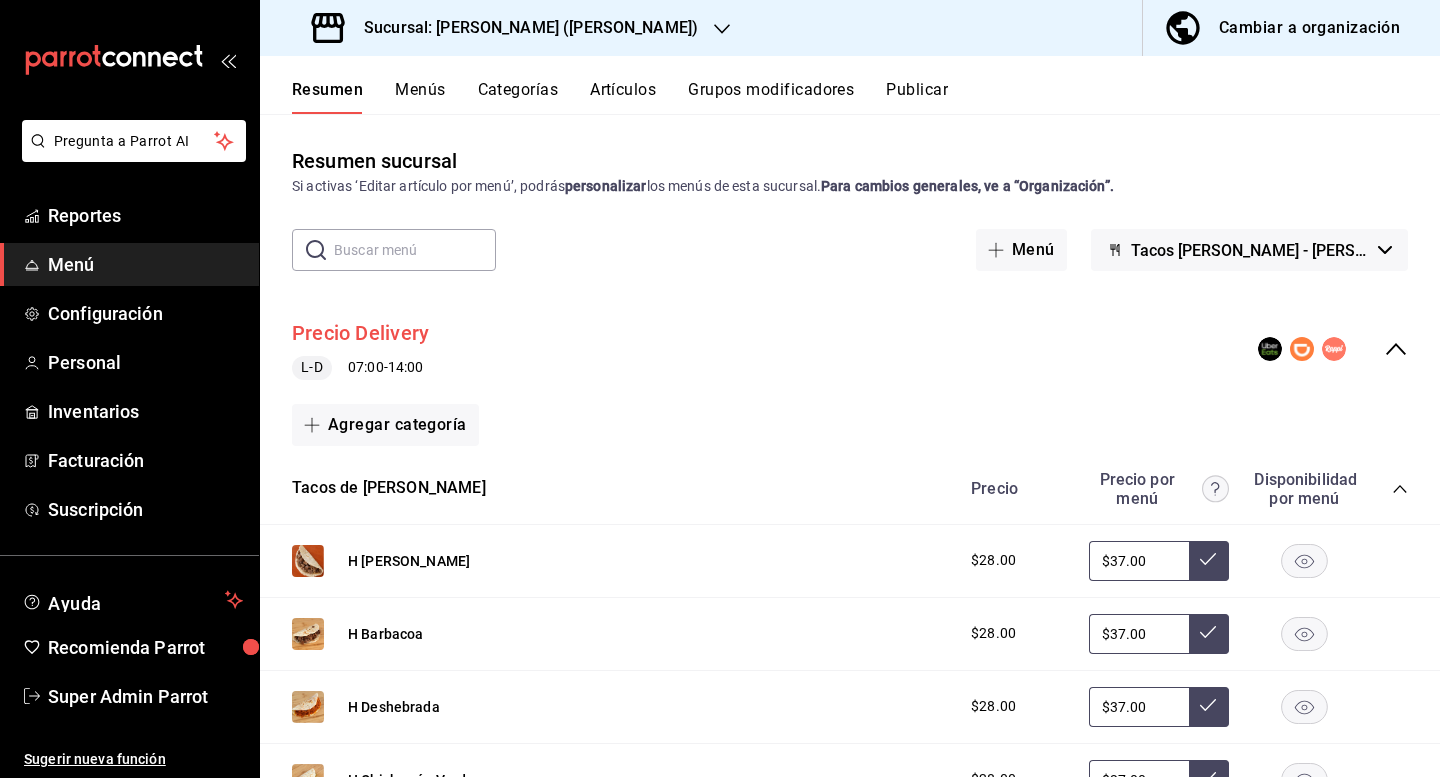 click on "Precio Delivery" at bounding box center (360, 333) 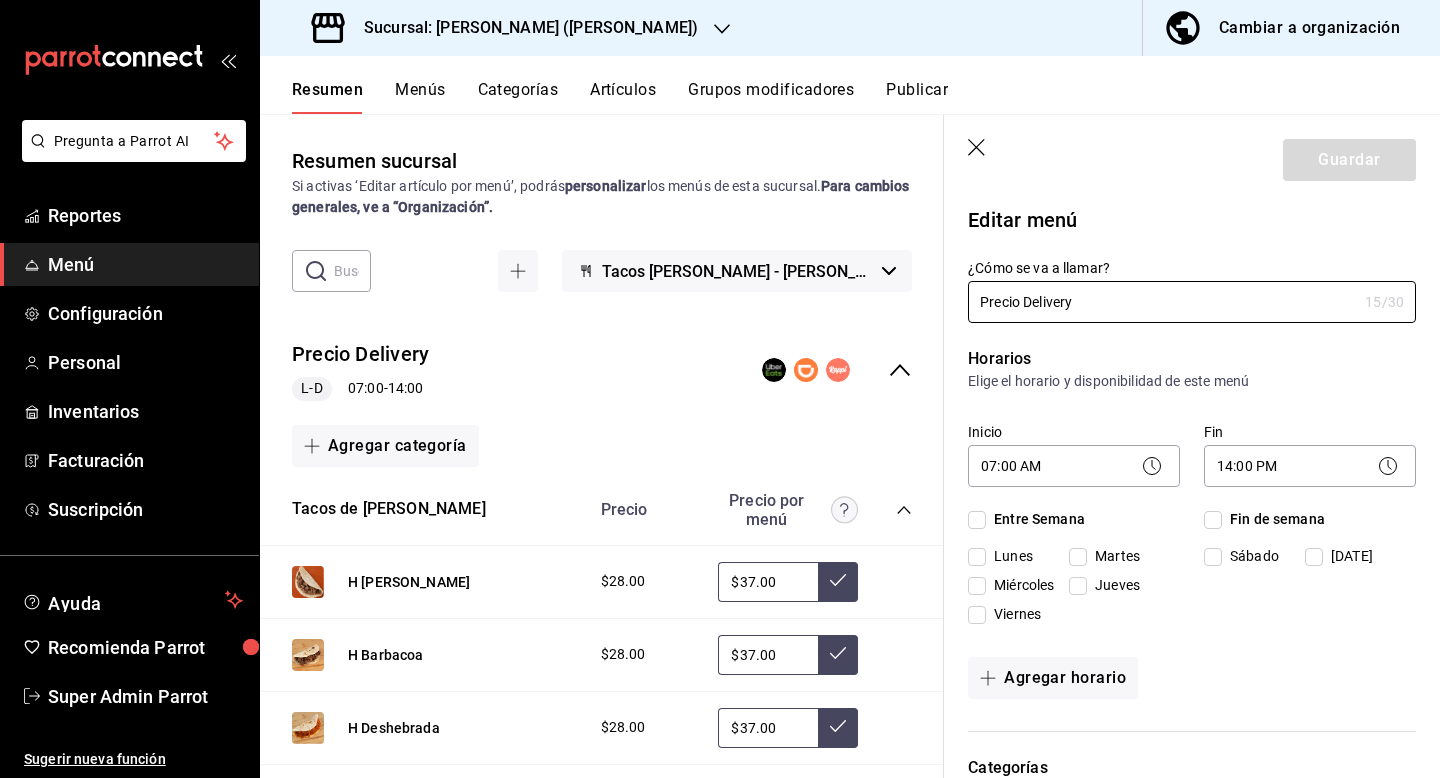 checkbox on "true" 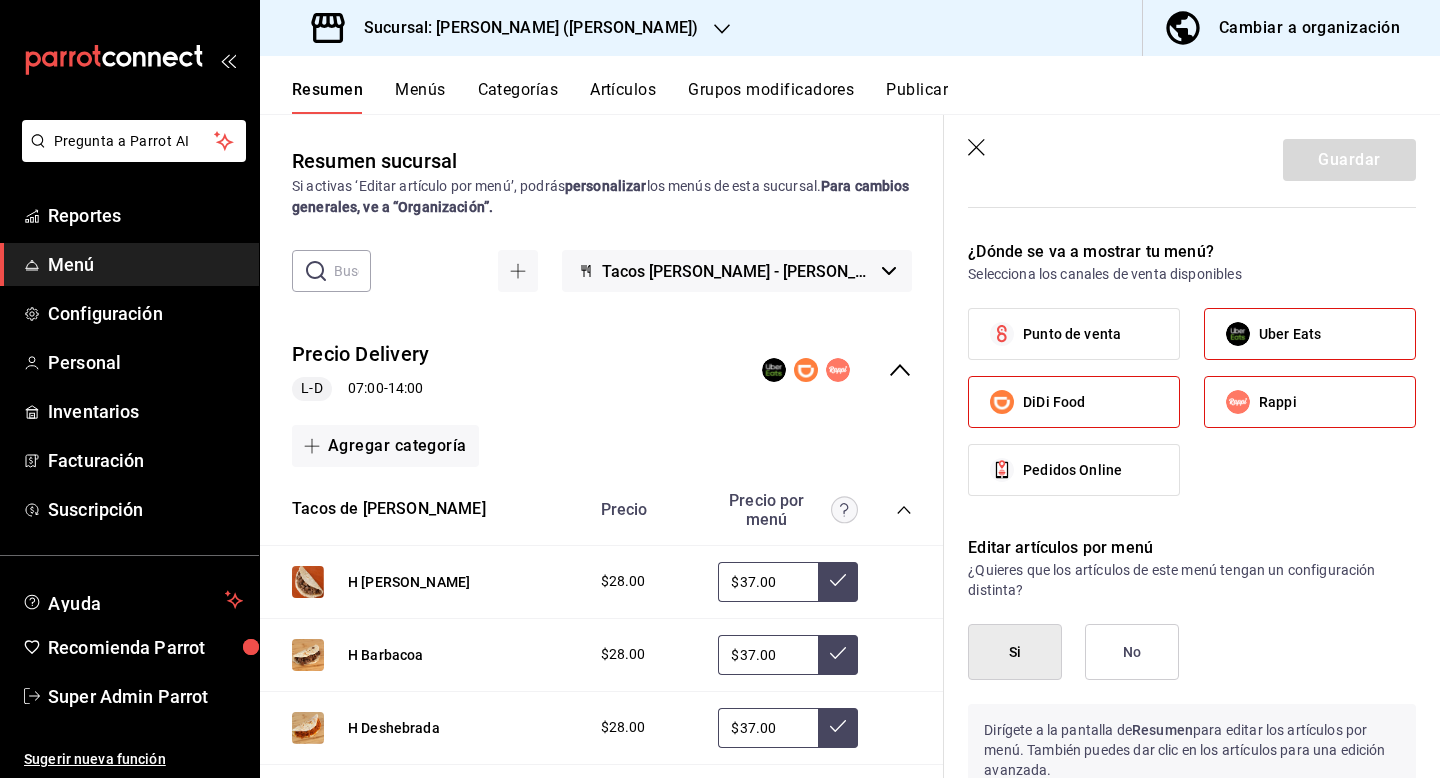 scroll, scrollTop: 1165, scrollLeft: 0, axis: vertical 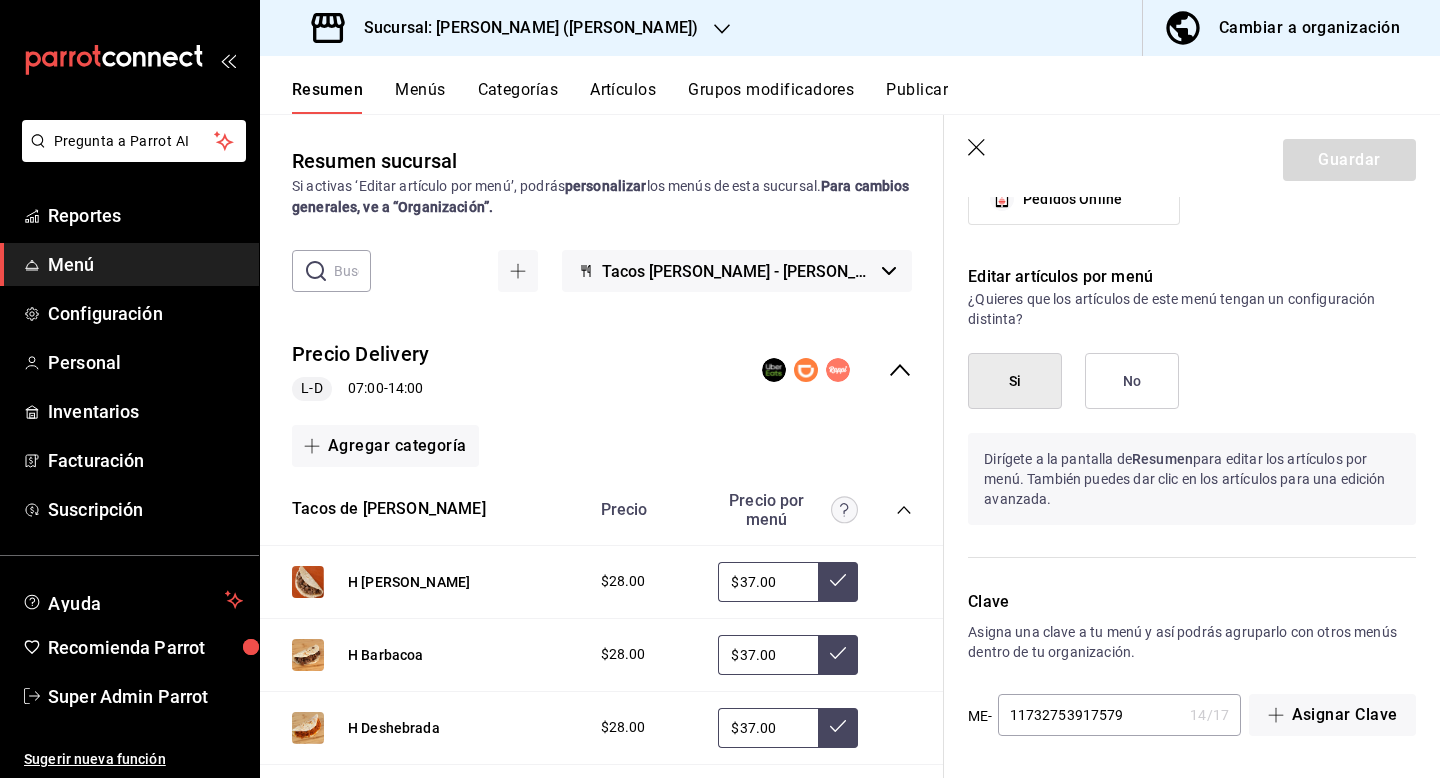 click on "11732753917579" at bounding box center [1090, 715] 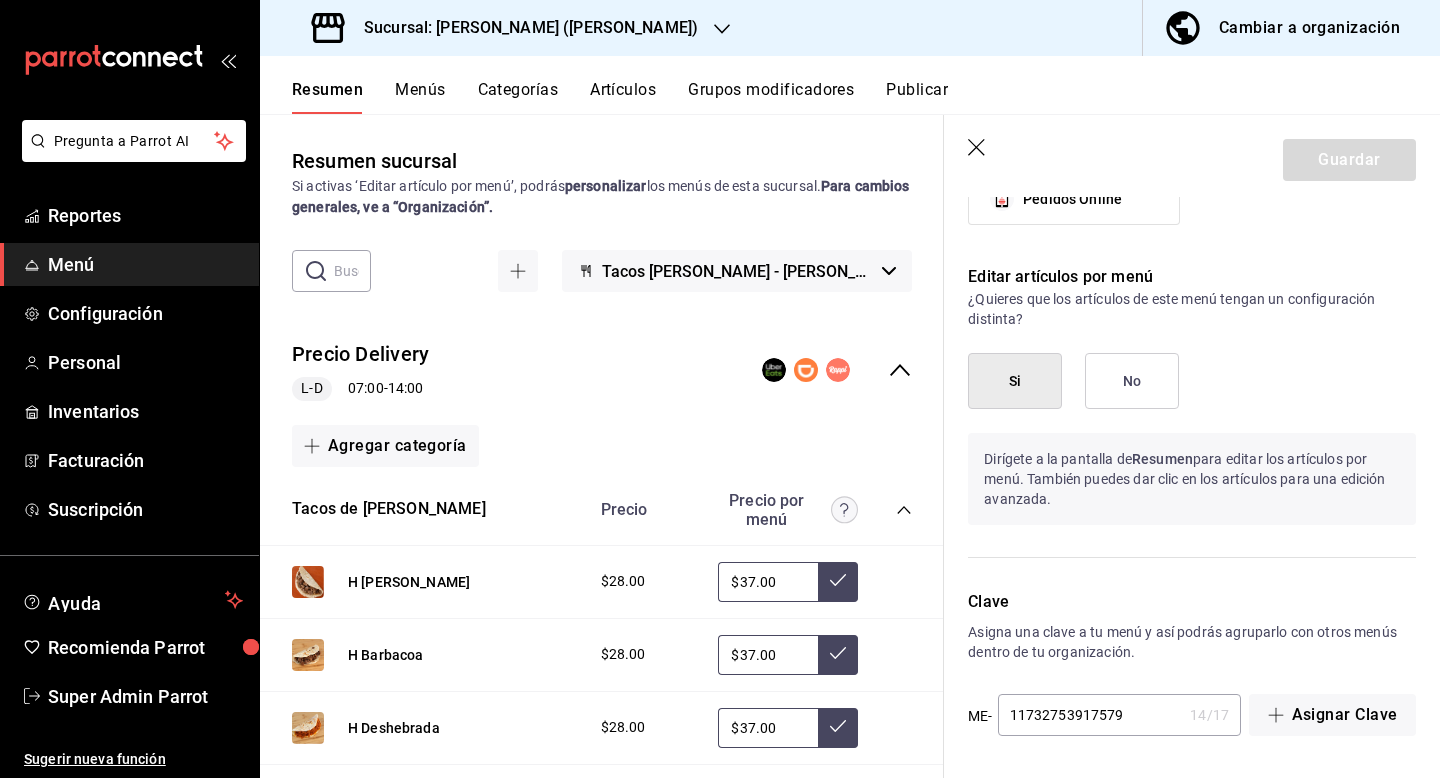 click on "Cambiar a organización" at bounding box center (1309, 28) 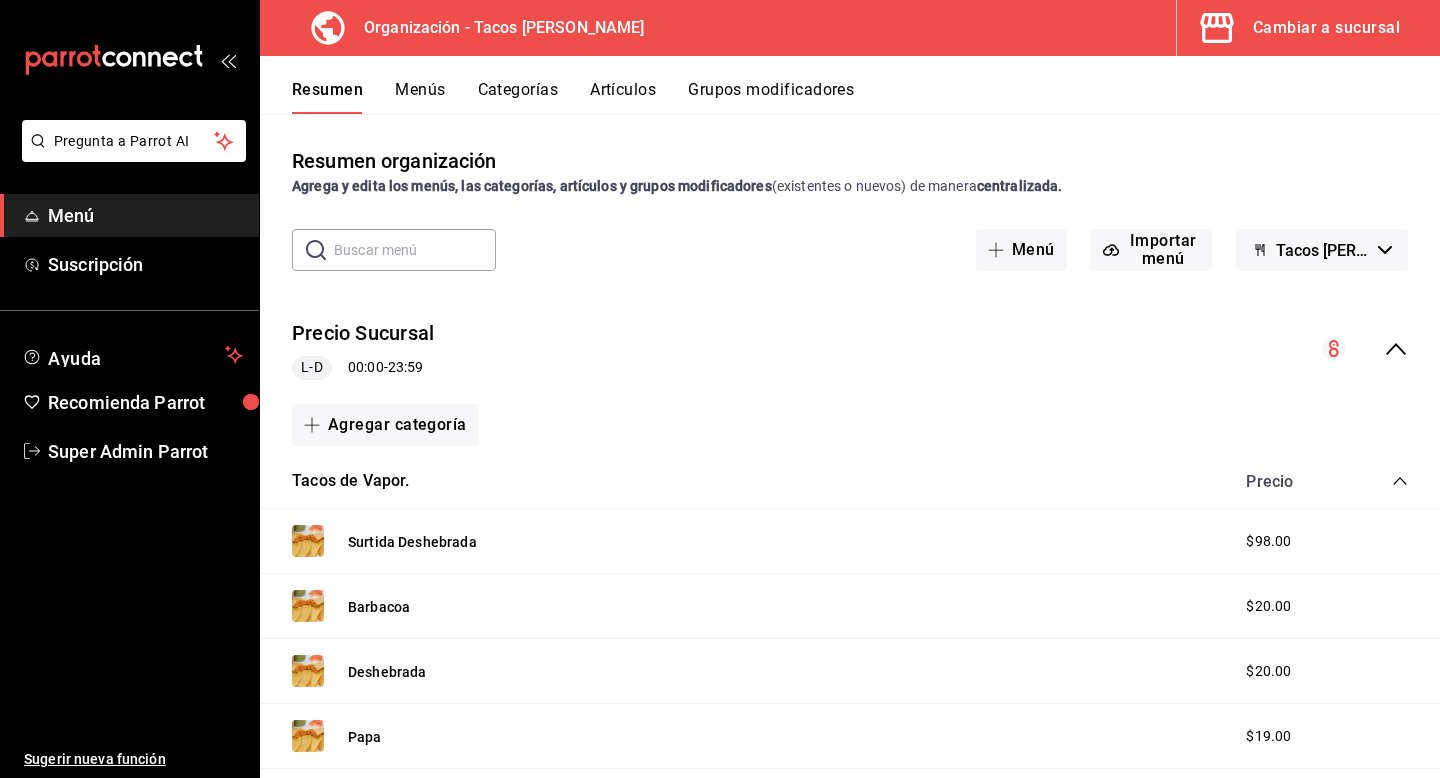 click 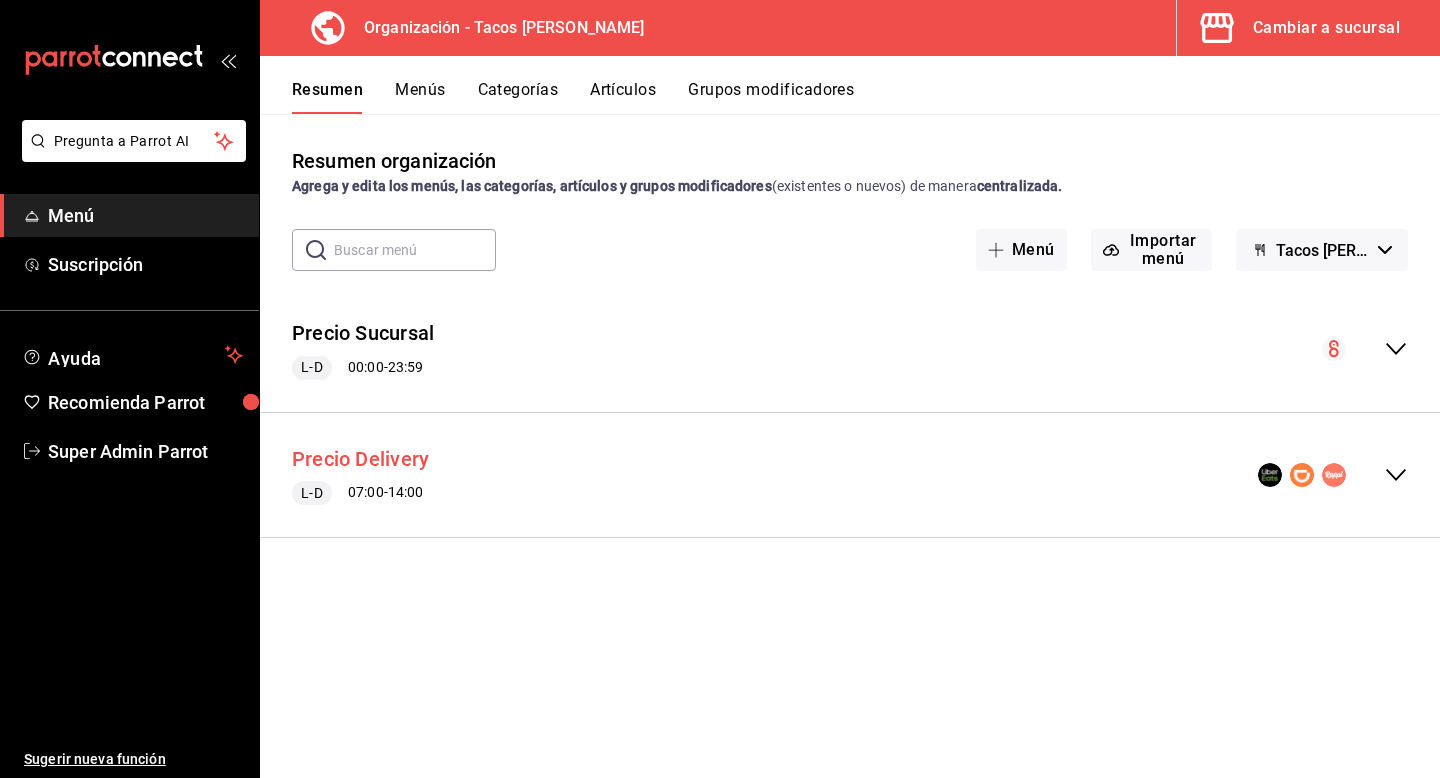 click on "Precio Delivery" at bounding box center (360, 459) 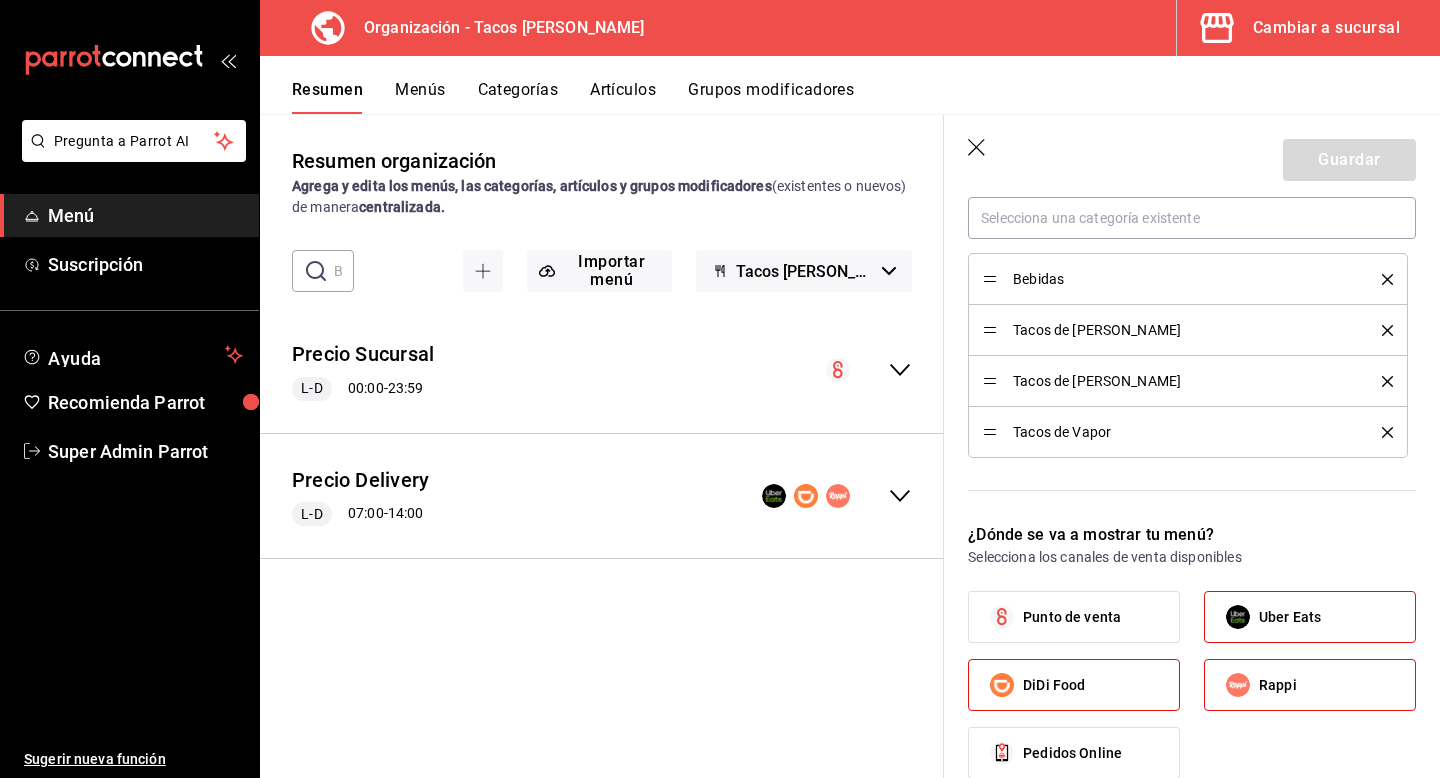 scroll, scrollTop: 0, scrollLeft: 0, axis: both 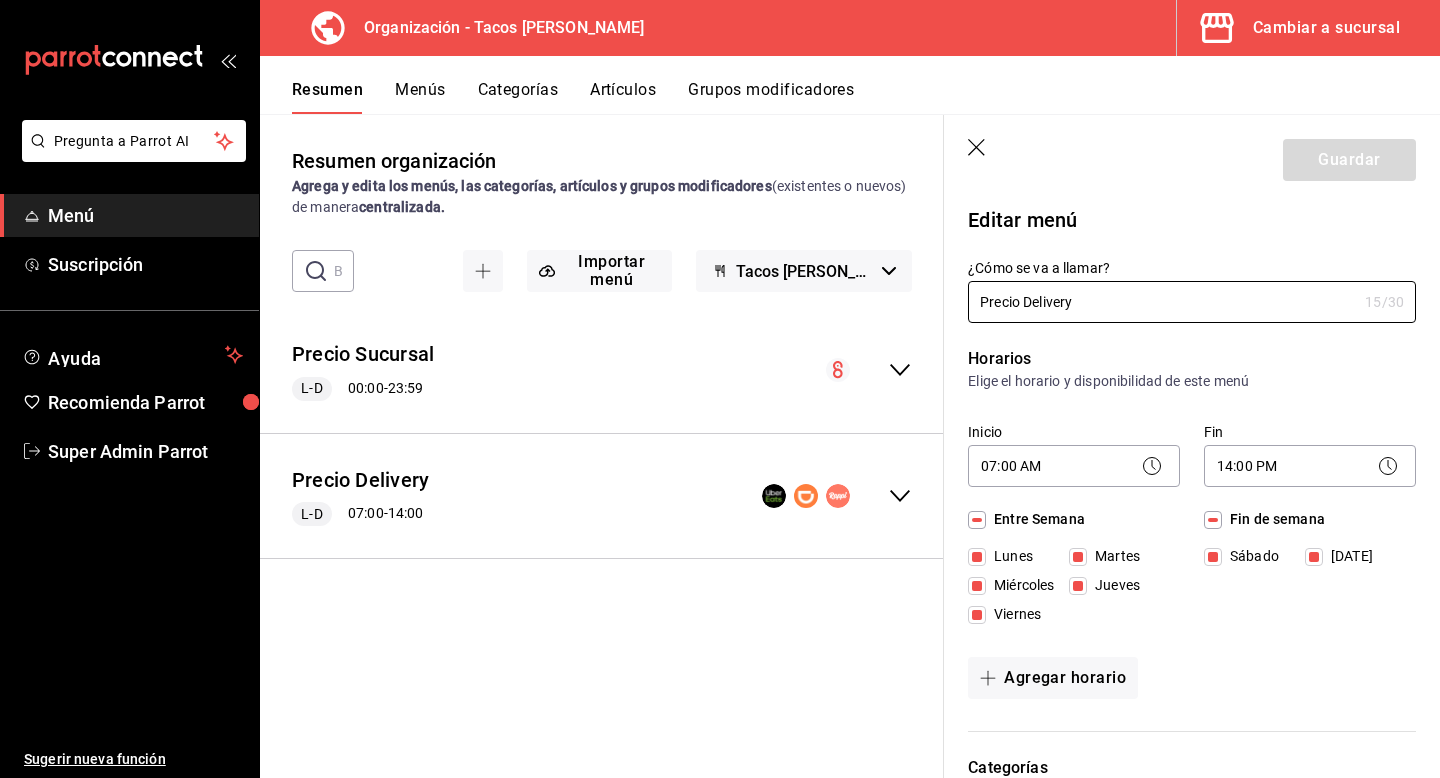 click 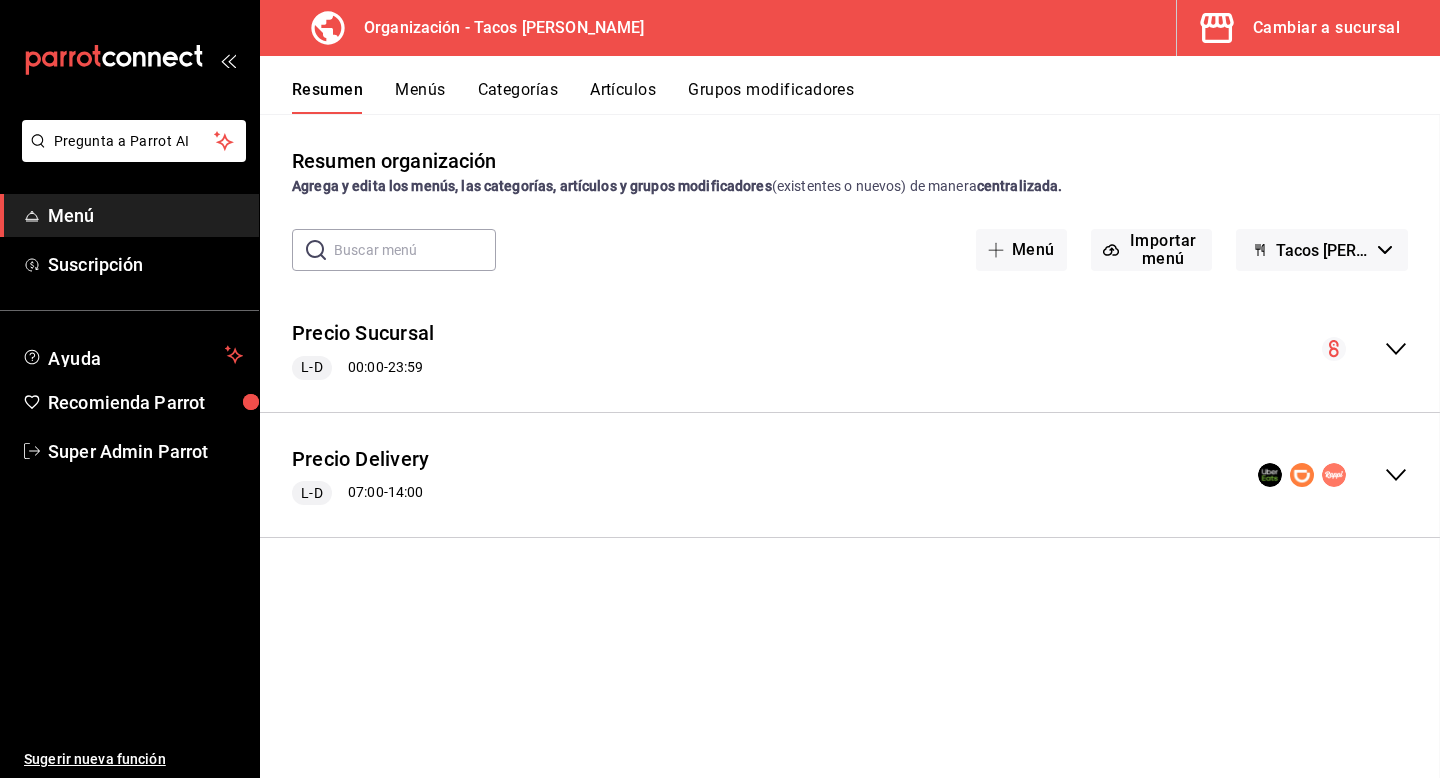 checkbox on "false" 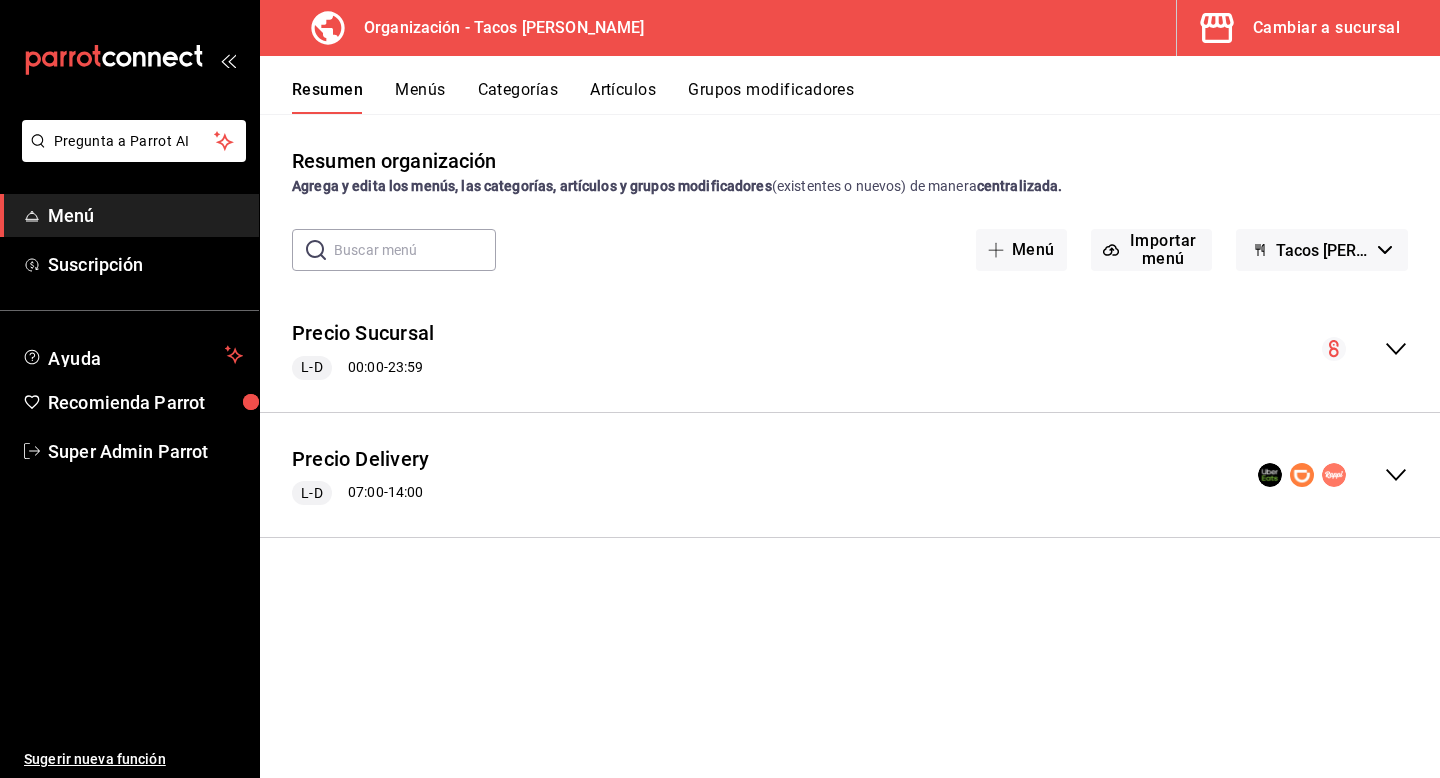 click 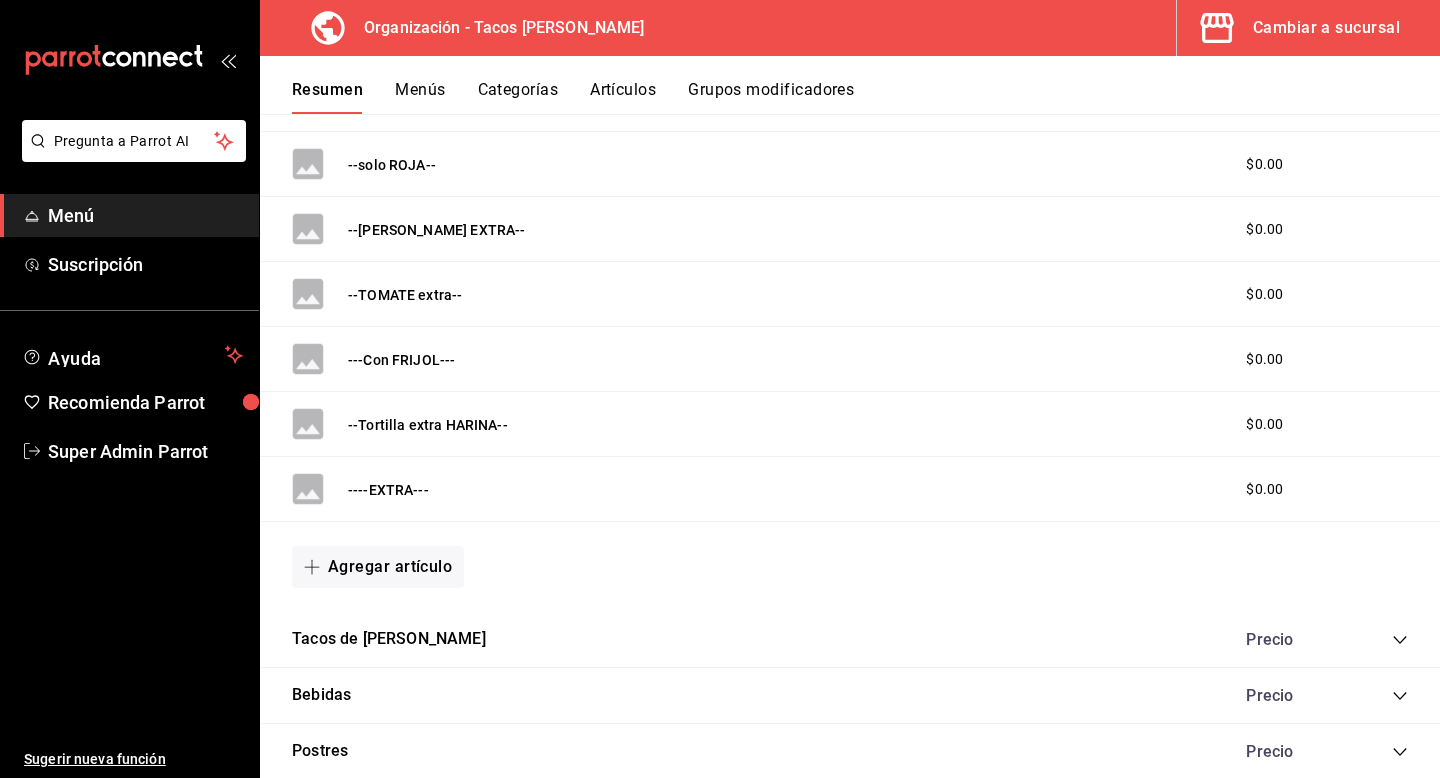 scroll, scrollTop: 3373, scrollLeft: 0, axis: vertical 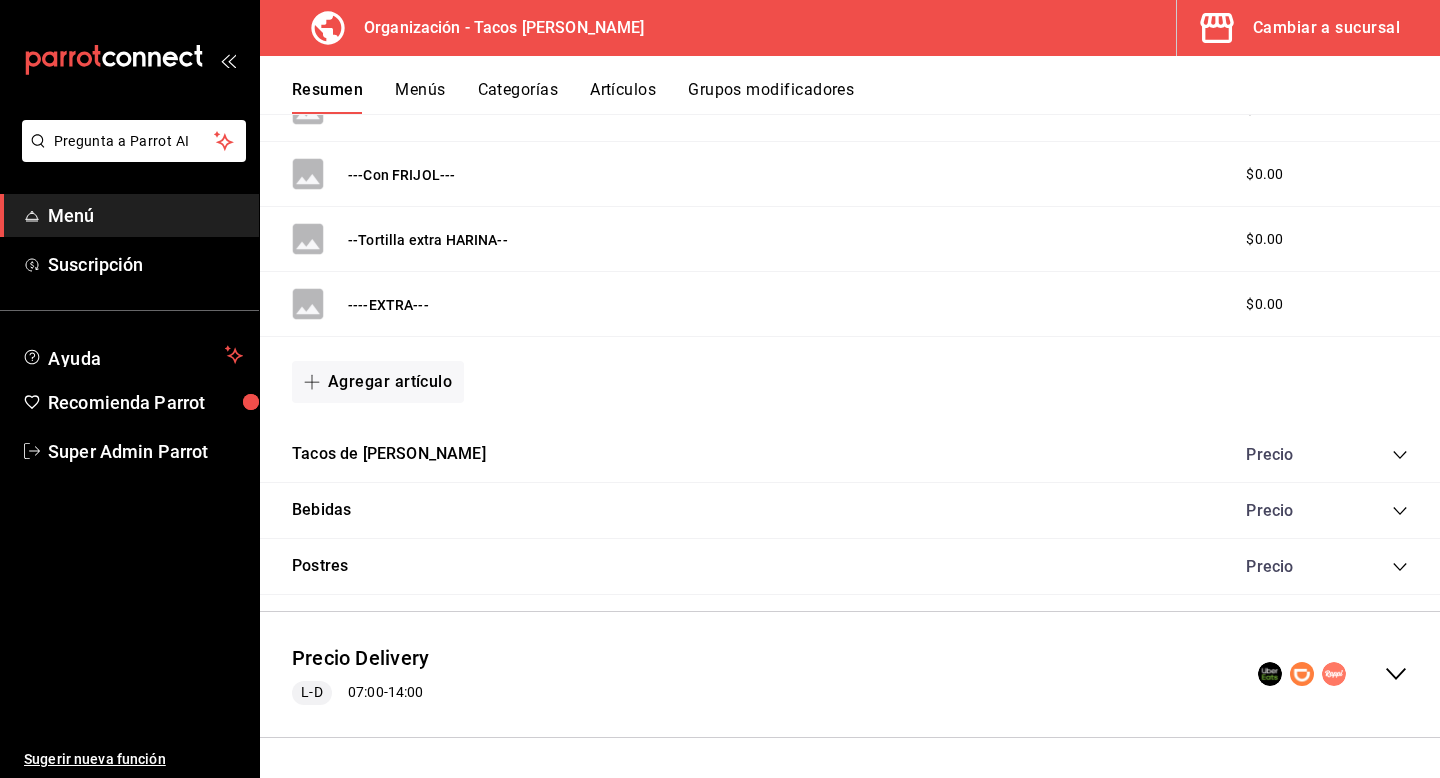 click on "Cambiar a sucursal" at bounding box center [1326, 28] 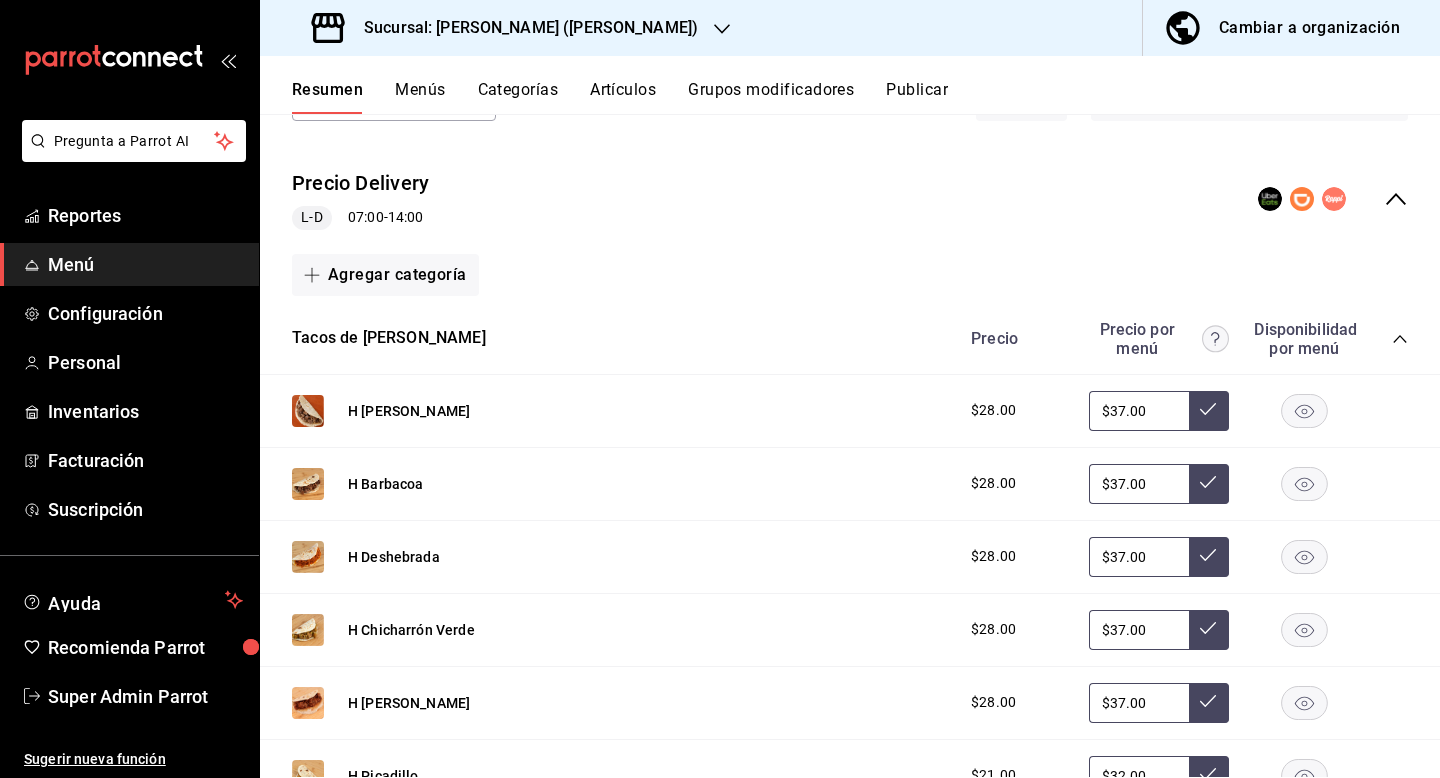 scroll, scrollTop: 216, scrollLeft: 0, axis: vertical 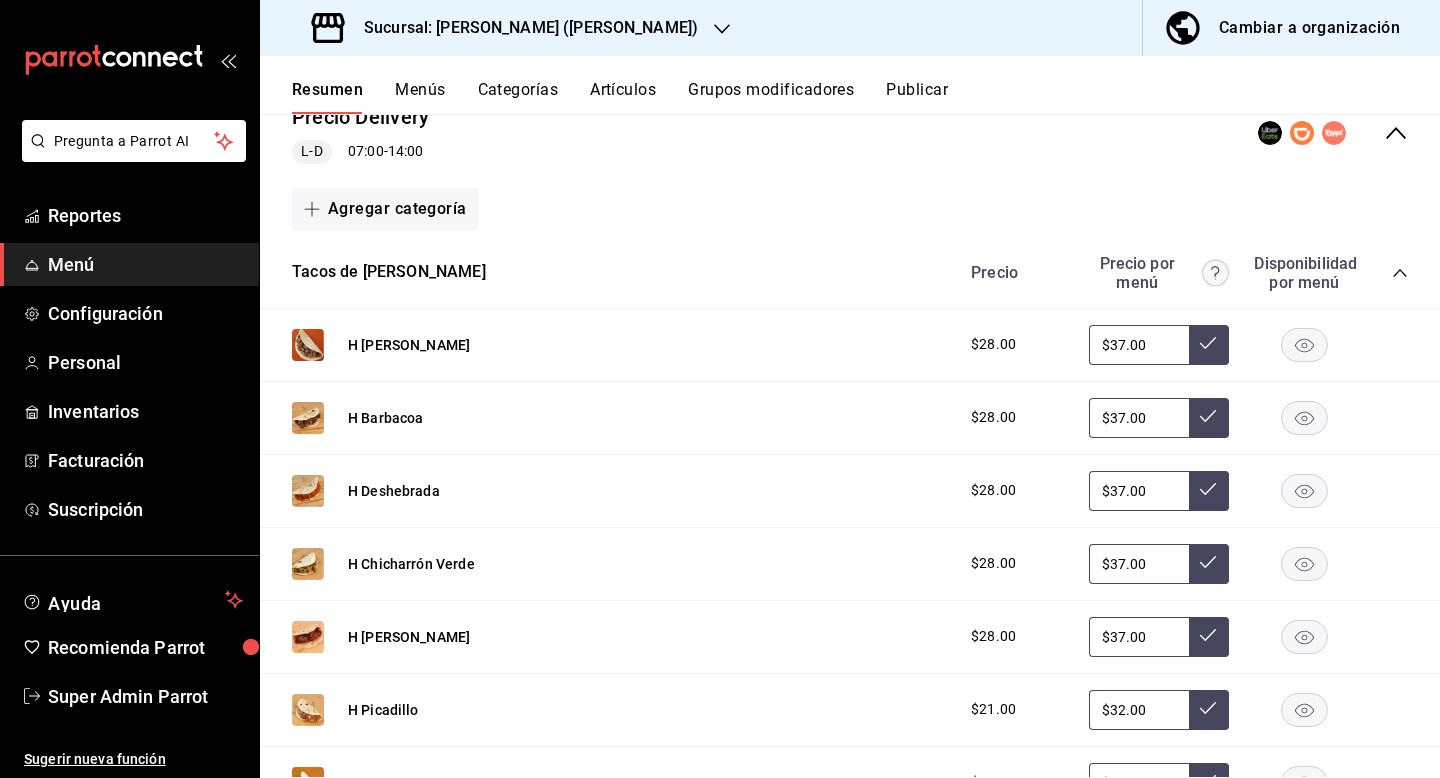 click 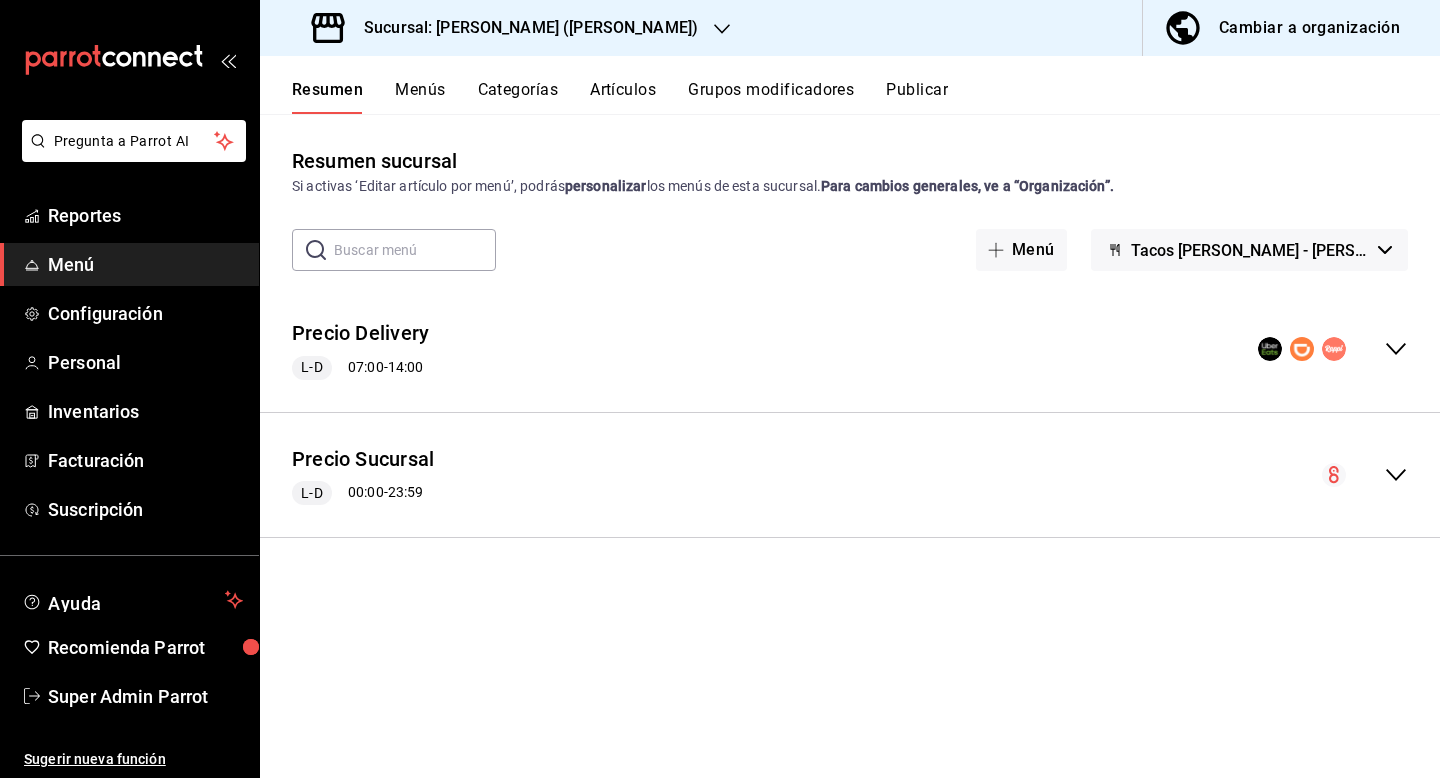 scroll, scrollTop: 0, scrollLeft: 0, axis: both 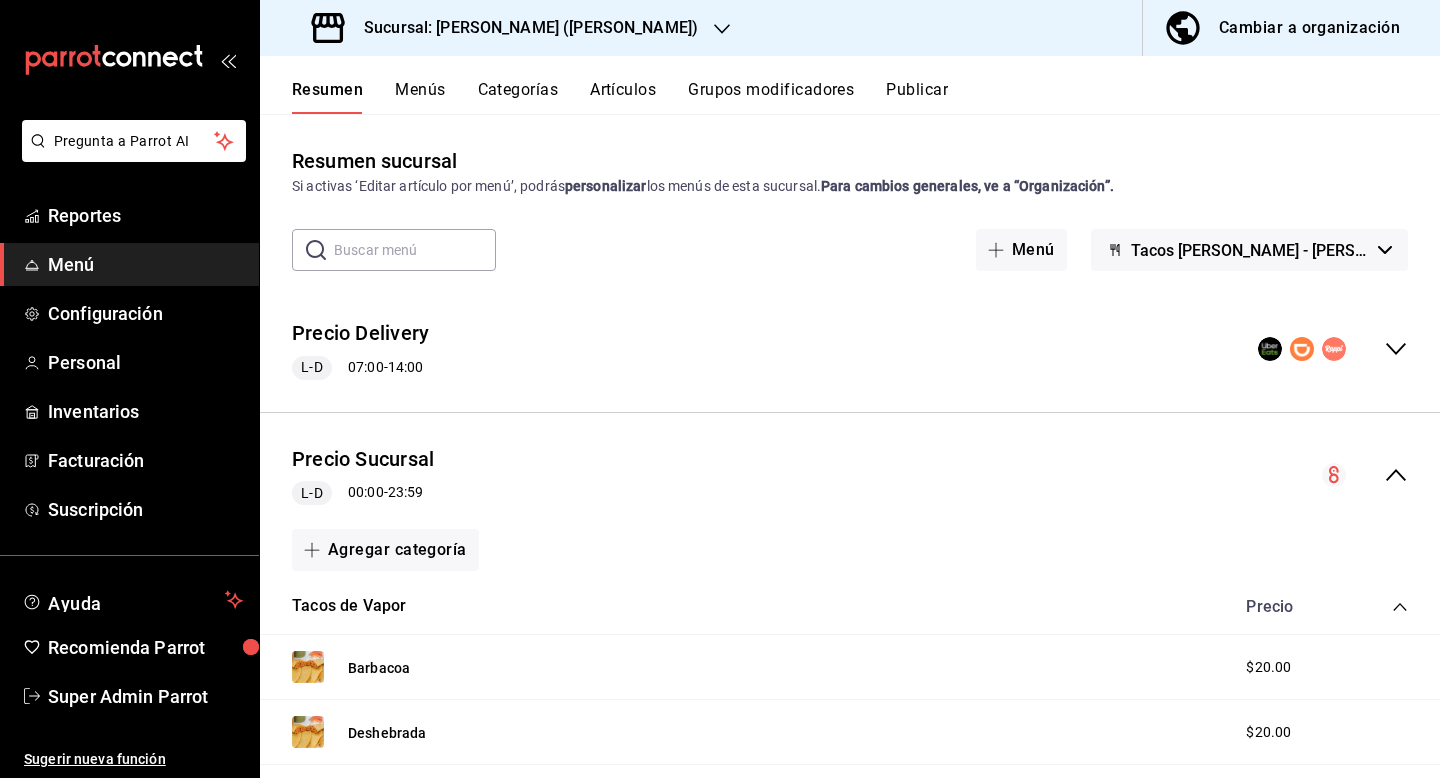 click 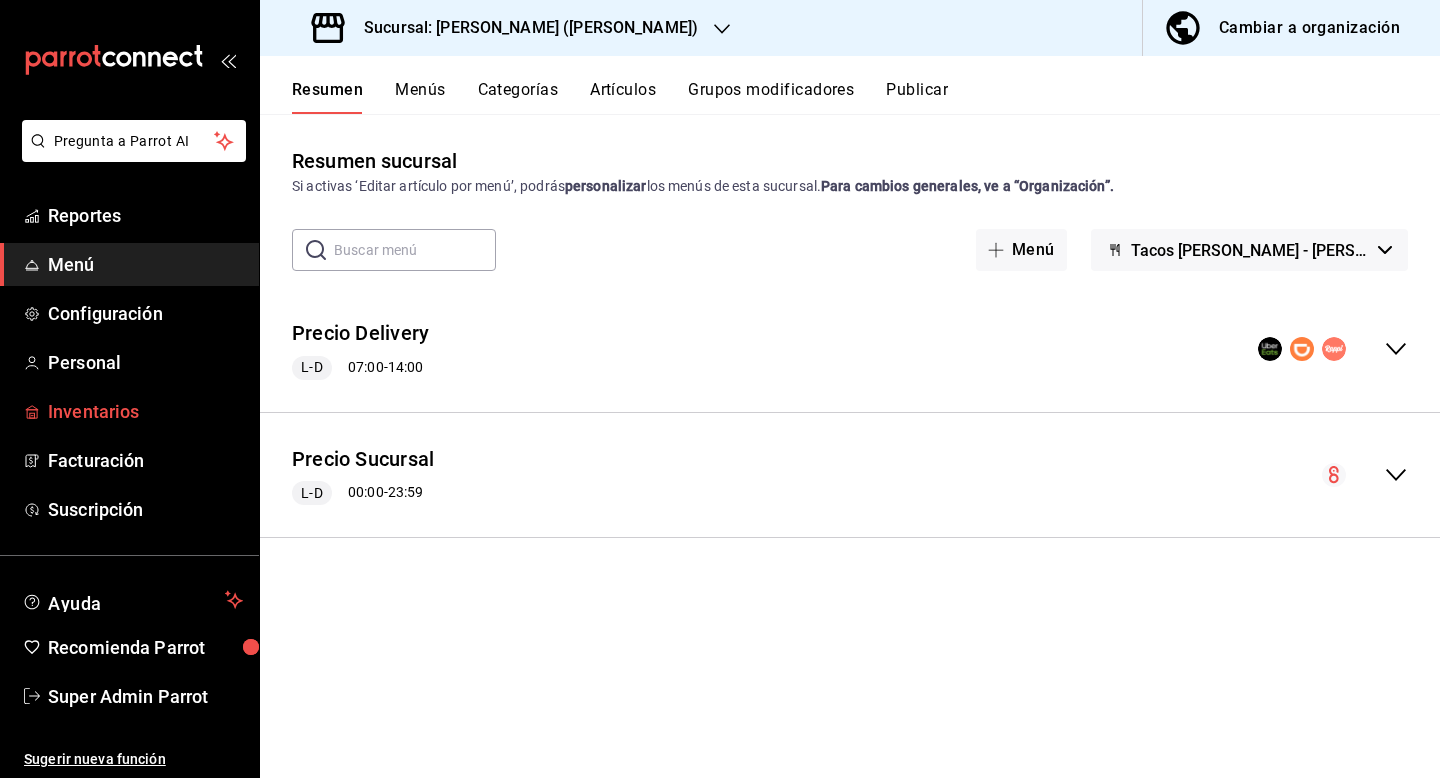 click on "Inventarios" at bounding box center (145, 411) 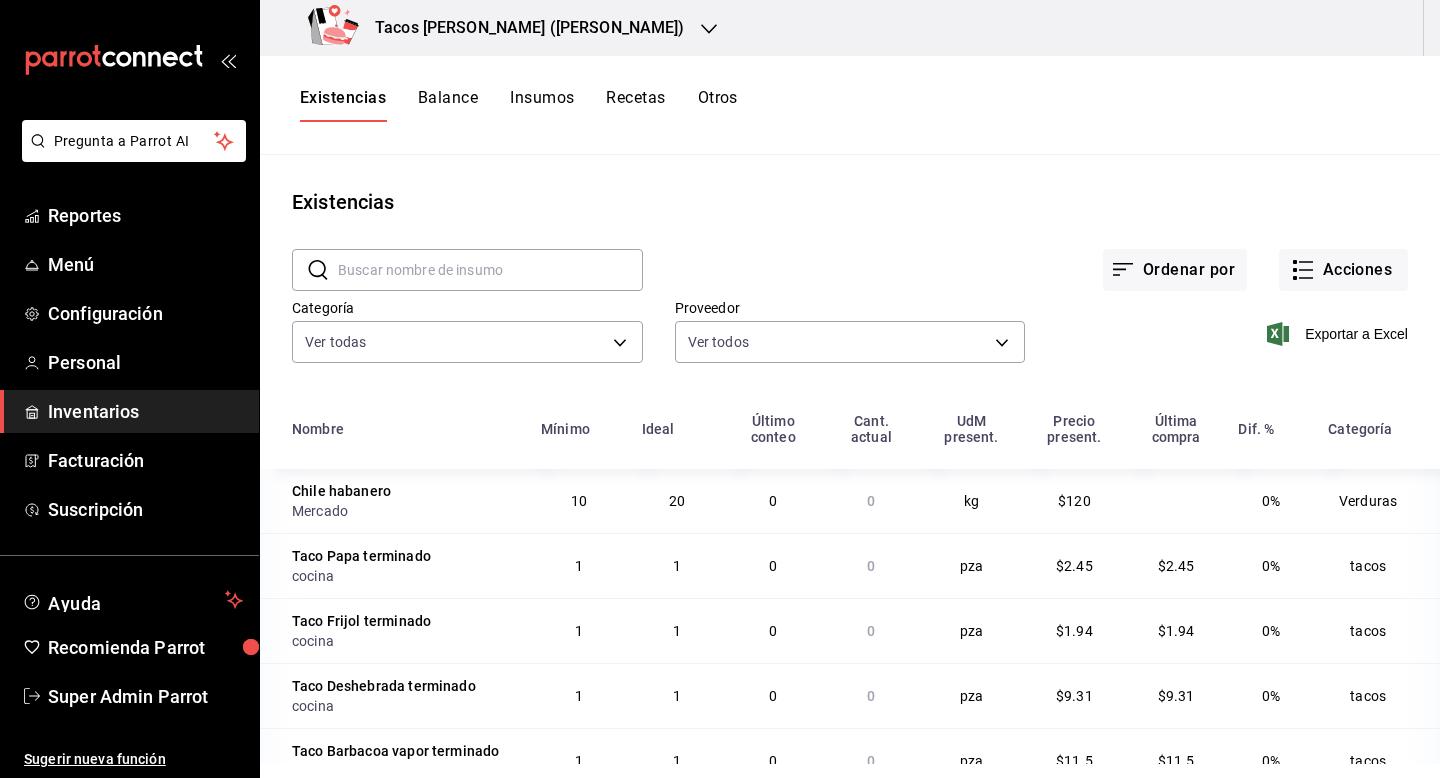 click on "Inventarios" at bounding box center (145, 411) 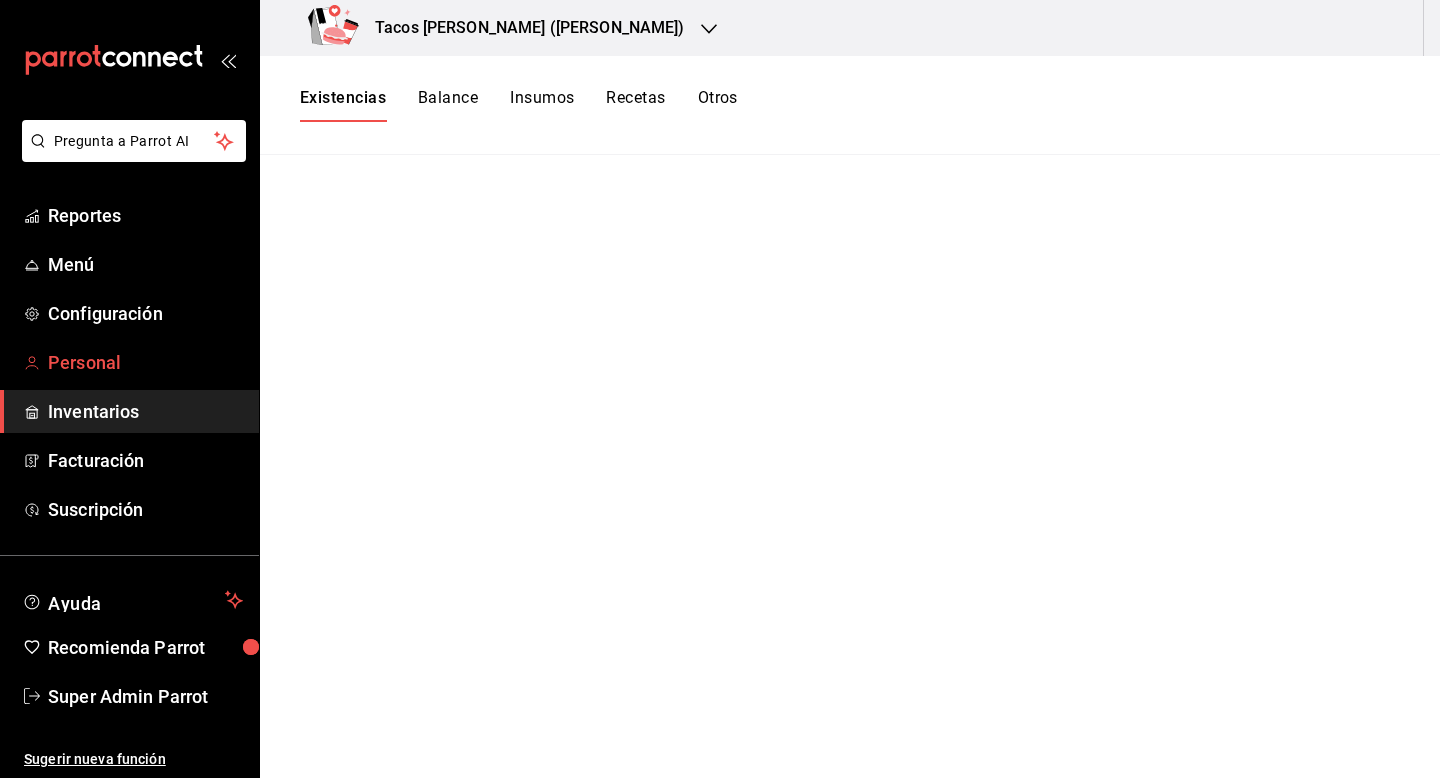 click on "Personal" at bounding box center (145, 362) 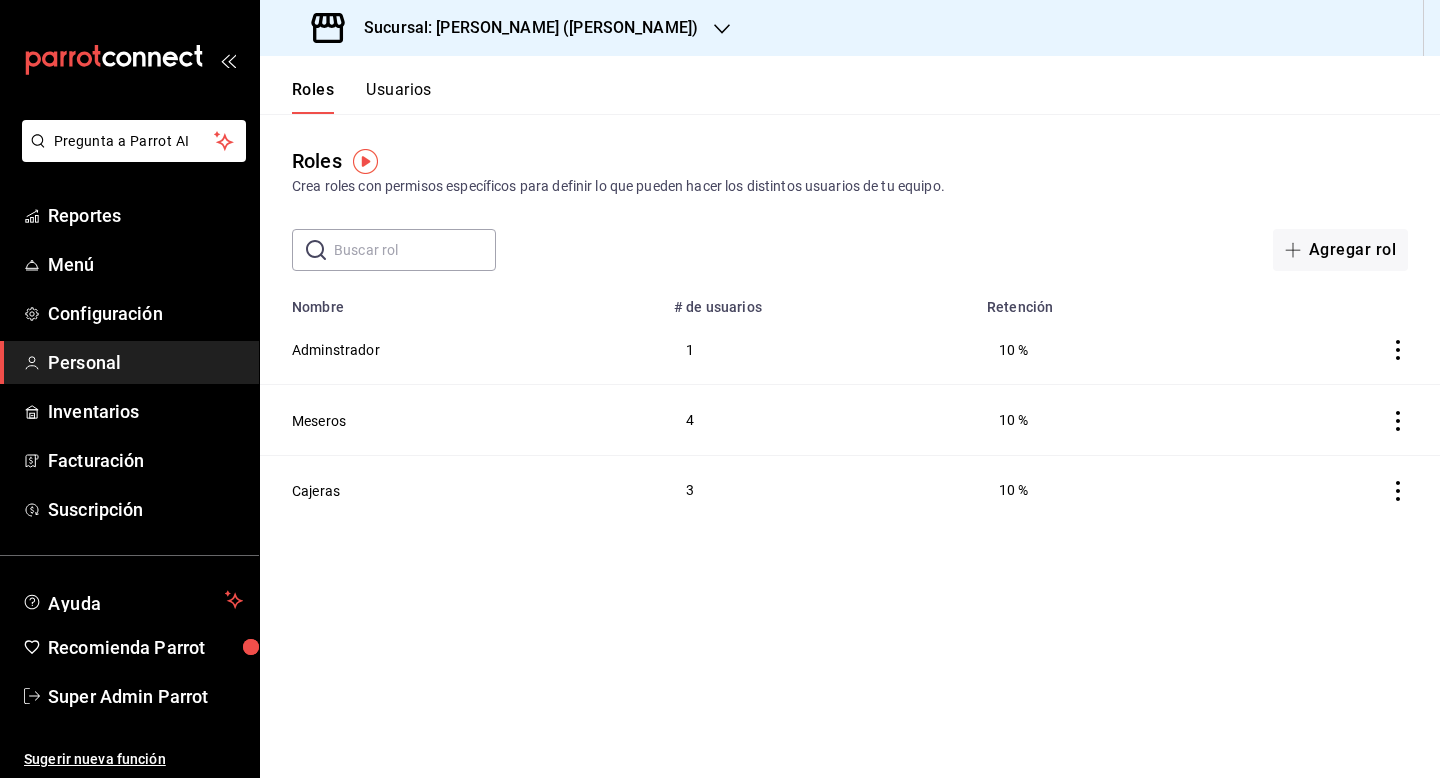 click on "Usuarios" at bounding box center (399, 97) 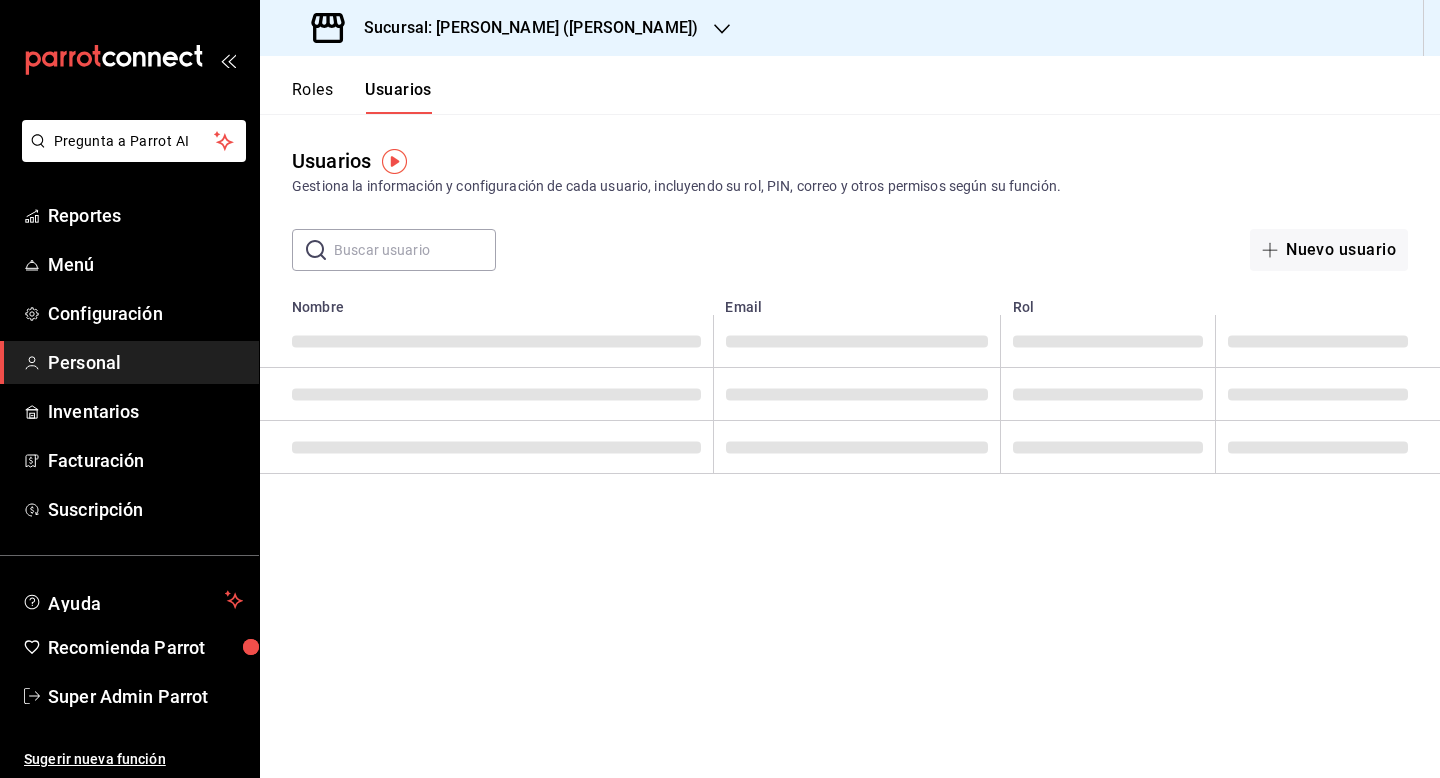 click at bounding box center [415, 250] 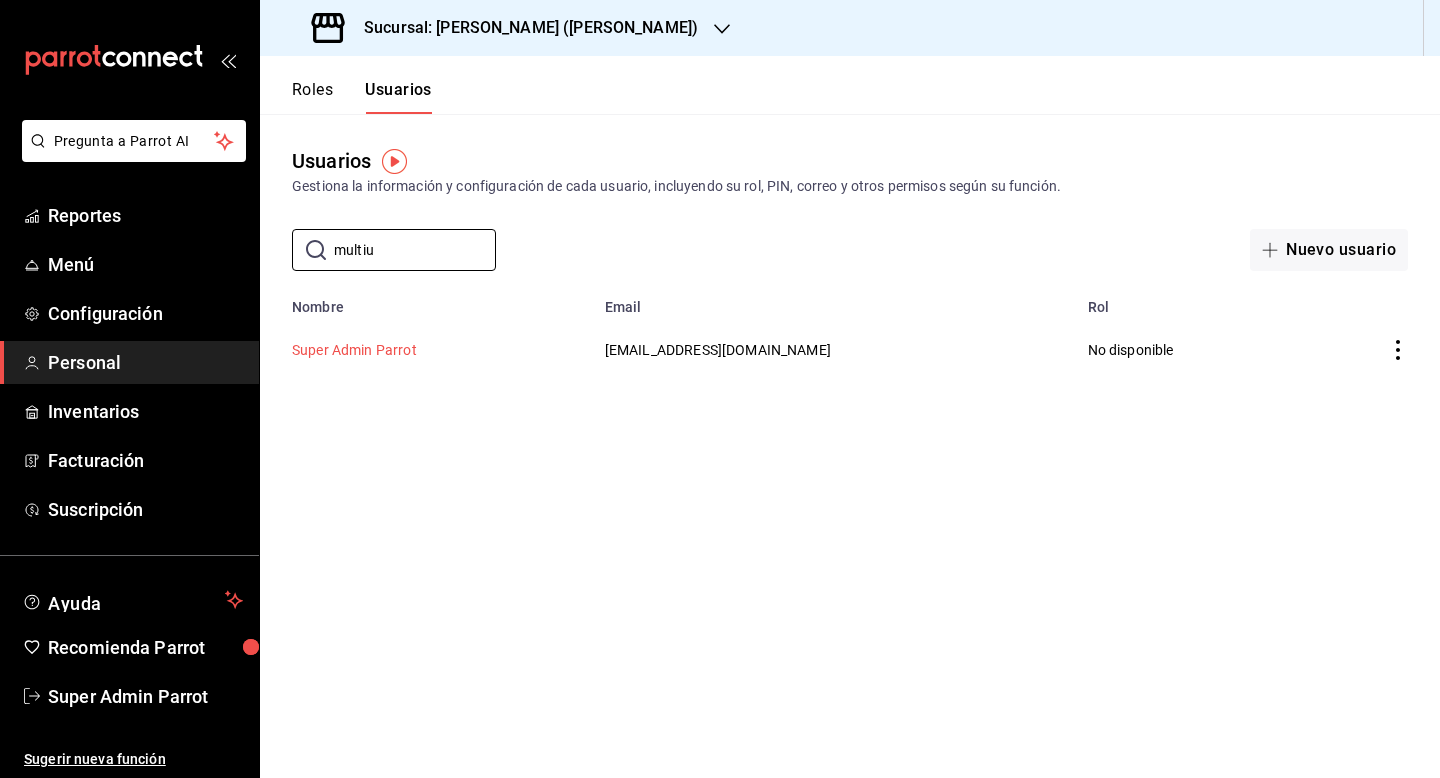 type on "multiu" 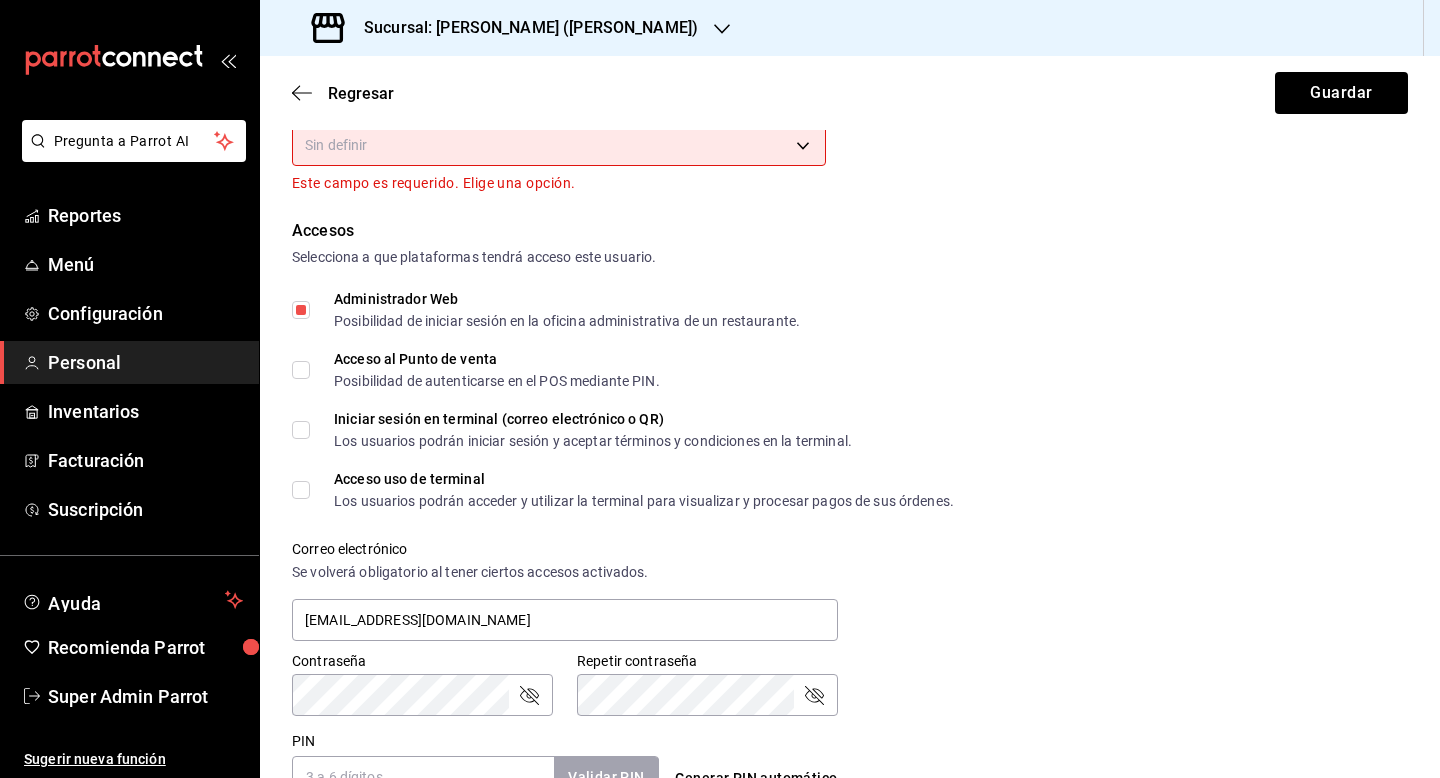 scroll, scrollTop: 843, scrollLeft: 0, axis: vertical 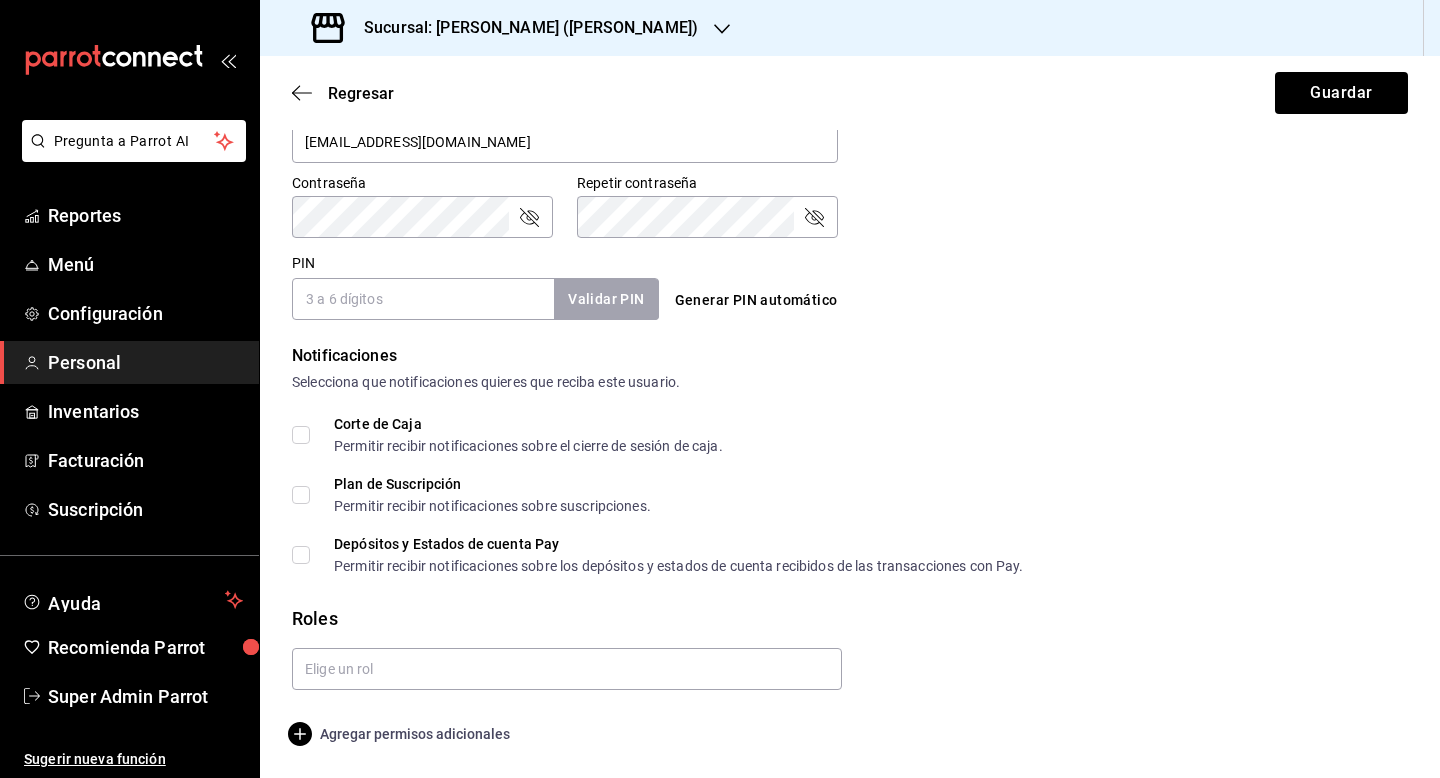 click on "Agregar permisos adicionales" at bounding box center [401, 734] 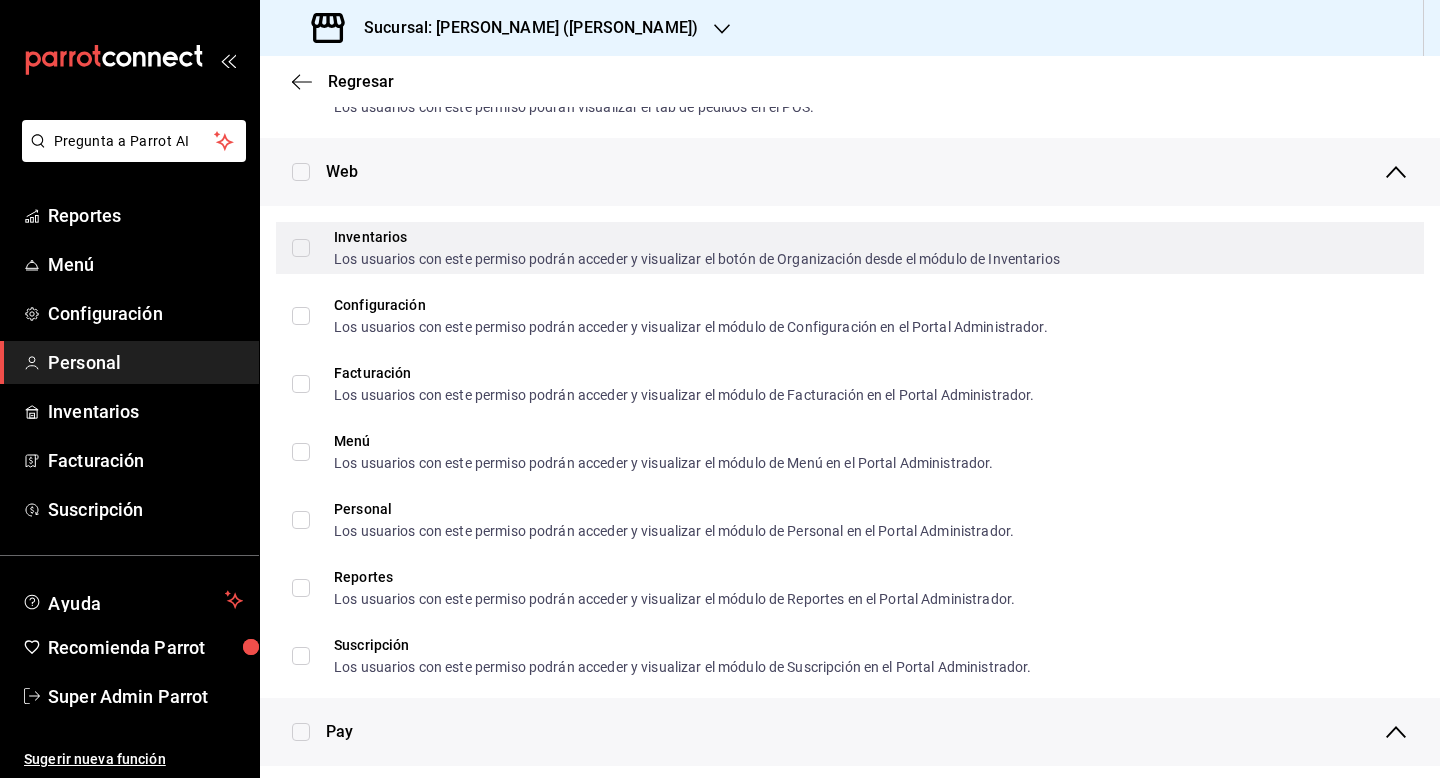 click on "Inventarios Los usuarios con este permiso podrán acceder y visualizar el botón de Organización desde el módulo de Inventarios" at bounding box center (301, 248) 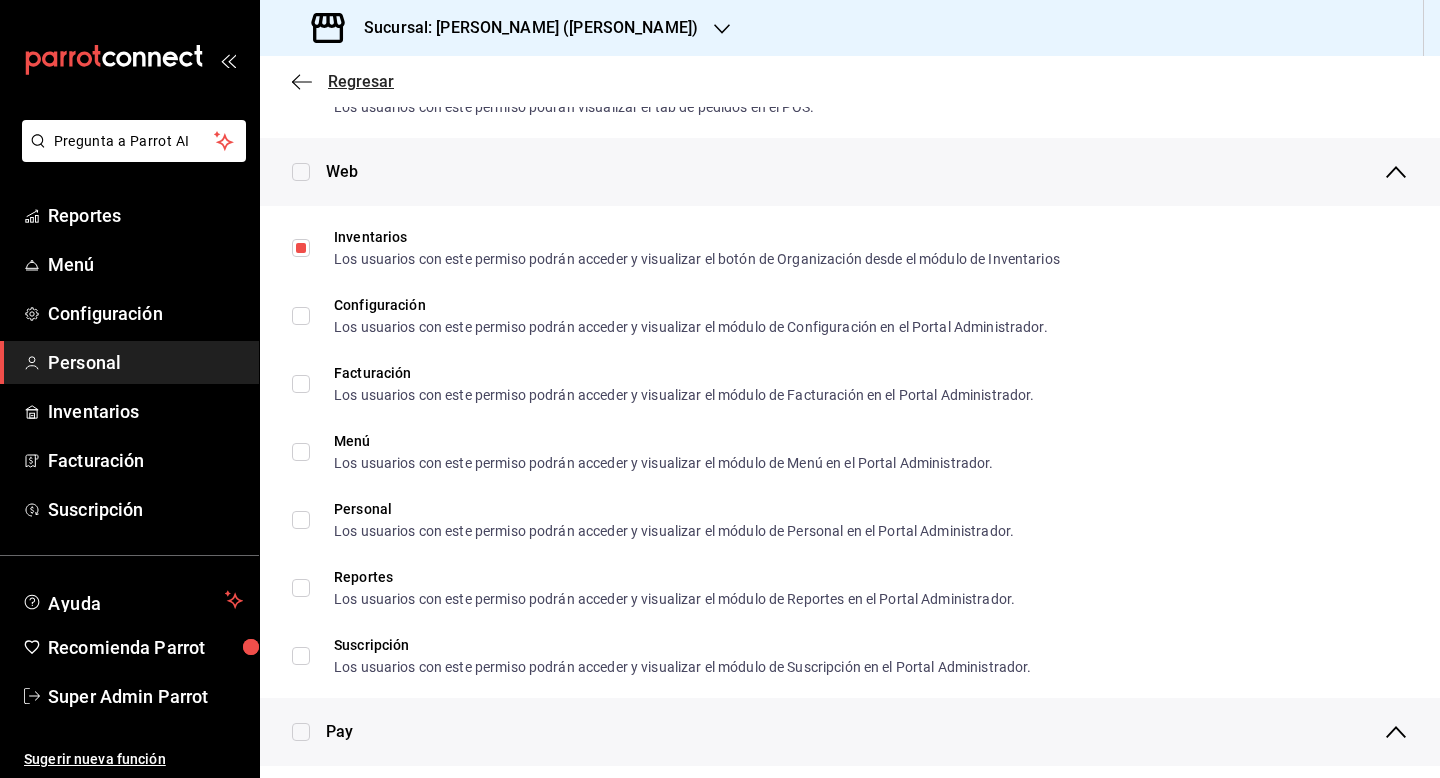 click on "Regresar" at bounding box center (361, 81) 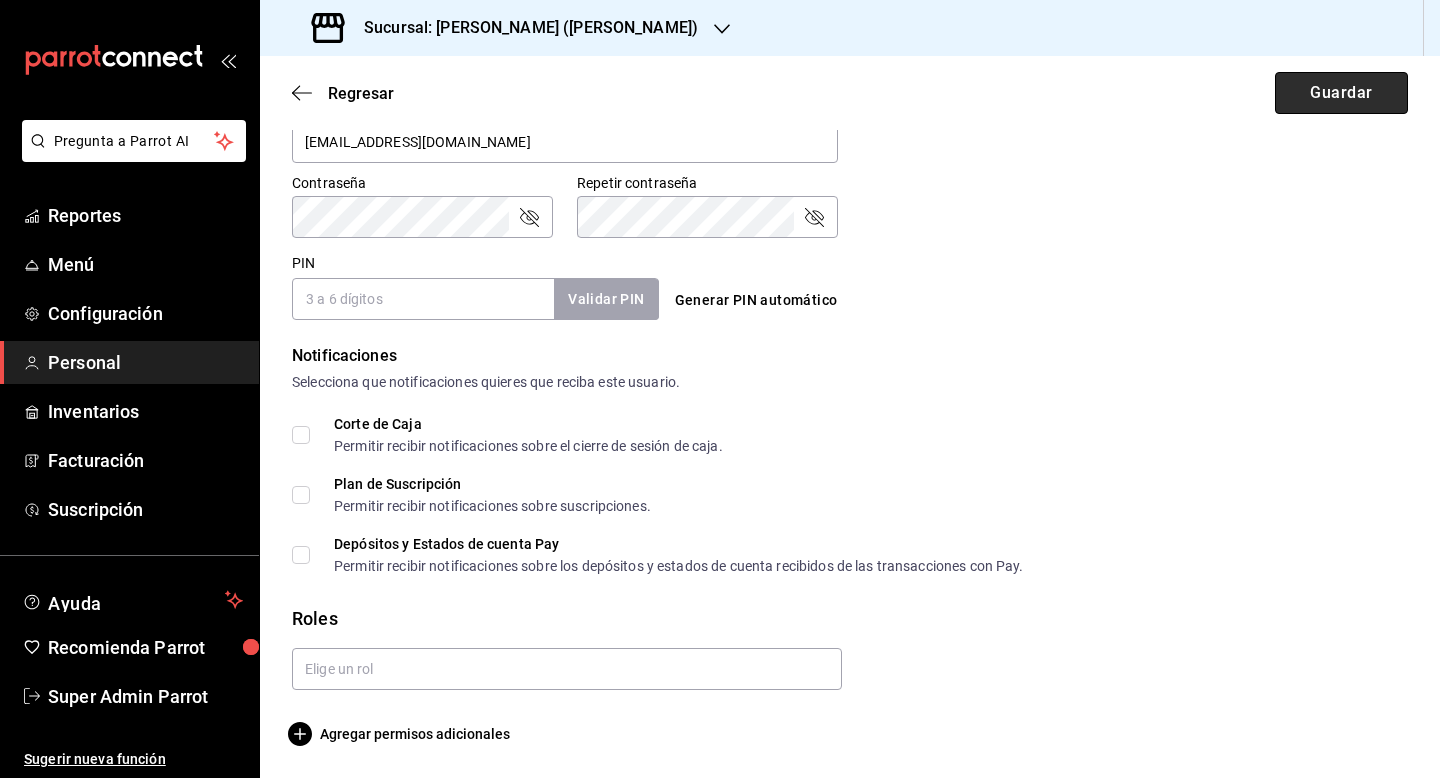 click on "Guardar" at bounding box center [1341, 93] 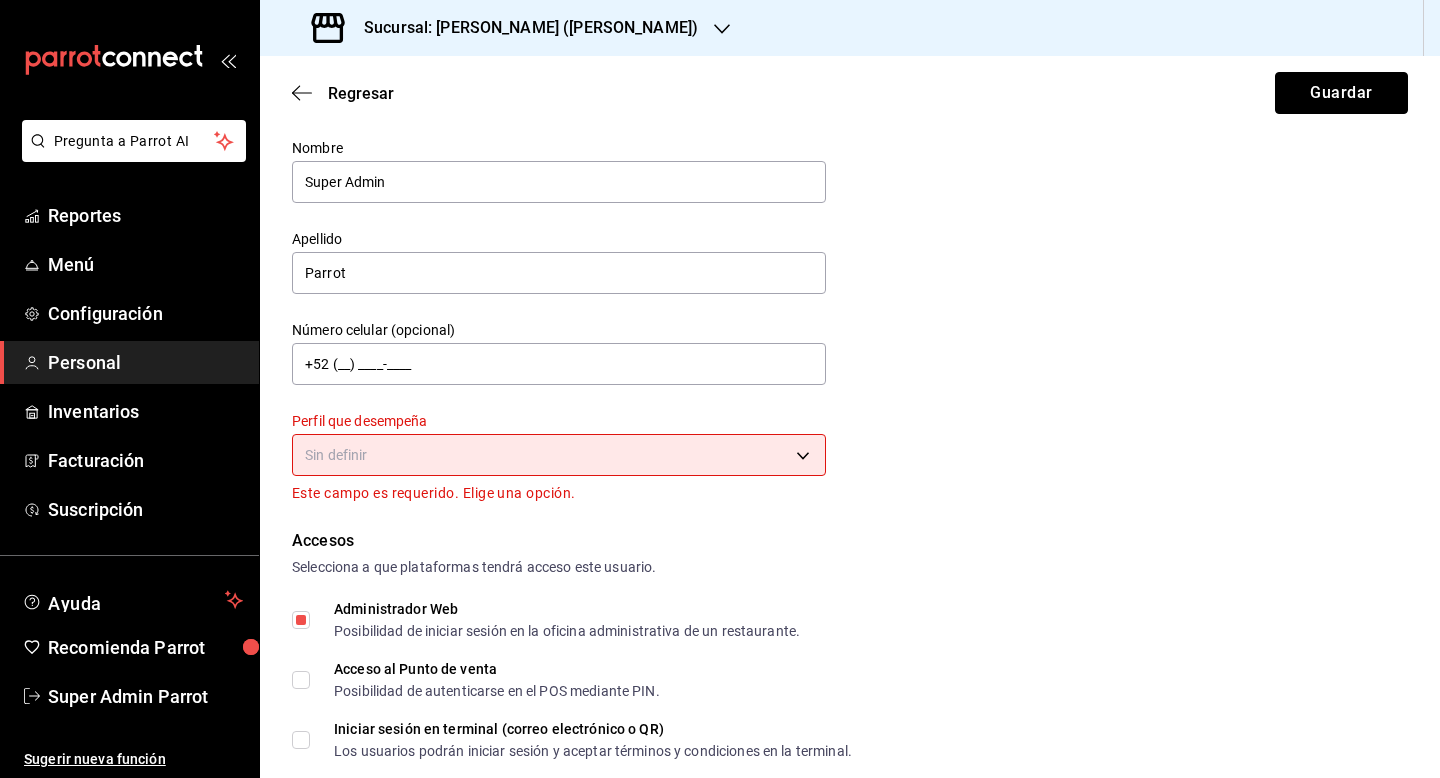 scroll, scrollTop: 27, scrollLeft: 0, axis: vertical 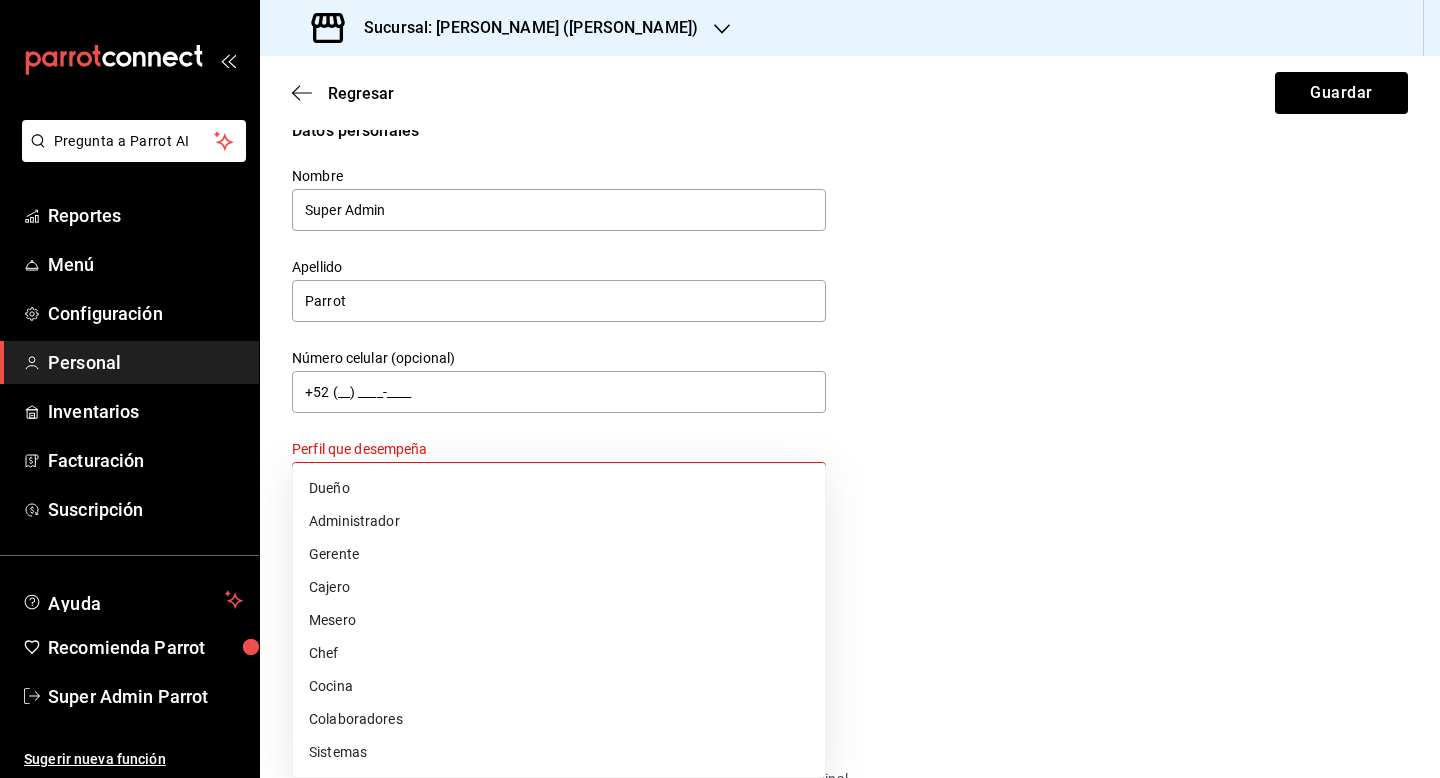 click on "Pregunta a Parrot AI Reportes   Menú   Configuración   Personal   Inventarios   Facturación   Suscripción   Ayuda Recomienda Parrot   Super Admin Parrot   Sugerir nueva función   Sucursal: Tacos don Pedro (Escobedo) Regresar Guardar Datos personales Nombre Super Admin Apellido Parrot Número celular (opcional) +52 (__) ____-____ Perfil que desempeña Sin definir Este campo es requerido. Elige una opción. Accesos Selecciona a que plataformas tendrá acceso este usuario. Administrador Web Posibilidad de iniciar sesión en la oficina administrativa de un restaurante.  Acceso al Punto de venta Posibilidad de autenticarse en el POS mediante PIN.  Iniciar sesión en terminal (correo electrónico o QR) Los usuarios podrán iniciar sesión y aceptar términos y condiciones en la terminal. Acceso uso de terminal Los usuarios podrán acceder y utilizar la terminal para visualizar y procesar pagos de sus órdenes. Correo electrónico Se volverá obligatorio al tener ciertos accesos activados. Contraseña PIN ​" at bounding box center (720, 389) 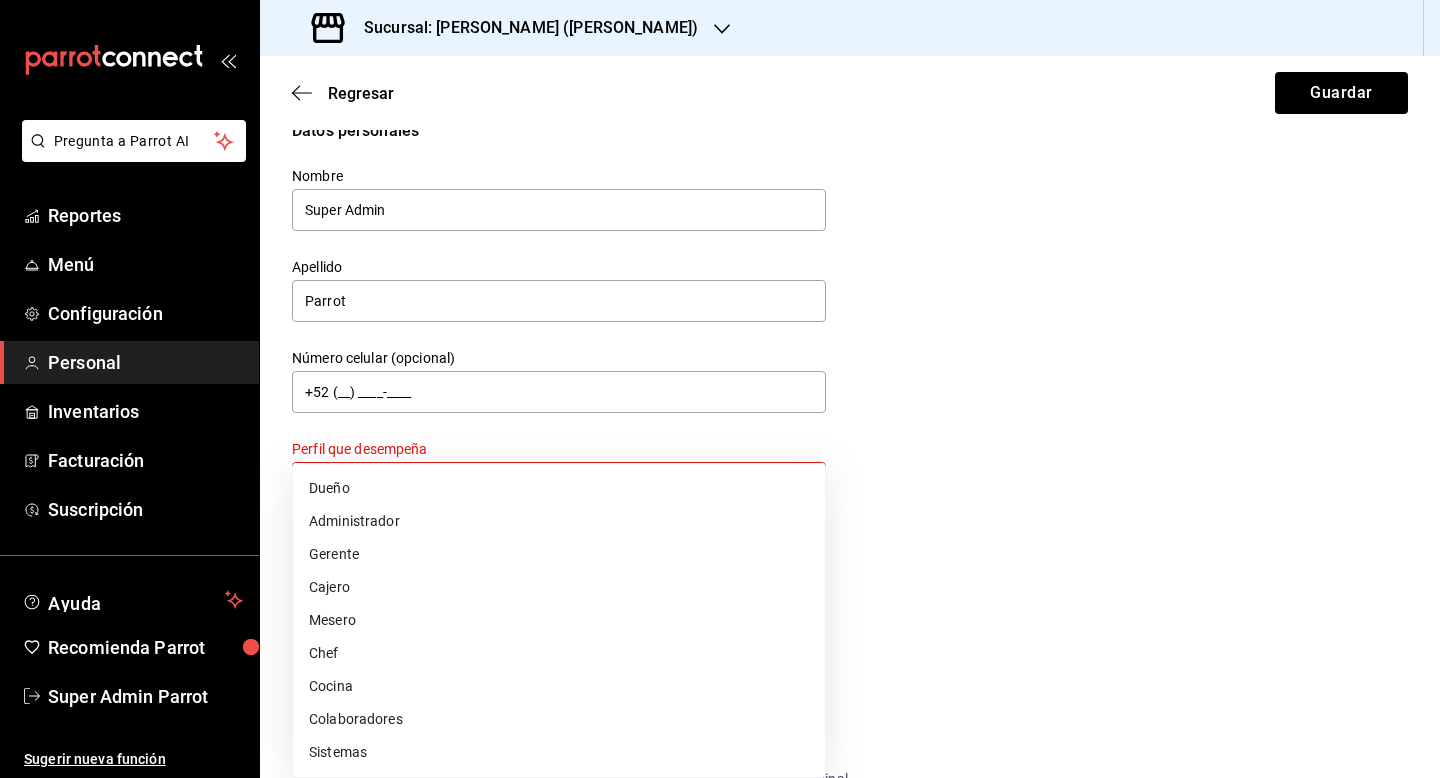 click on "Administrador" at bounding box center (559, 521) 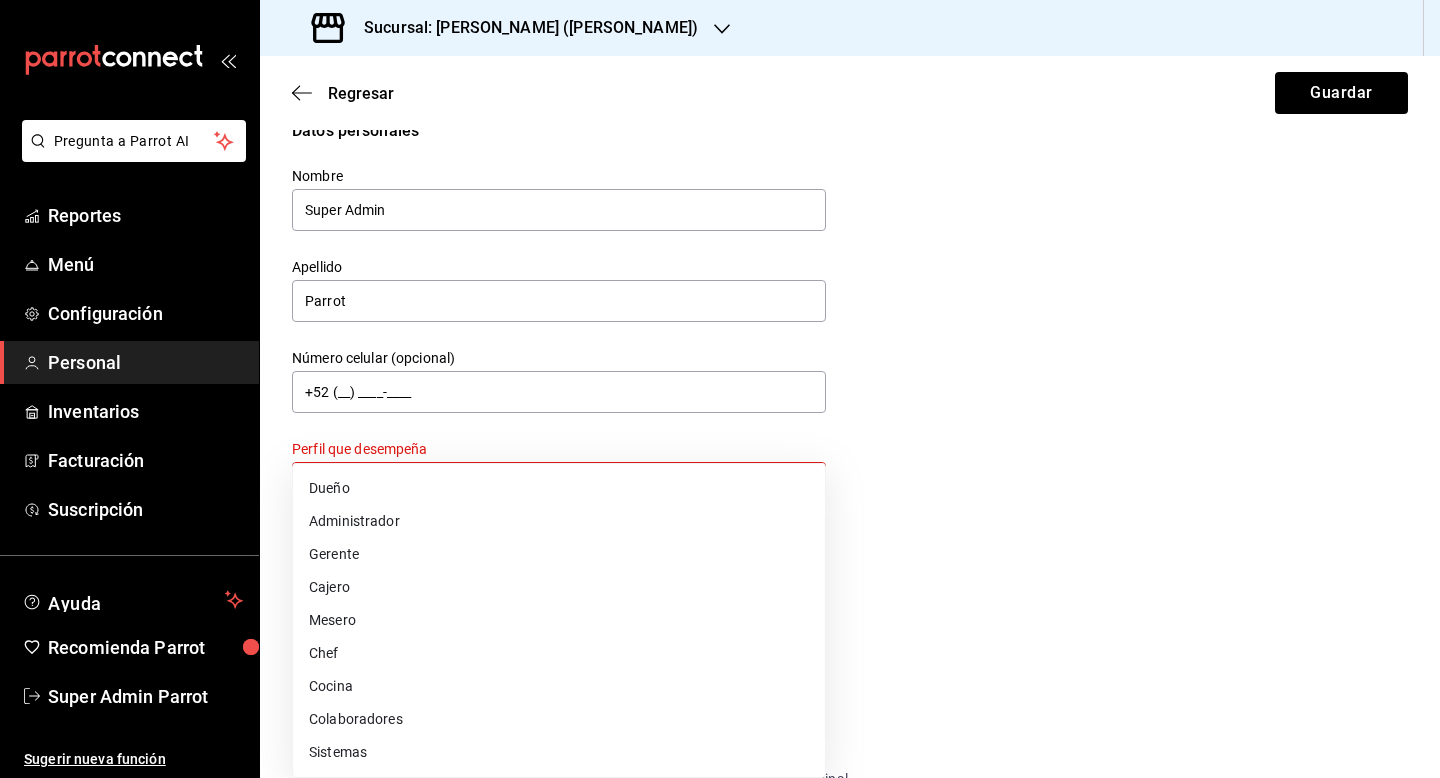 type on "ADMIN" 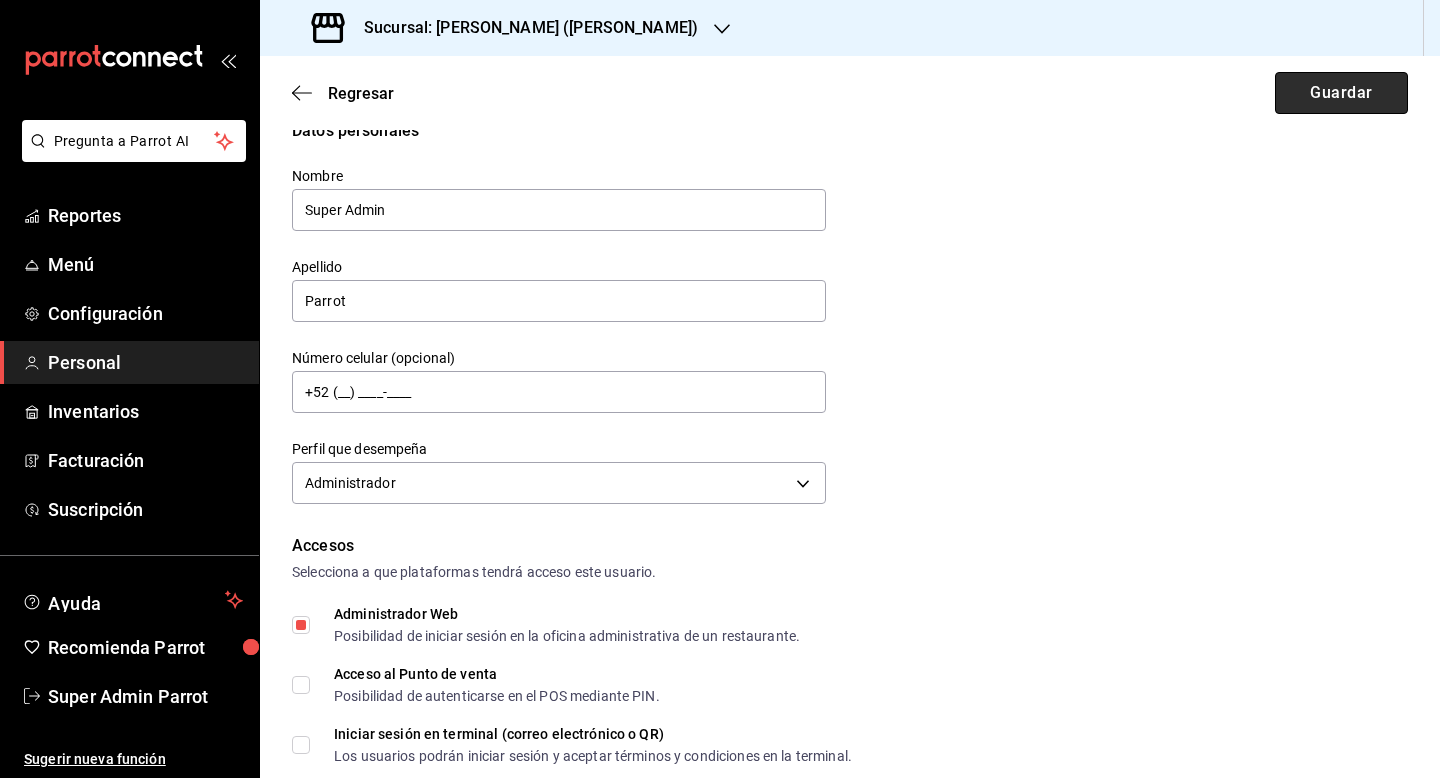 click on "Guardar" at bounding box center [1341, 93] 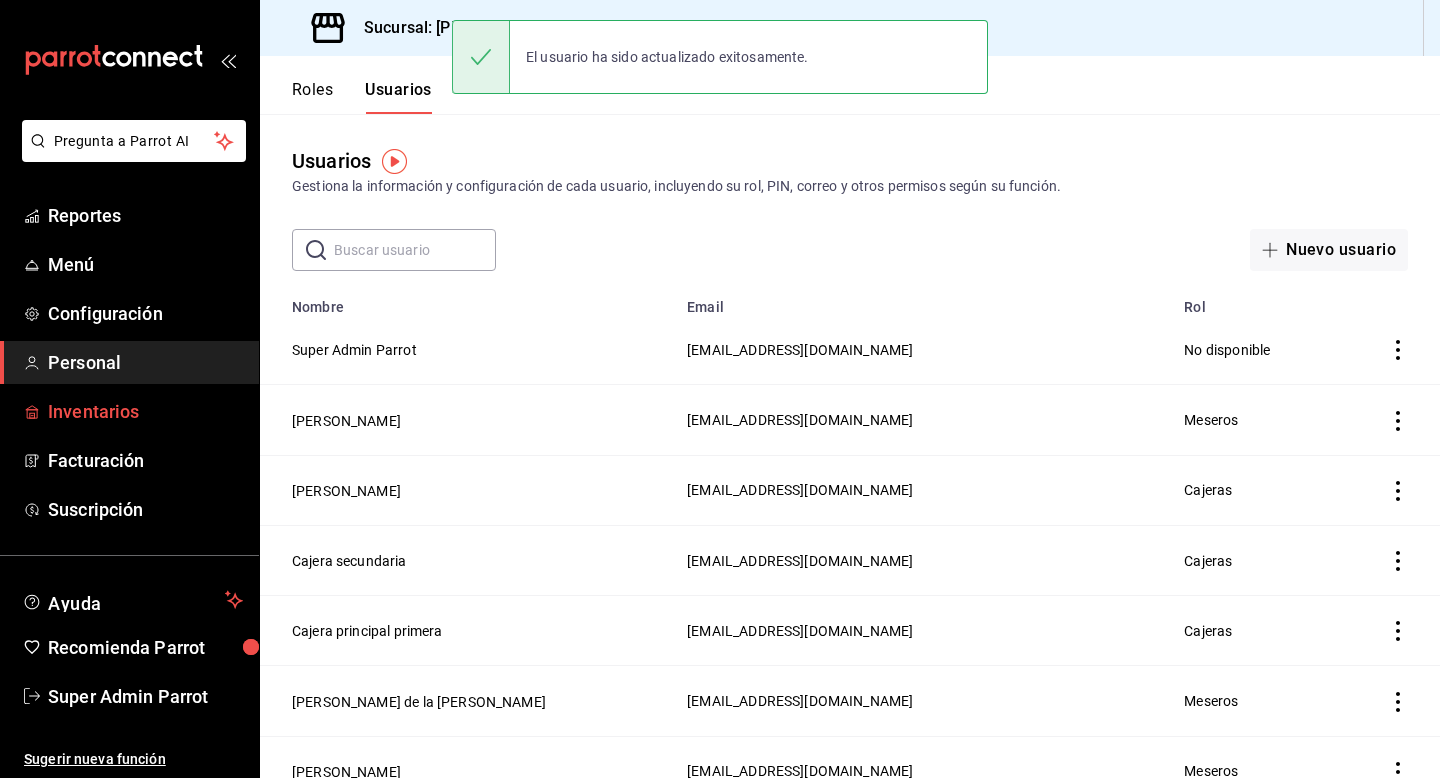 click on "Inventarios" at bounding box center [129, 411] 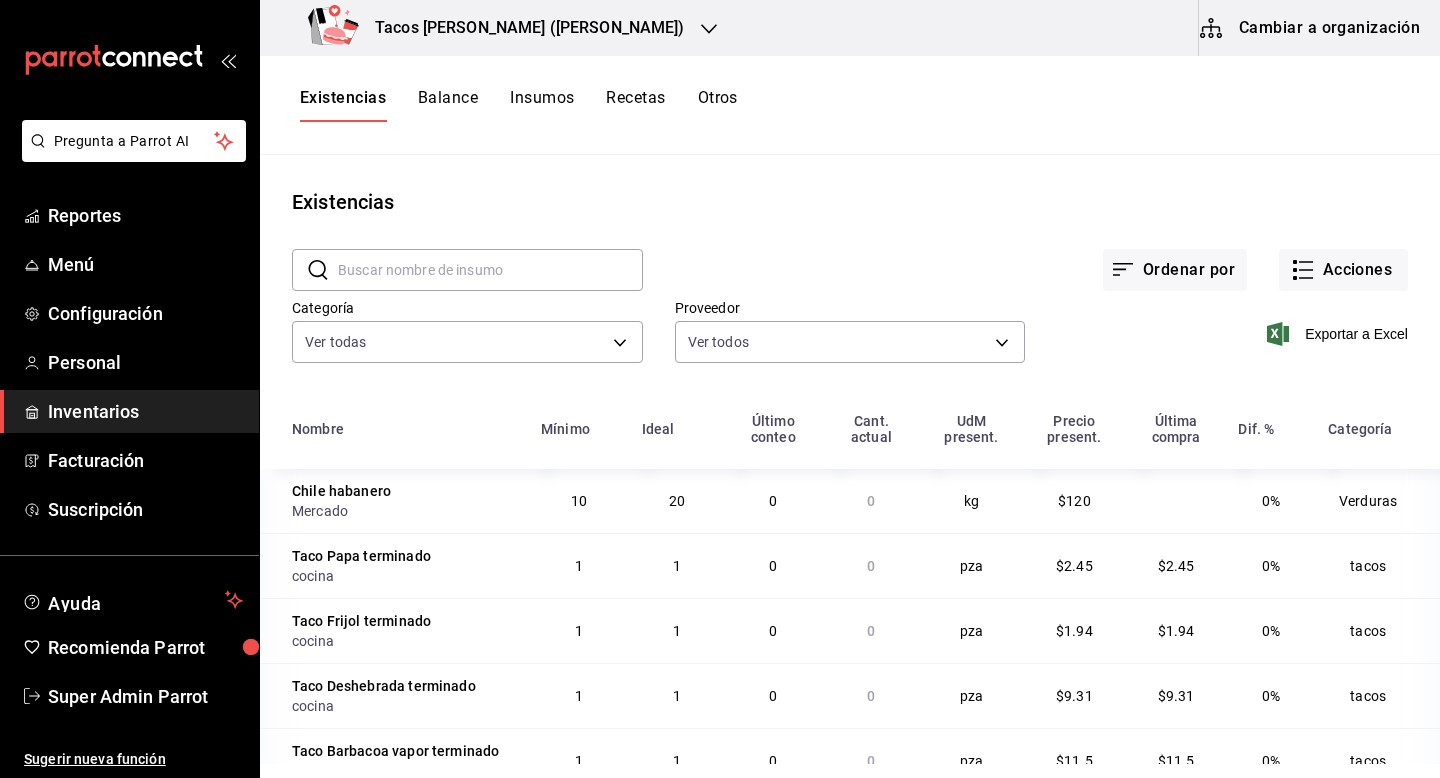 click on "Cambiar a organización" at bounding box center [1311, 28] 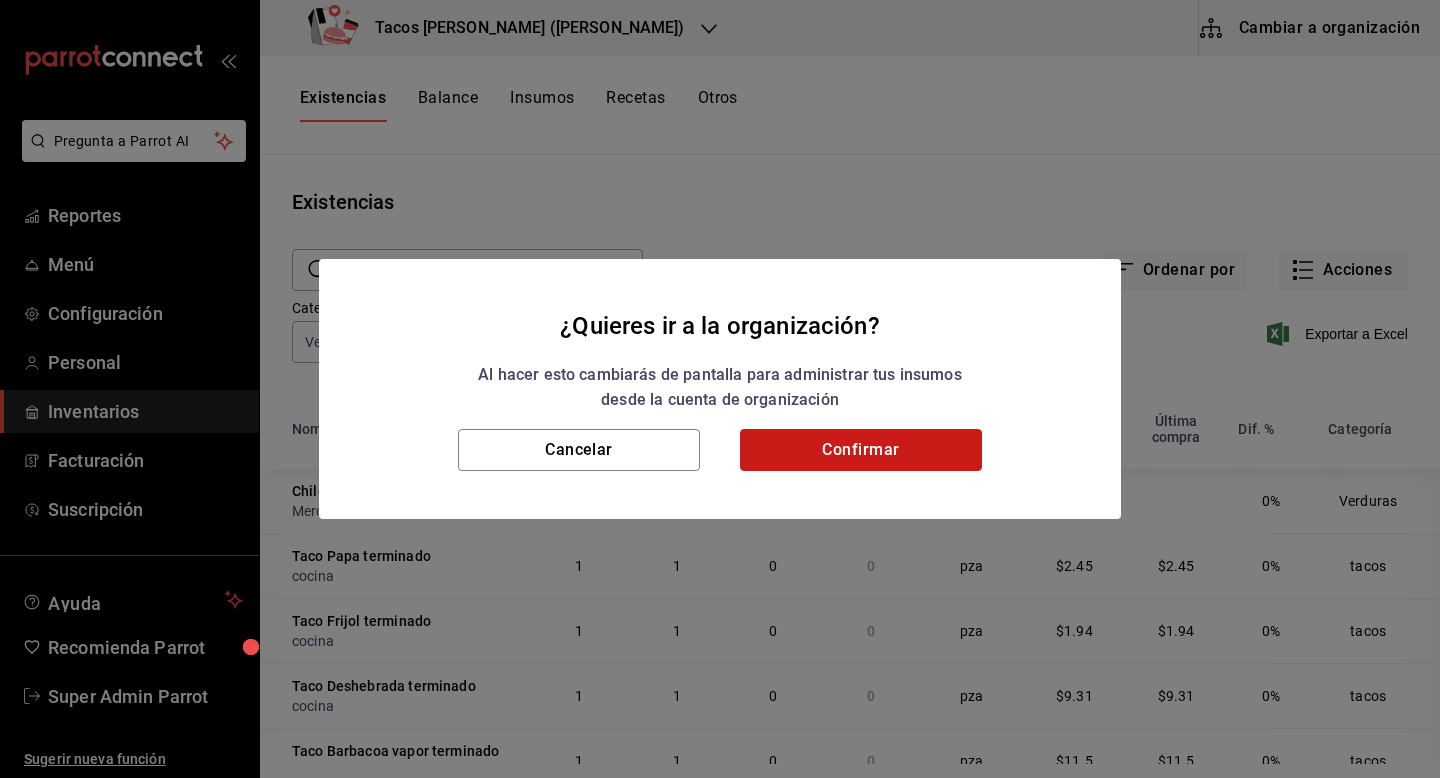 click on "Confirmar" at bounding box center [861, 450] 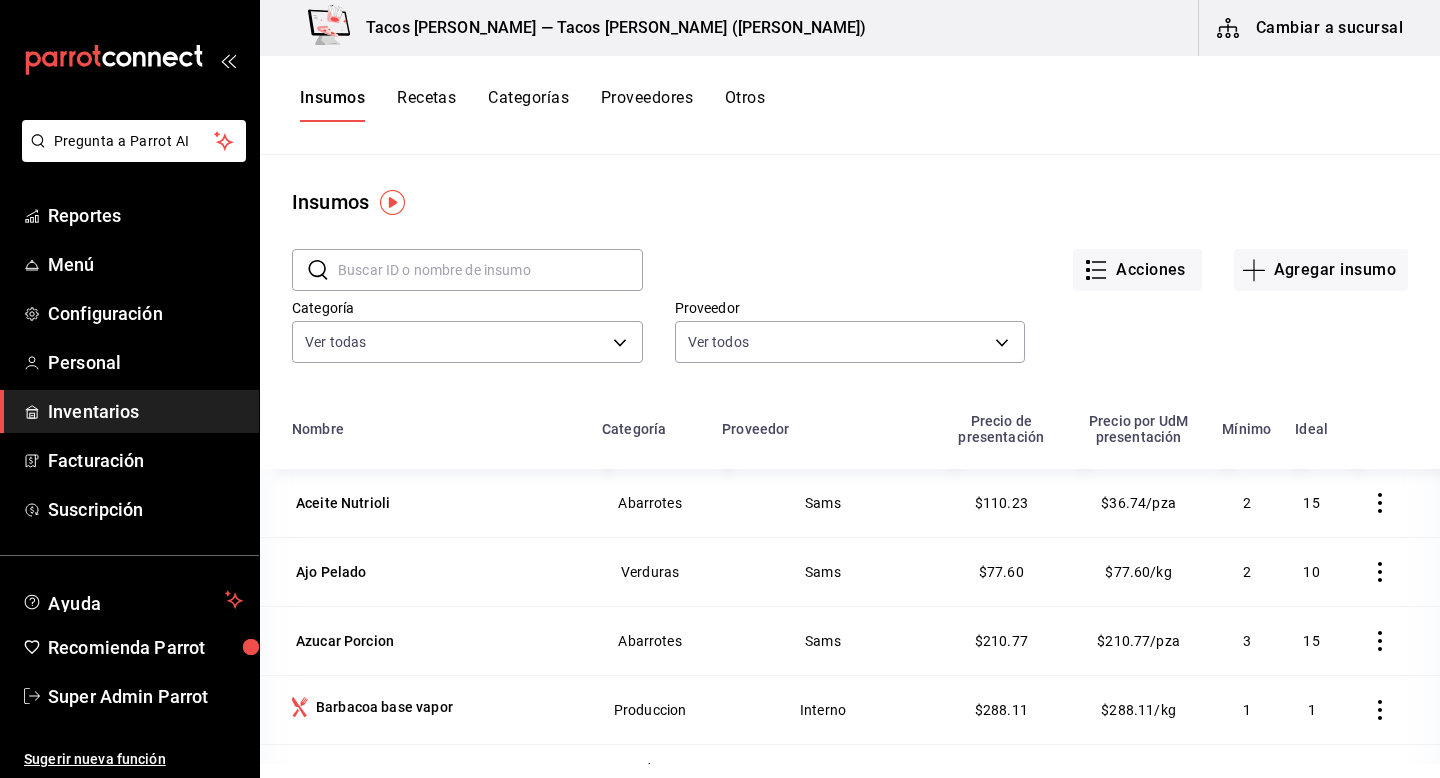 click on "Recetas" at bounding box center (426, 105) 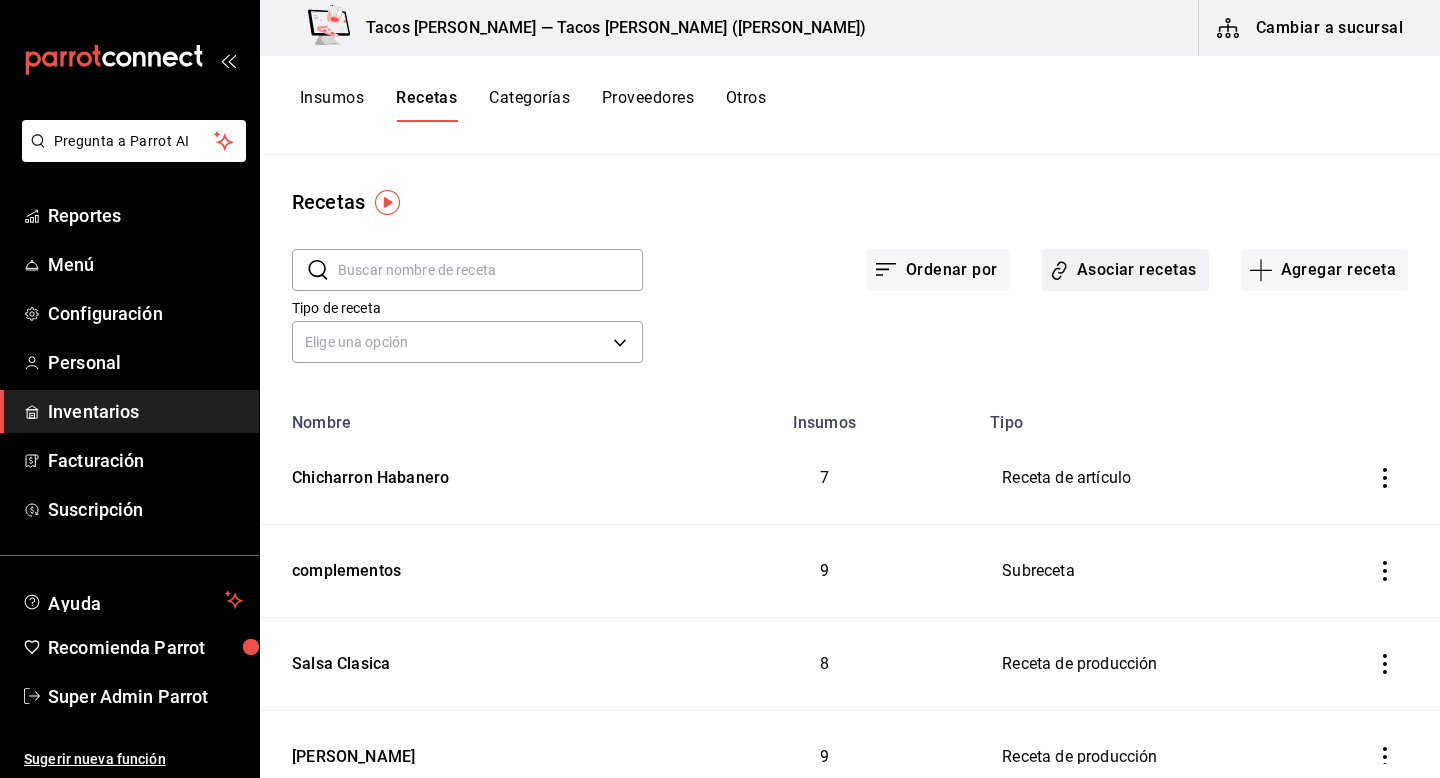 click on "Asociar recetas" at bounding box center [1125, 270] 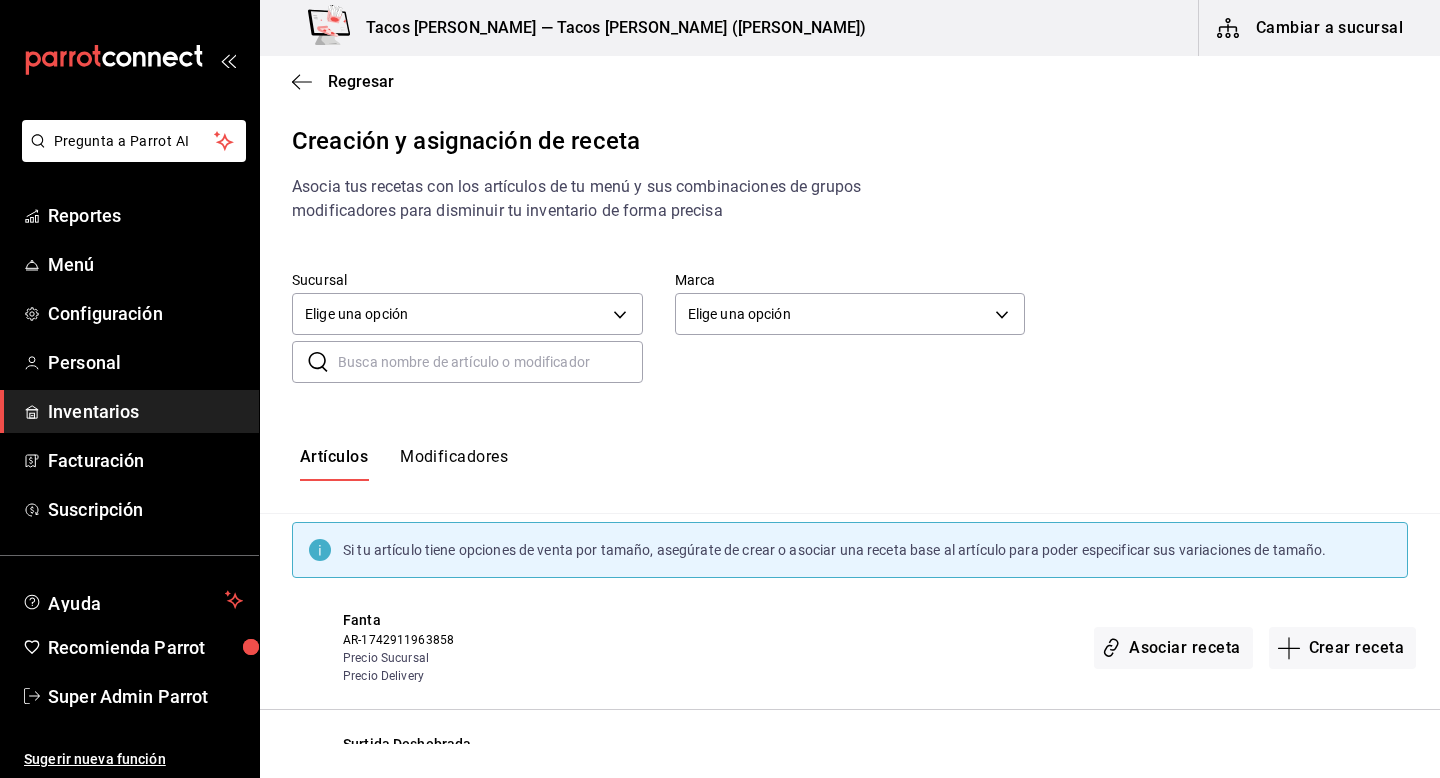click at bounding box center [490, 362] 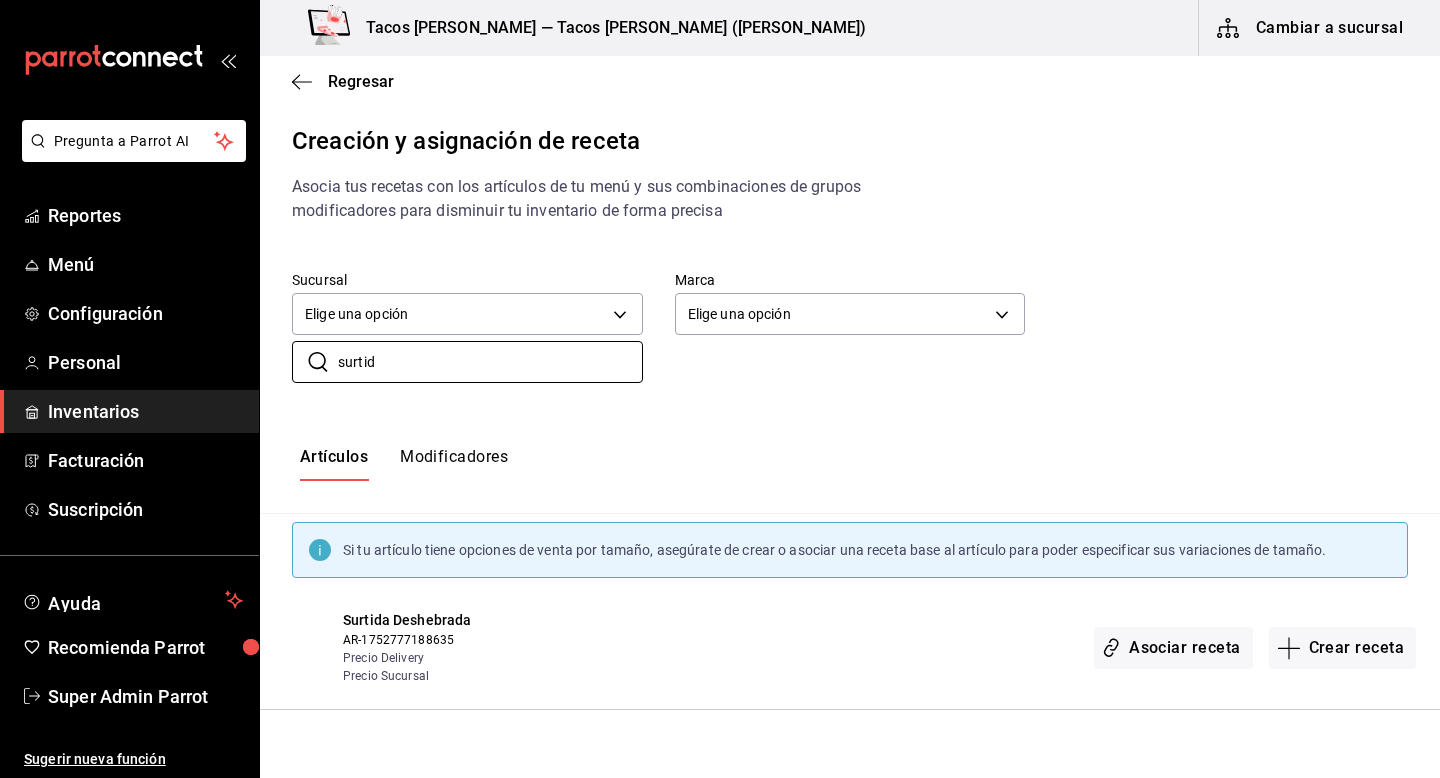 type on "surtid" 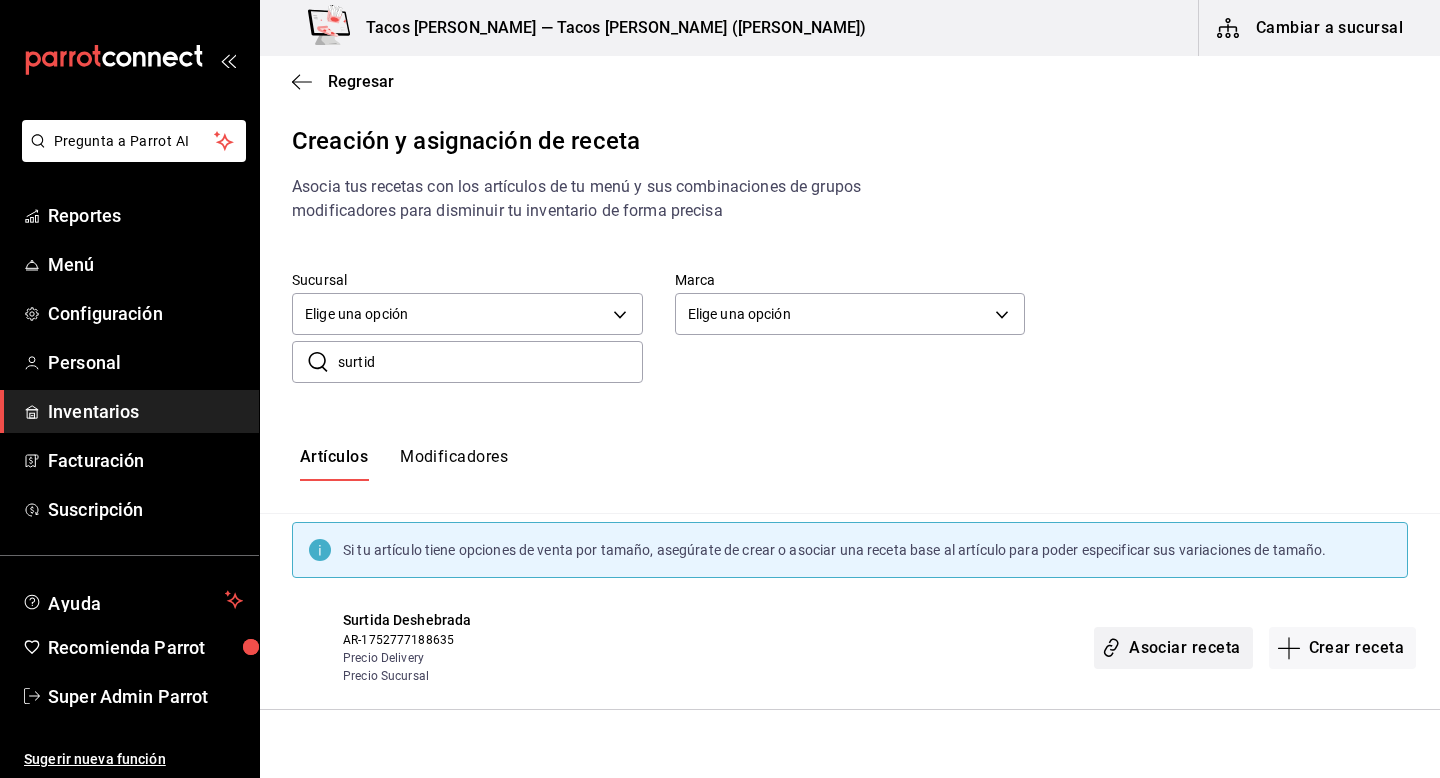 click on "Asociar receta" at bounding box center (1173, 648) 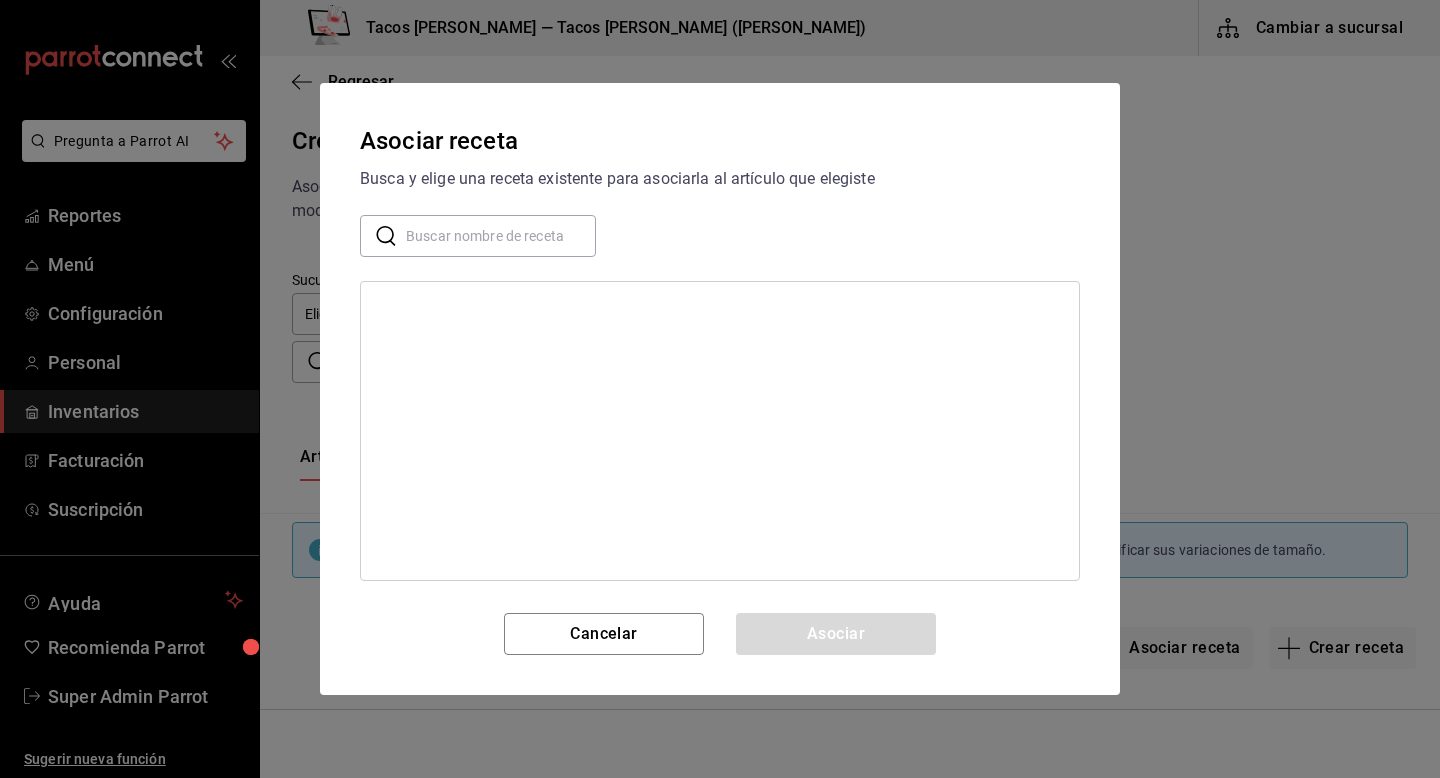 click at bounding box center (501, 236) 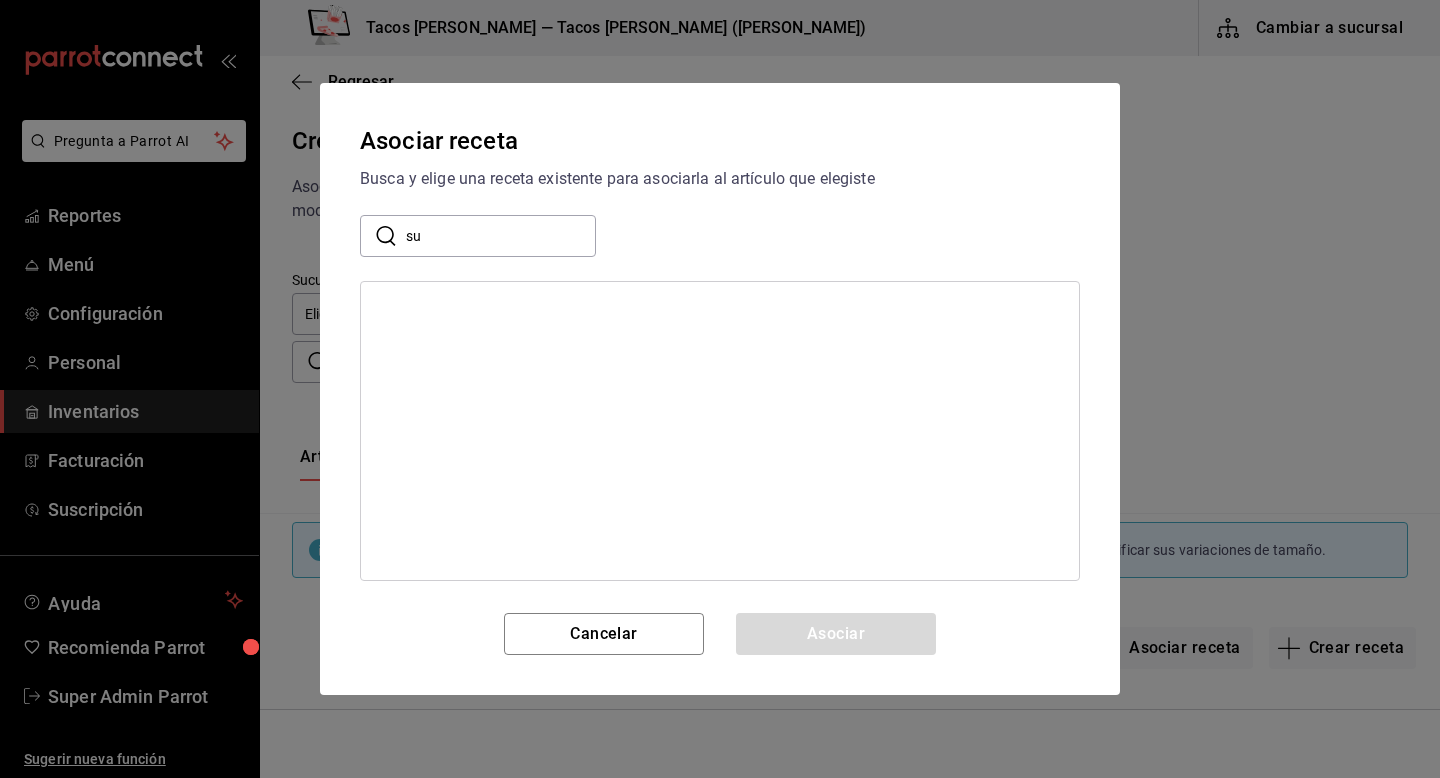 type on "s" 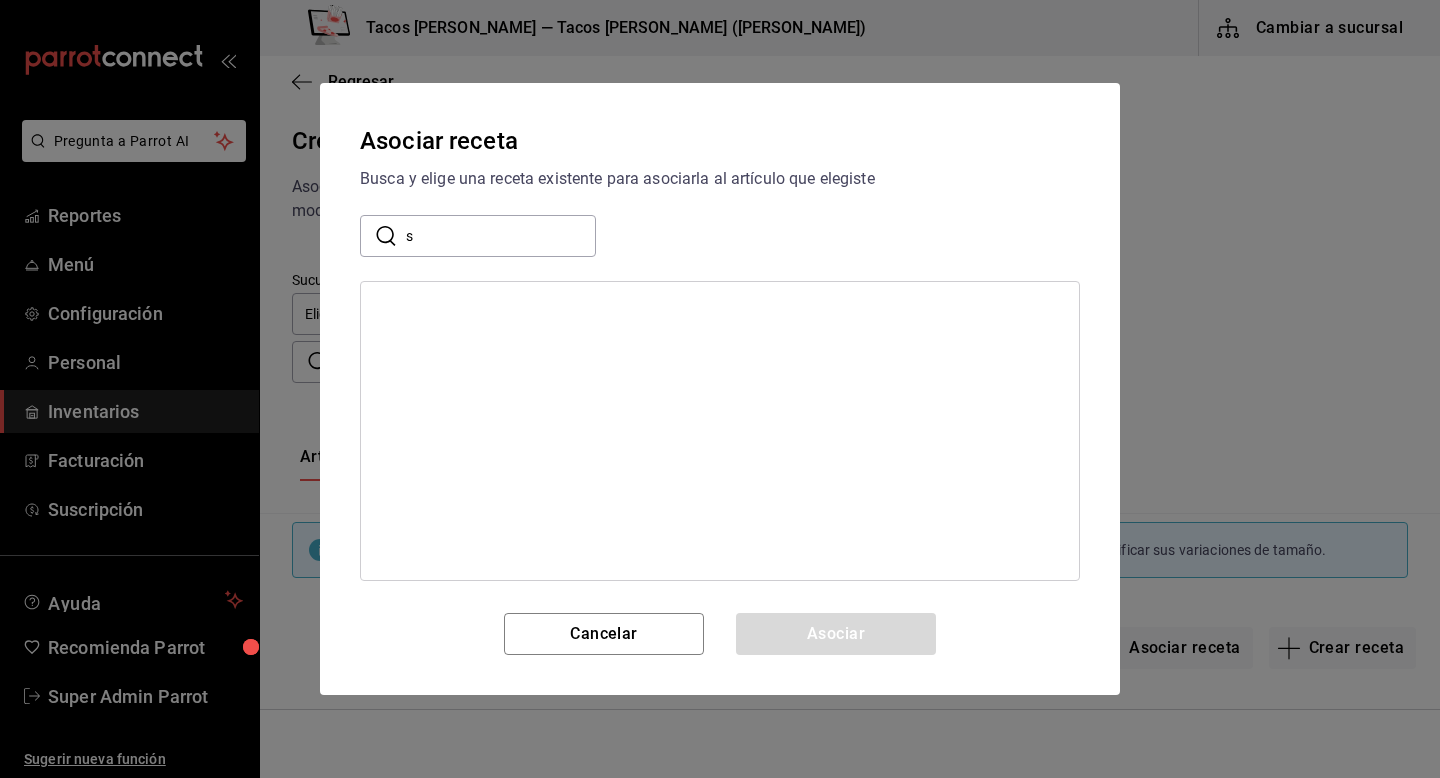 type 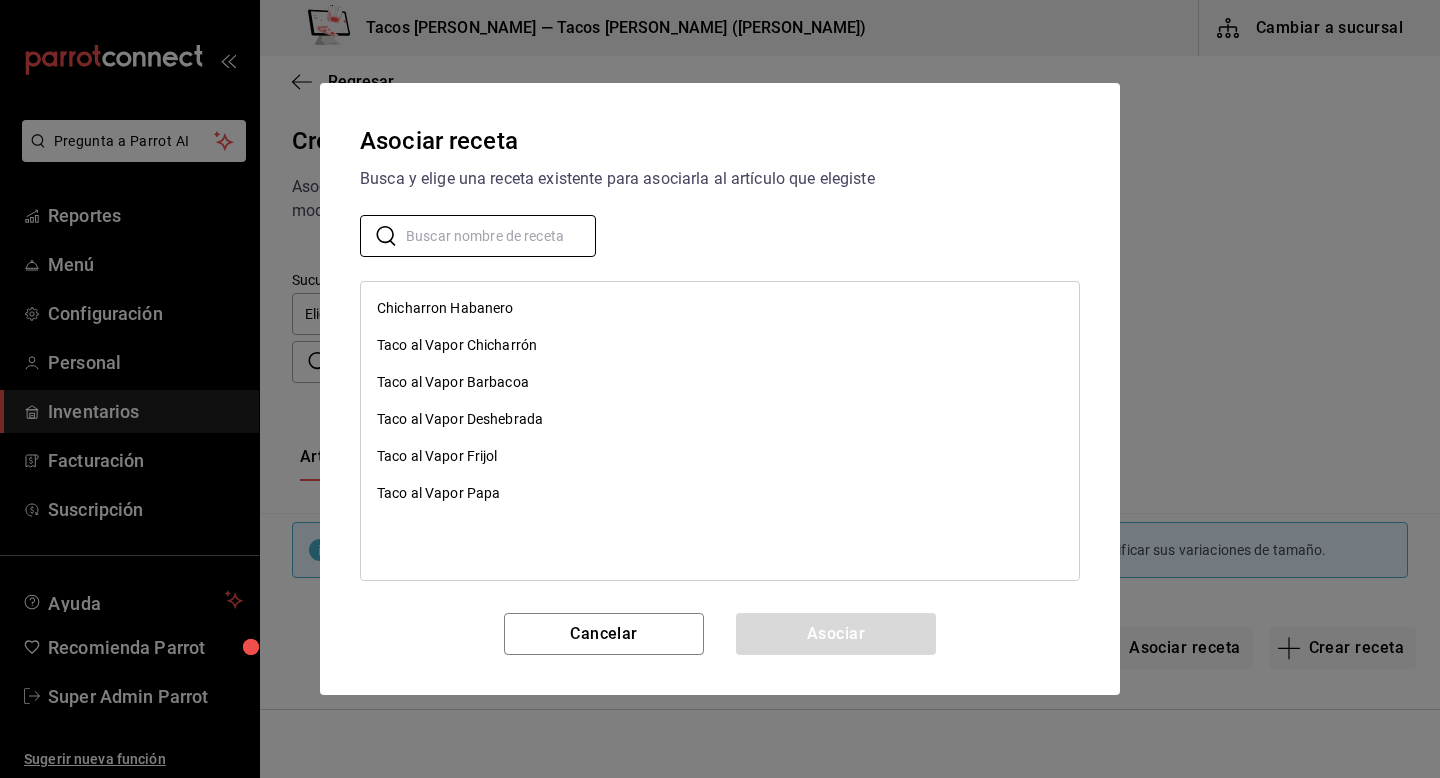click on "Taco al Vapor Deshebrada" at bounding box center [720, 419] 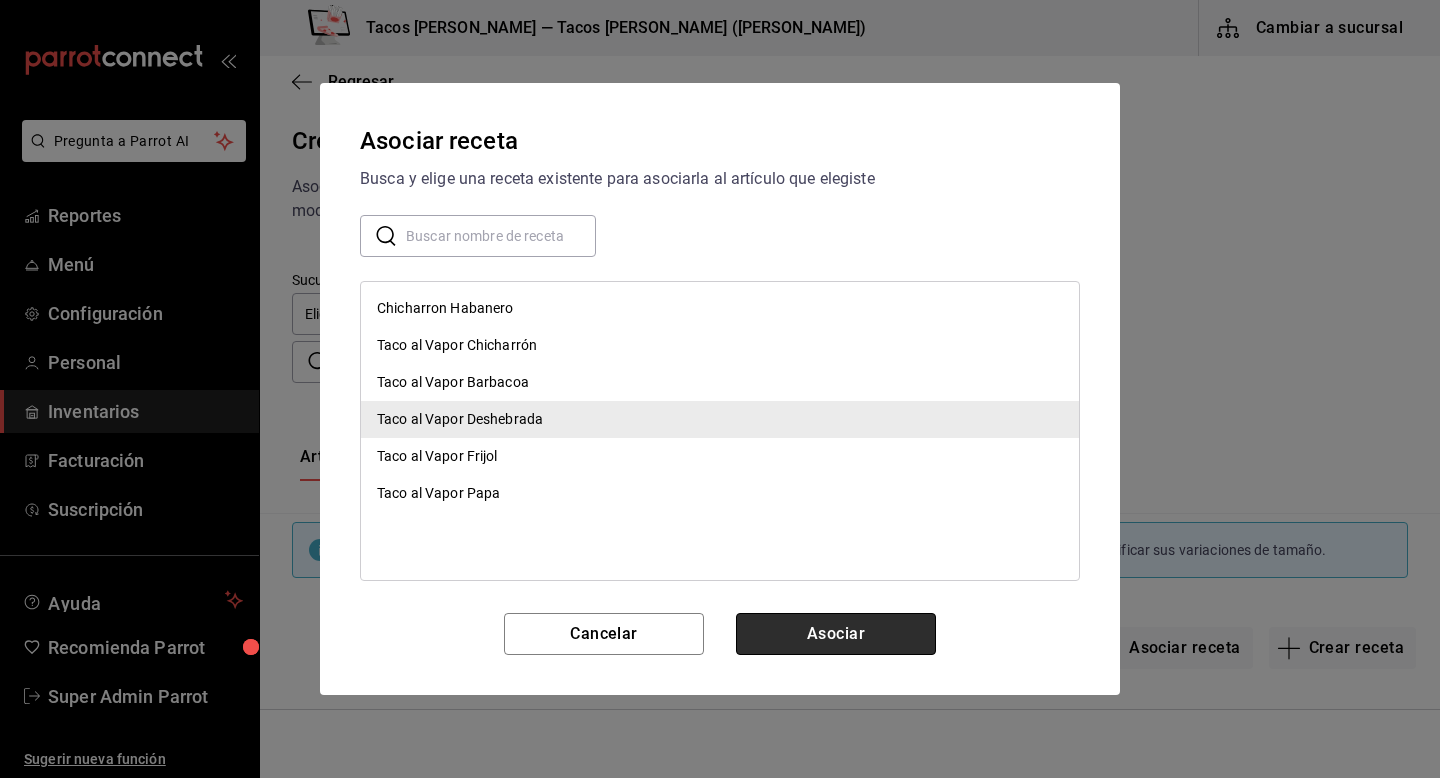 click on "Asociar" at bounding box center (836, 634) 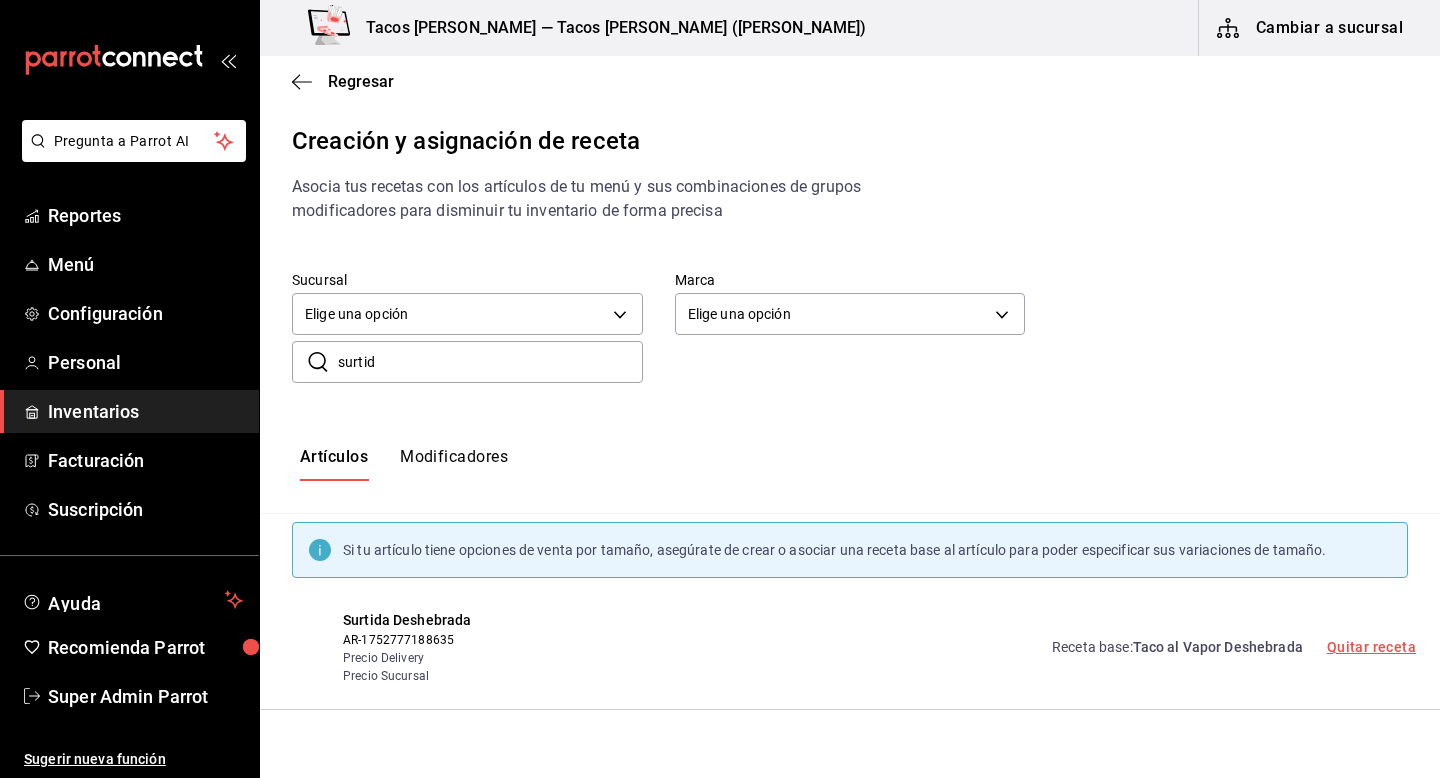 click on "Quitar receta" at bounding box center [1371, 647] 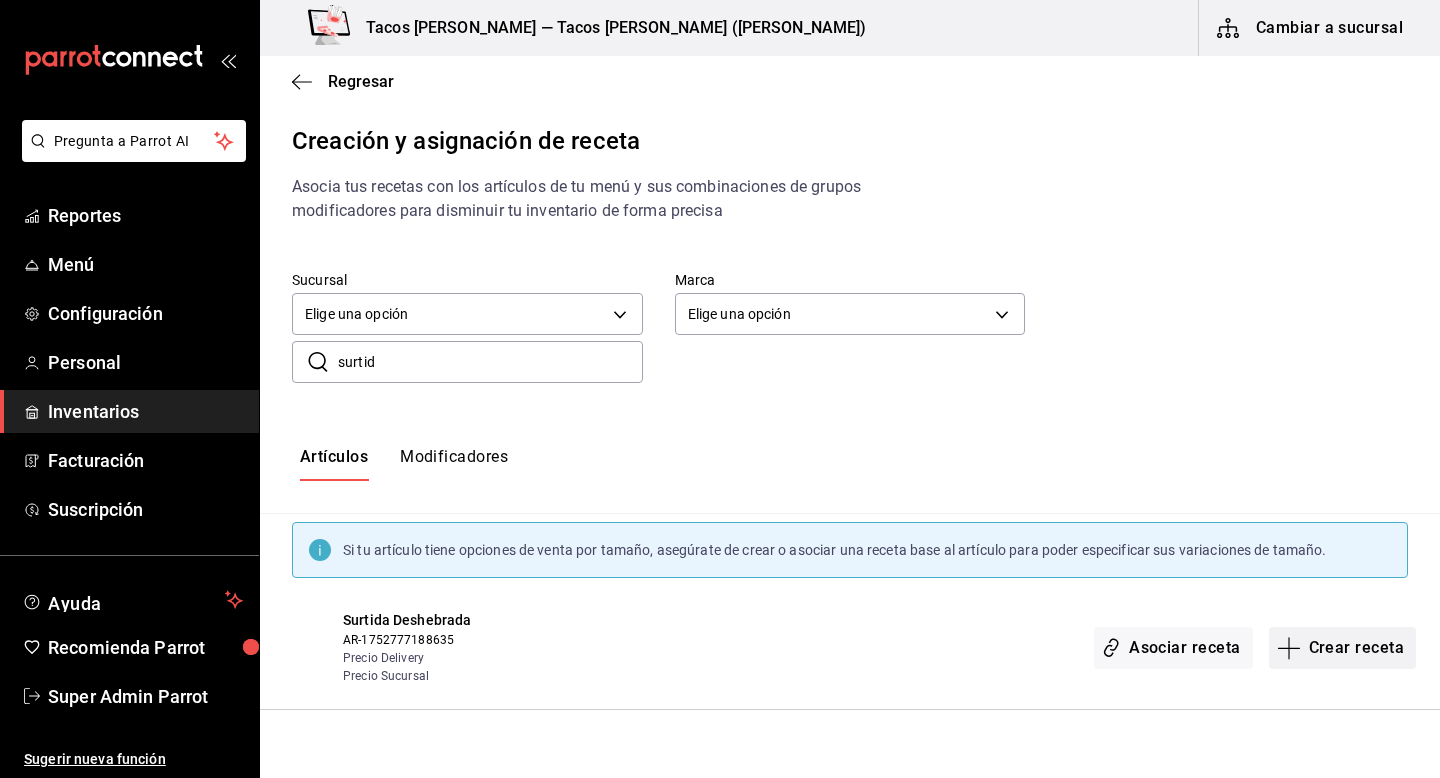 click on "Crear receta" at bounding box center (1343, 648) 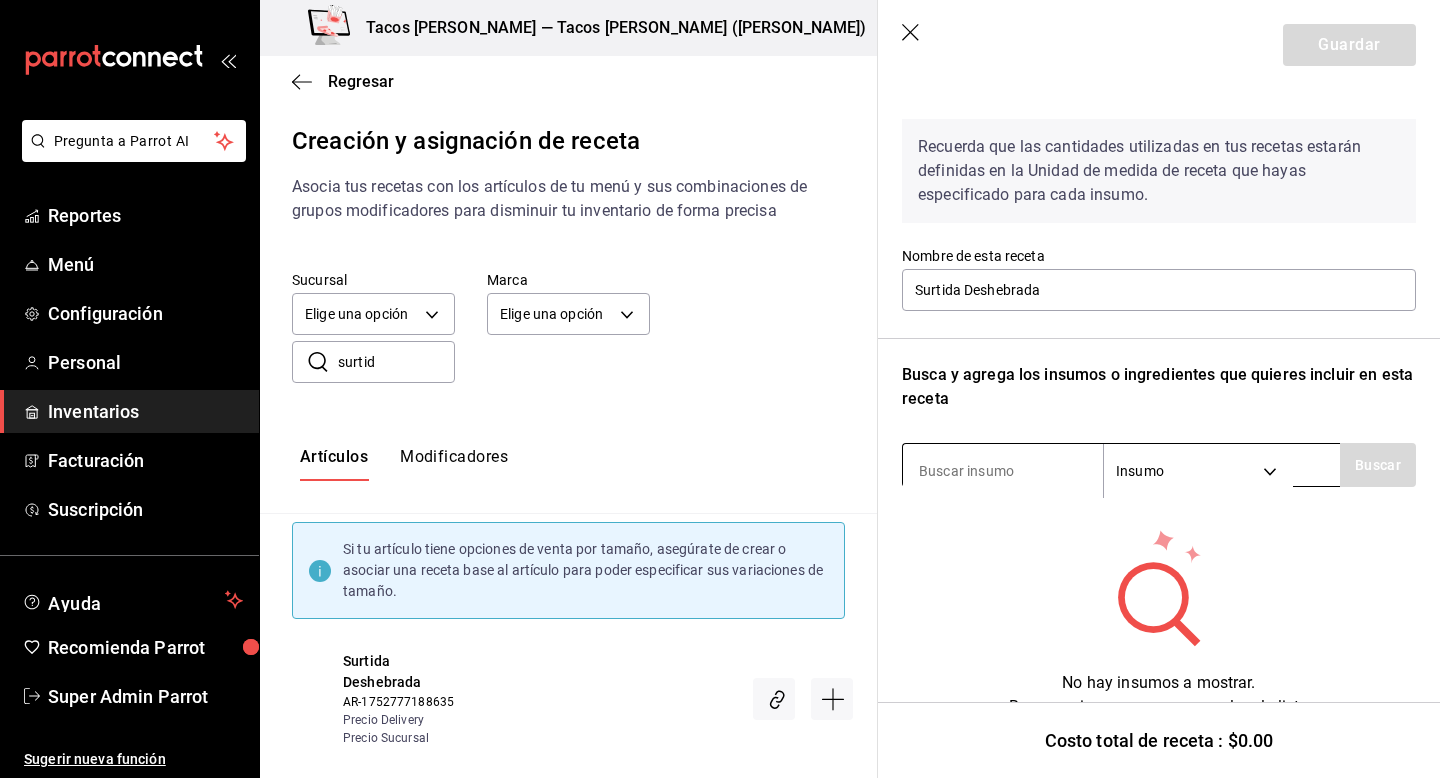 scroll, scrollTop: 57, scrollLeft: 0, axis: vertical 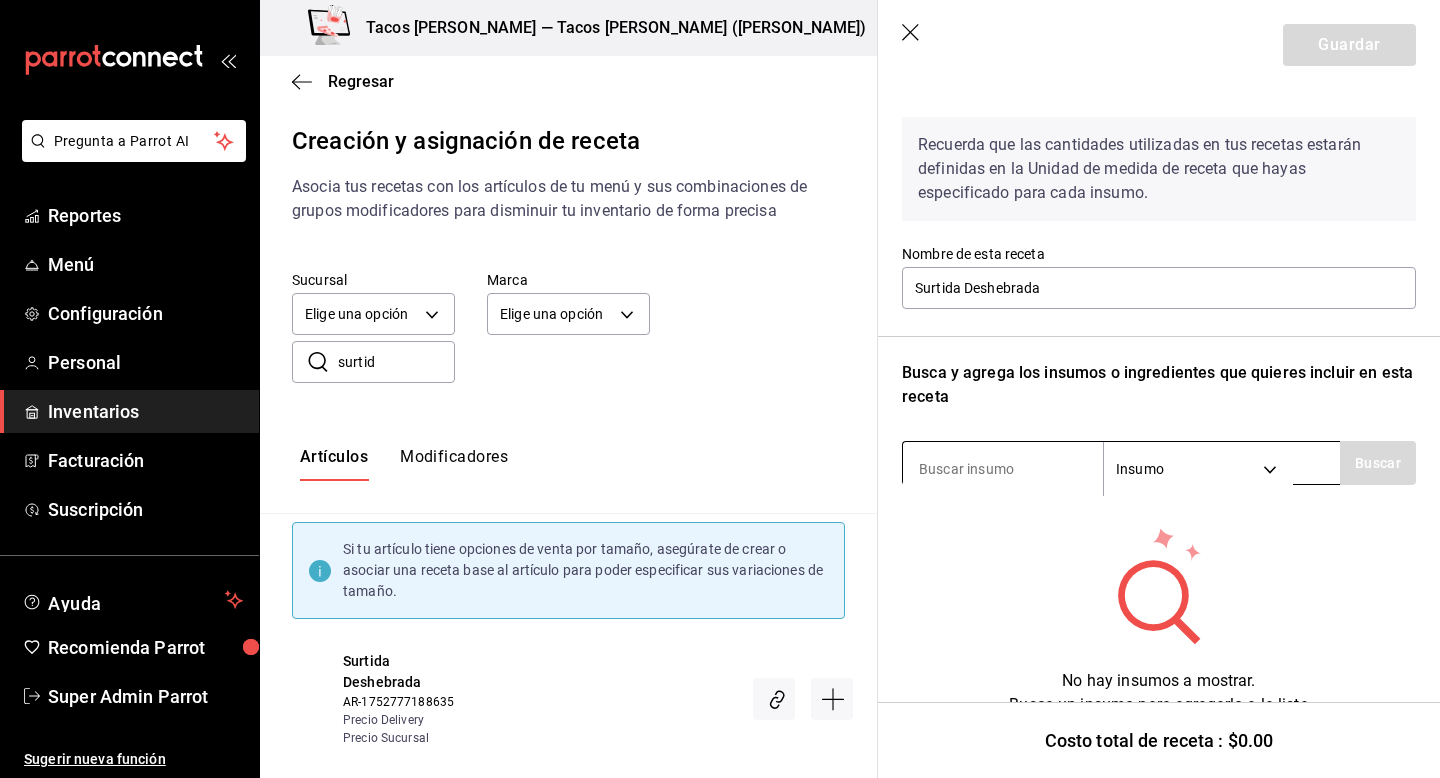 click on "Pregunta a Parrot AI Reportes   Menú   Configuración   Personal   Inventarios   Facturación   Suscripción   Ayuda Recomienda Parrot   Super Admin Parrot   Sugerir nueva función   Tacos Don Pedro — Tacos don Pedro (Escobedo) Cambiar a sucursal Regresar Creación y asignación de receta Asocia tus recetas con los artículos de tu menú y sus combinaciones de grupos modificadores para disminuir tu inventario de forma precisa Sucursal Elige una opción default Marca Elige una opción default ​ surtid ​ Artículos Modificadores Si tu artículo tiene opciones de venta por tamaño, asegúrate de crear o asociar una receta base al artículo para poder especificar sus variaciones de tamaño. Surtida Deshebrada AR-1752777188635 Precio Delivery Precio Sucursal Guardar Receta de artículo  Recuerda que las cantidades utilizadas en tus recetas estarán definidas en la Unidad de medida de receta que hayas especificado para cada insumo. Nombre de esta receta Surtida Deshebrada Insumo SUPPLY Buscar Reportes" at bounding box center [720, 372] 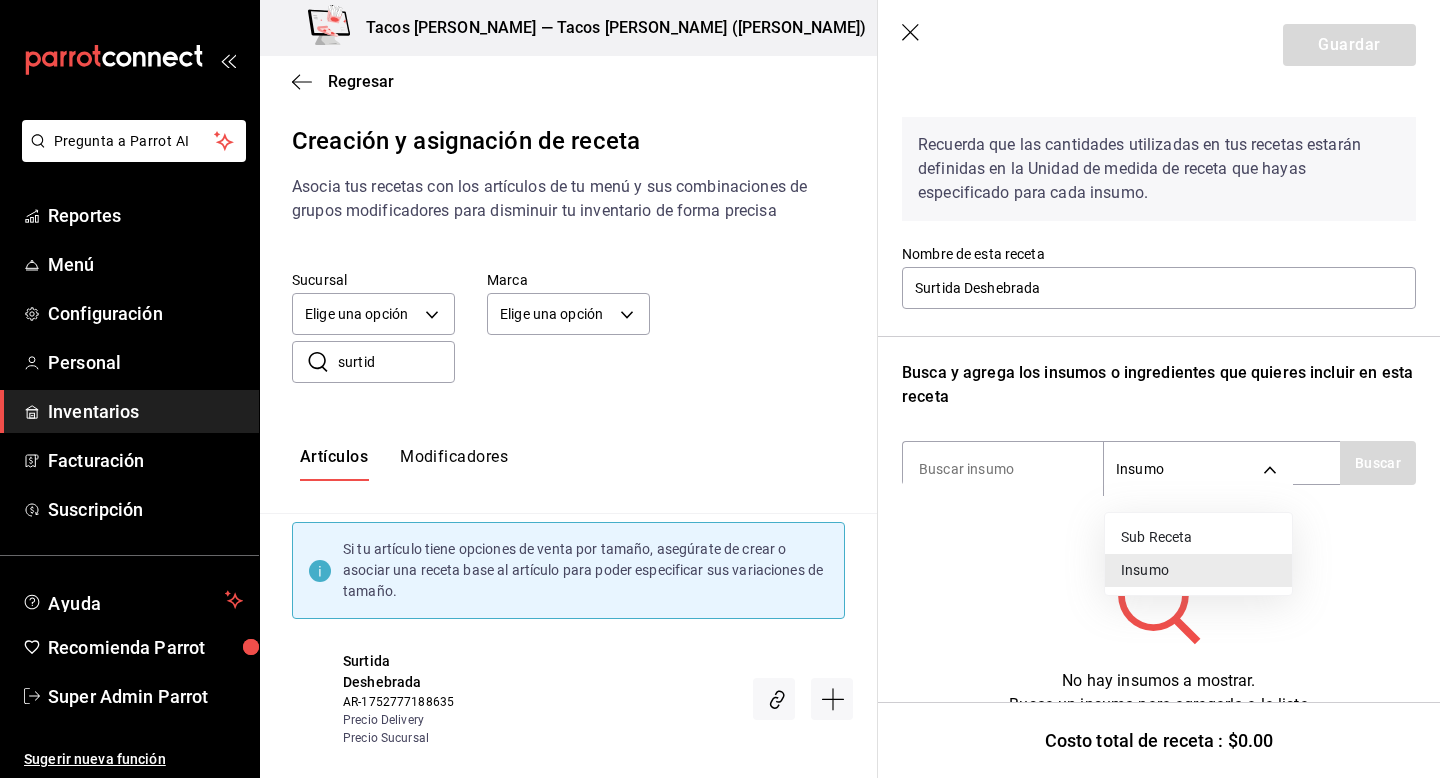 click at bounding box center (720, 389) 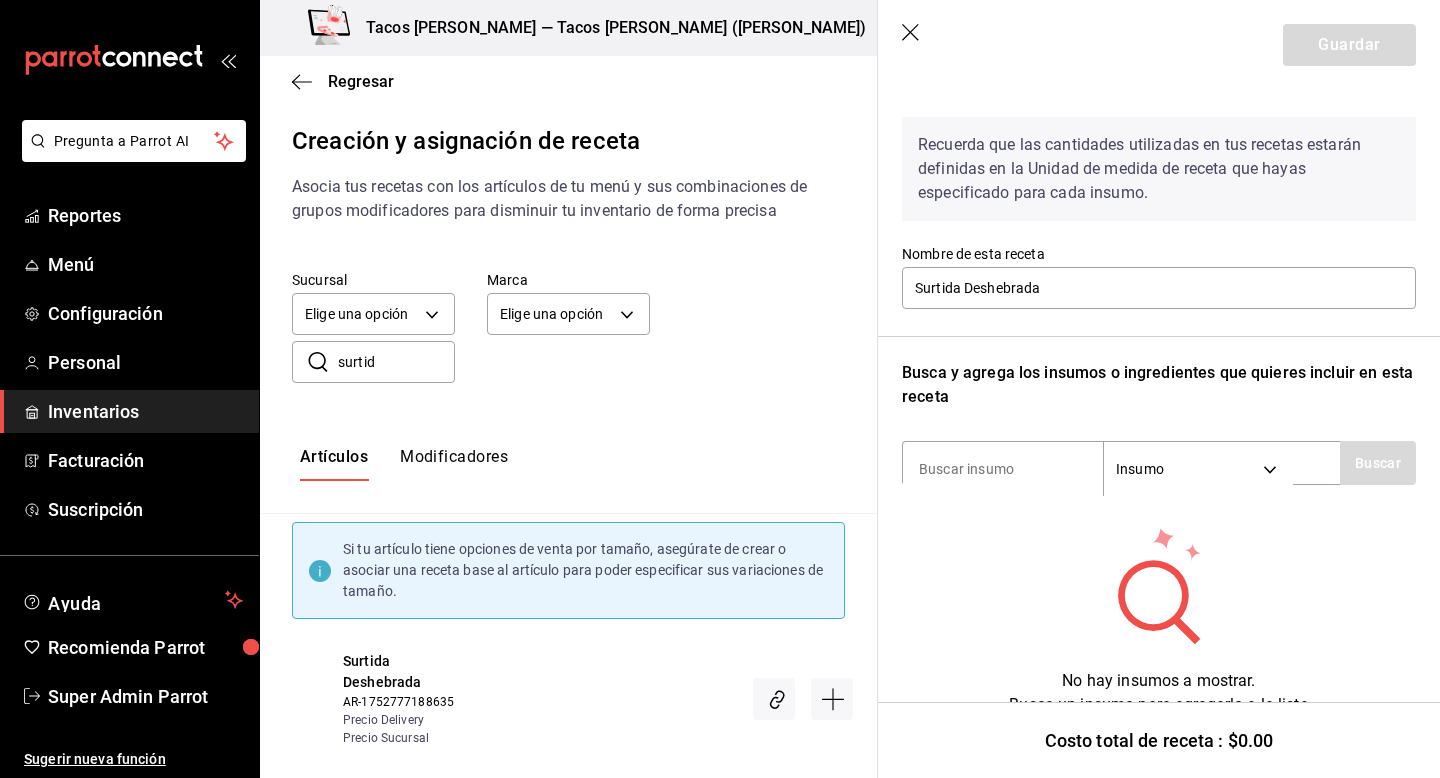 click at bounding box center (1003, 469) 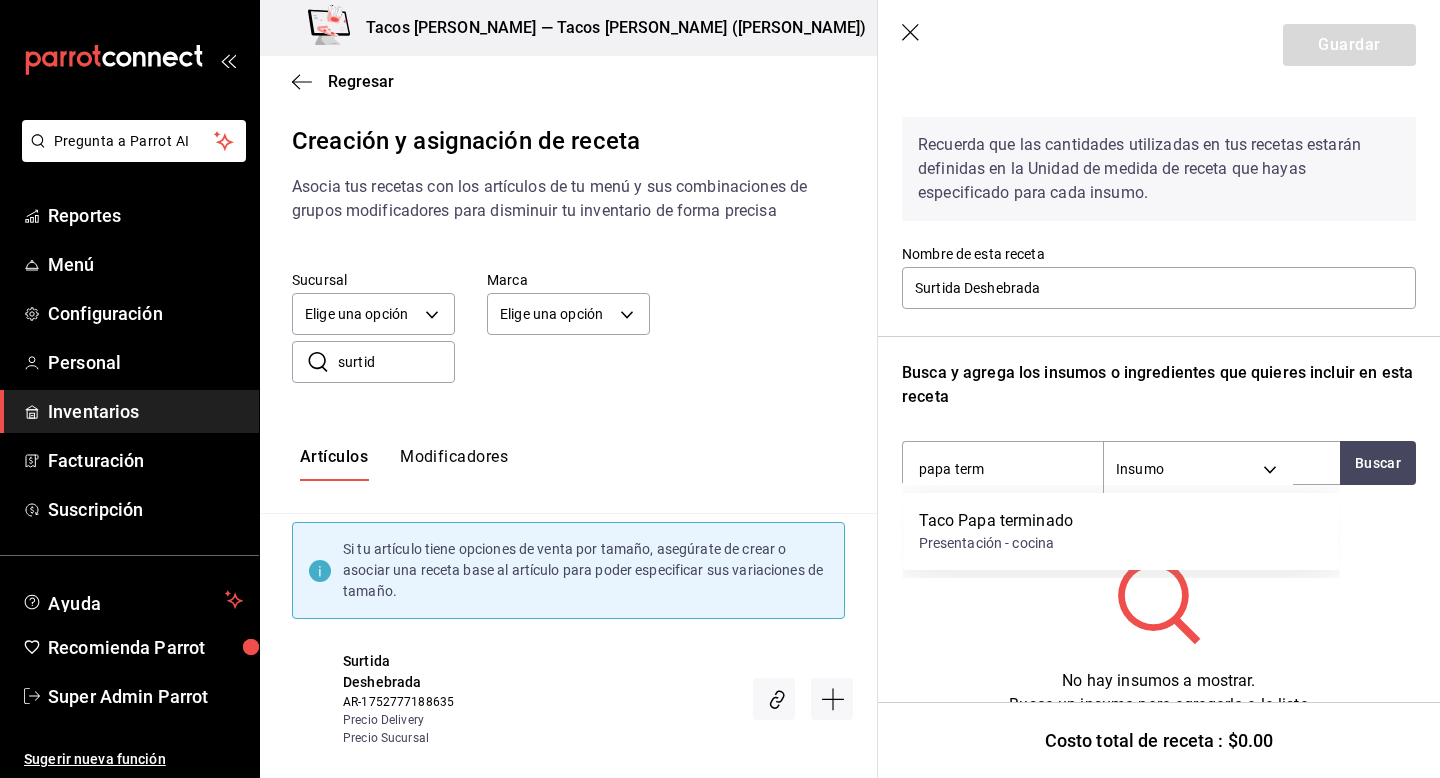 type on "papa term" 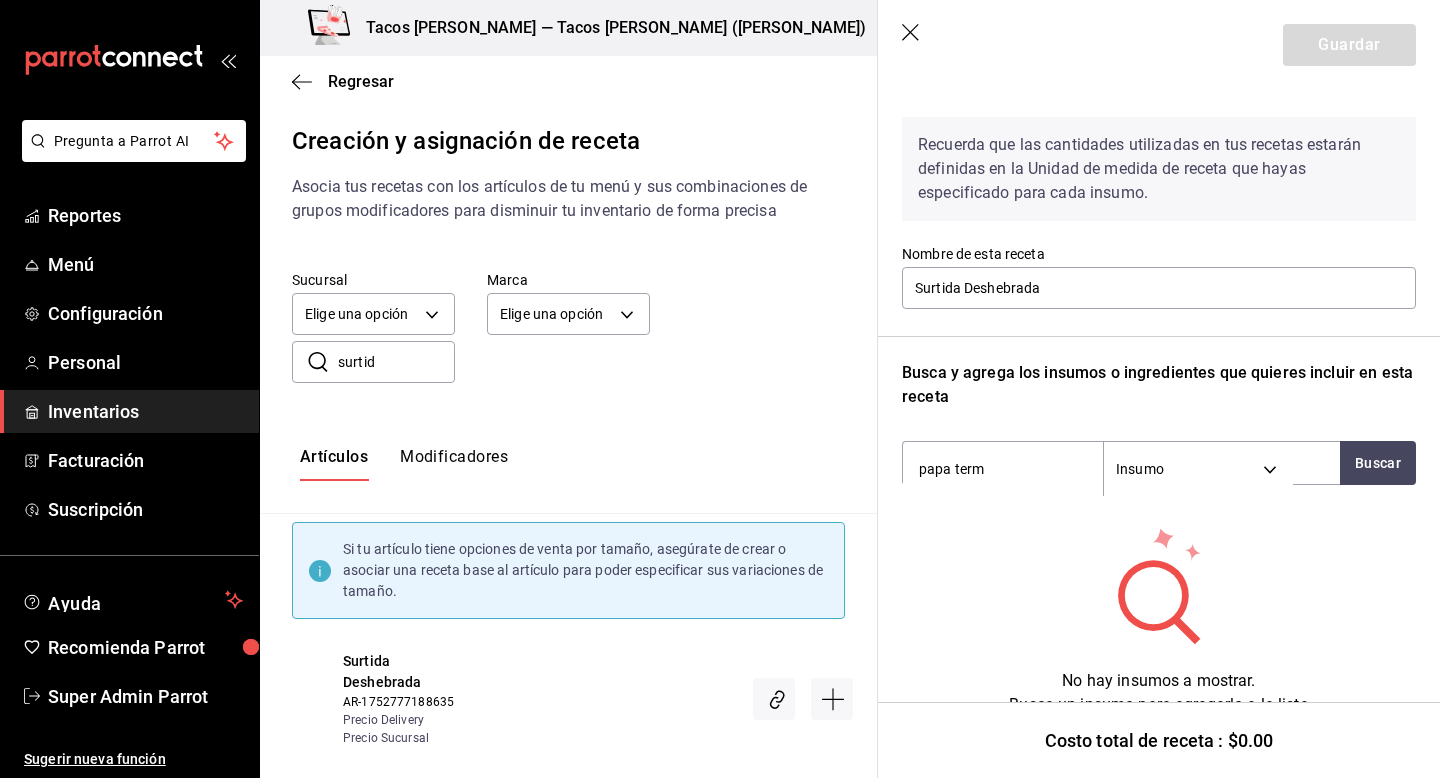 click 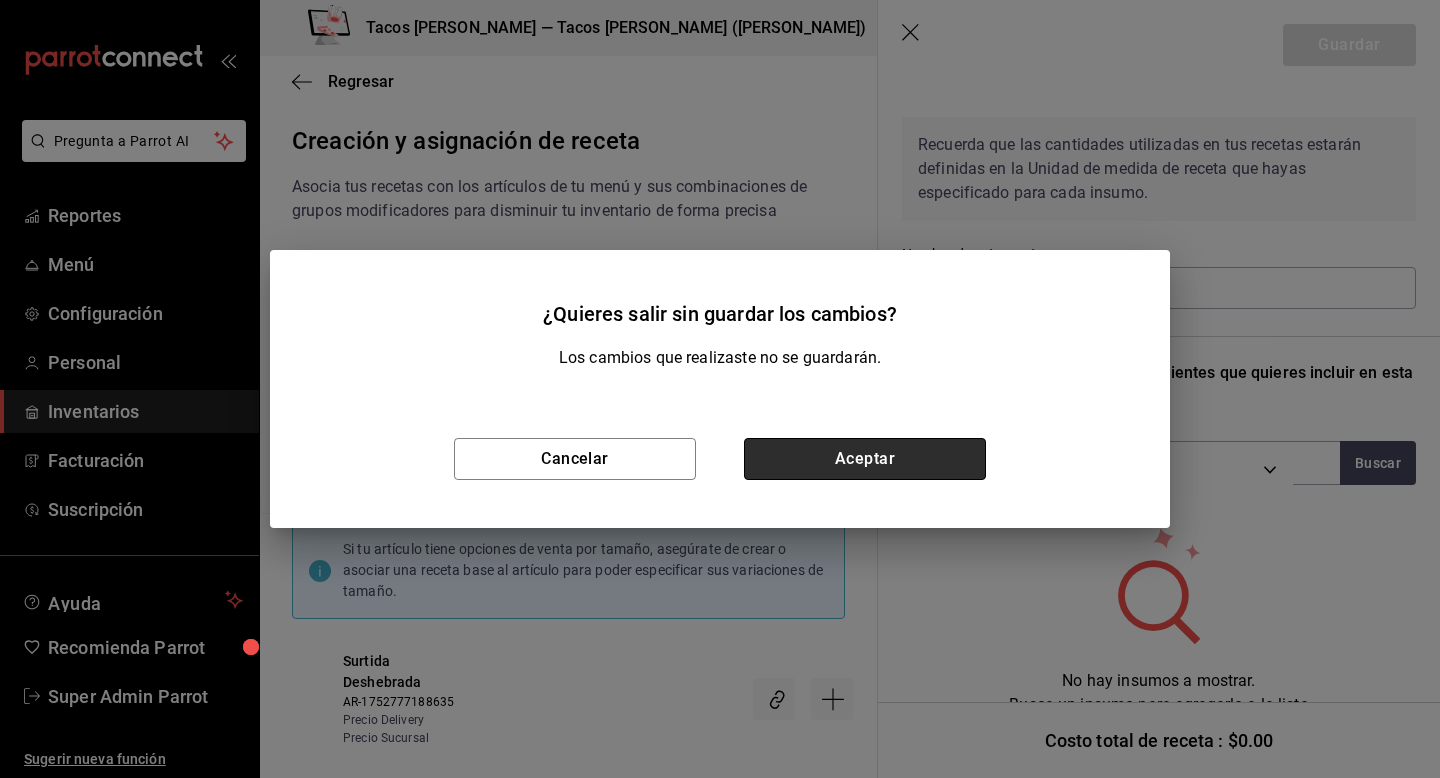 click on "Aceptar" at bounding box center (865, 459) 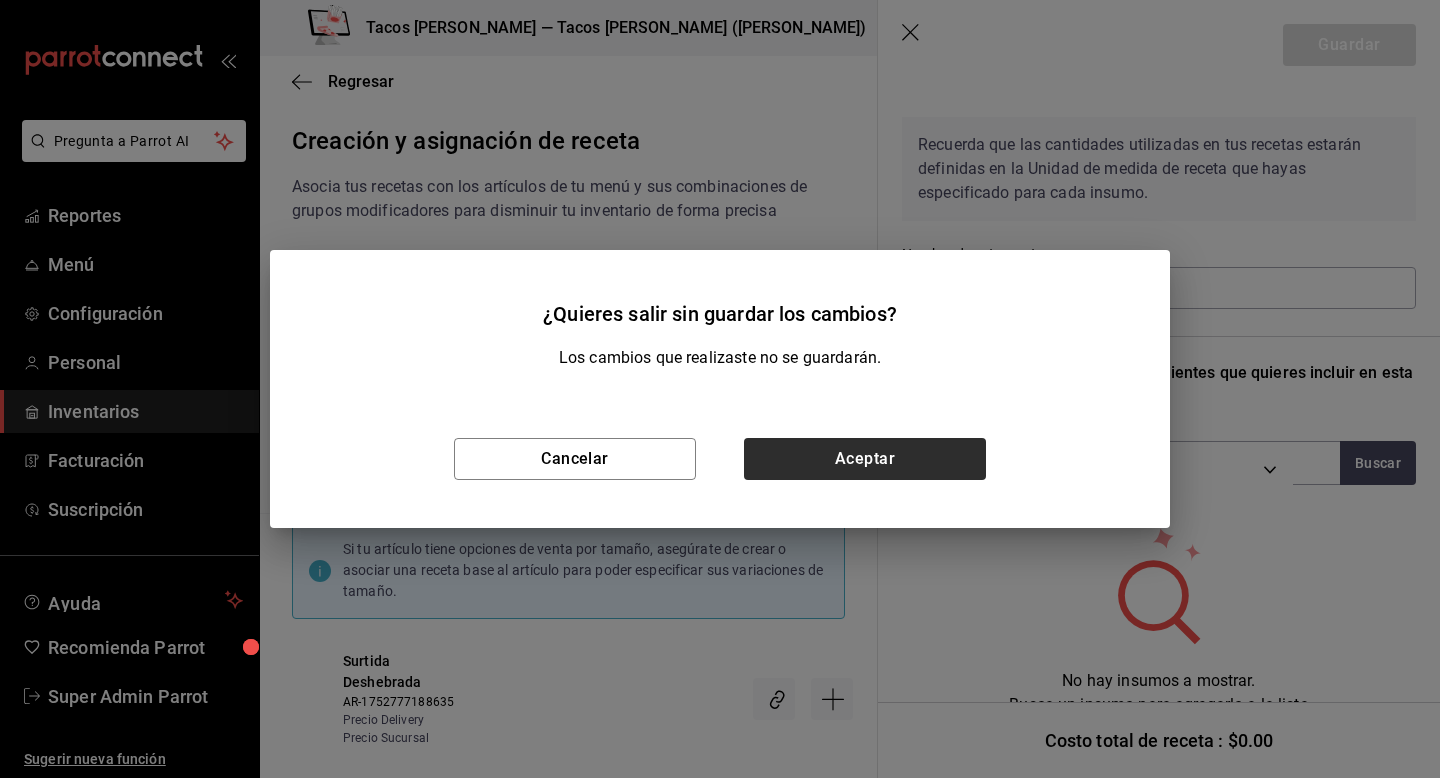 scroll, scrollTop: 0, scrollLeft: 0, axis: both 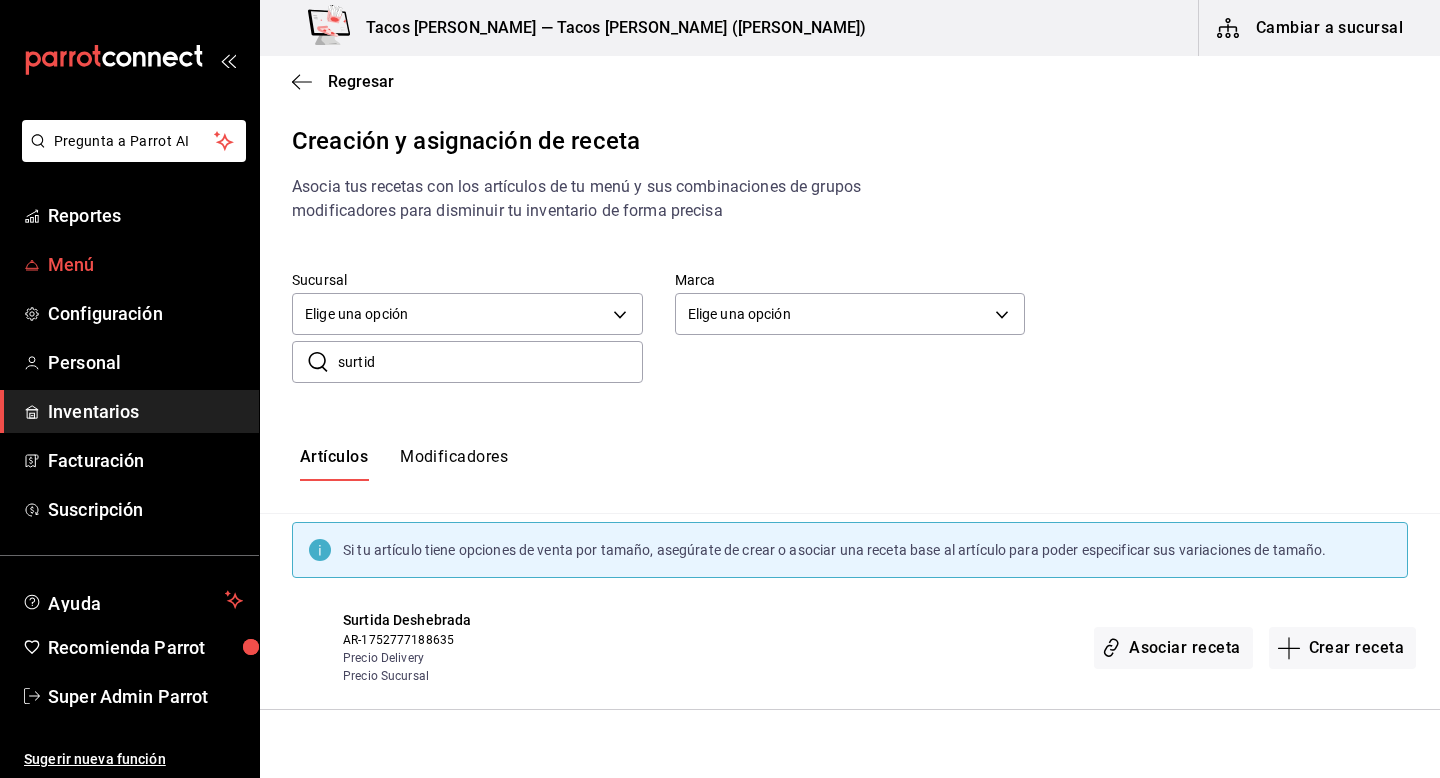 click on "Menú" at bounding box center (145, 264) 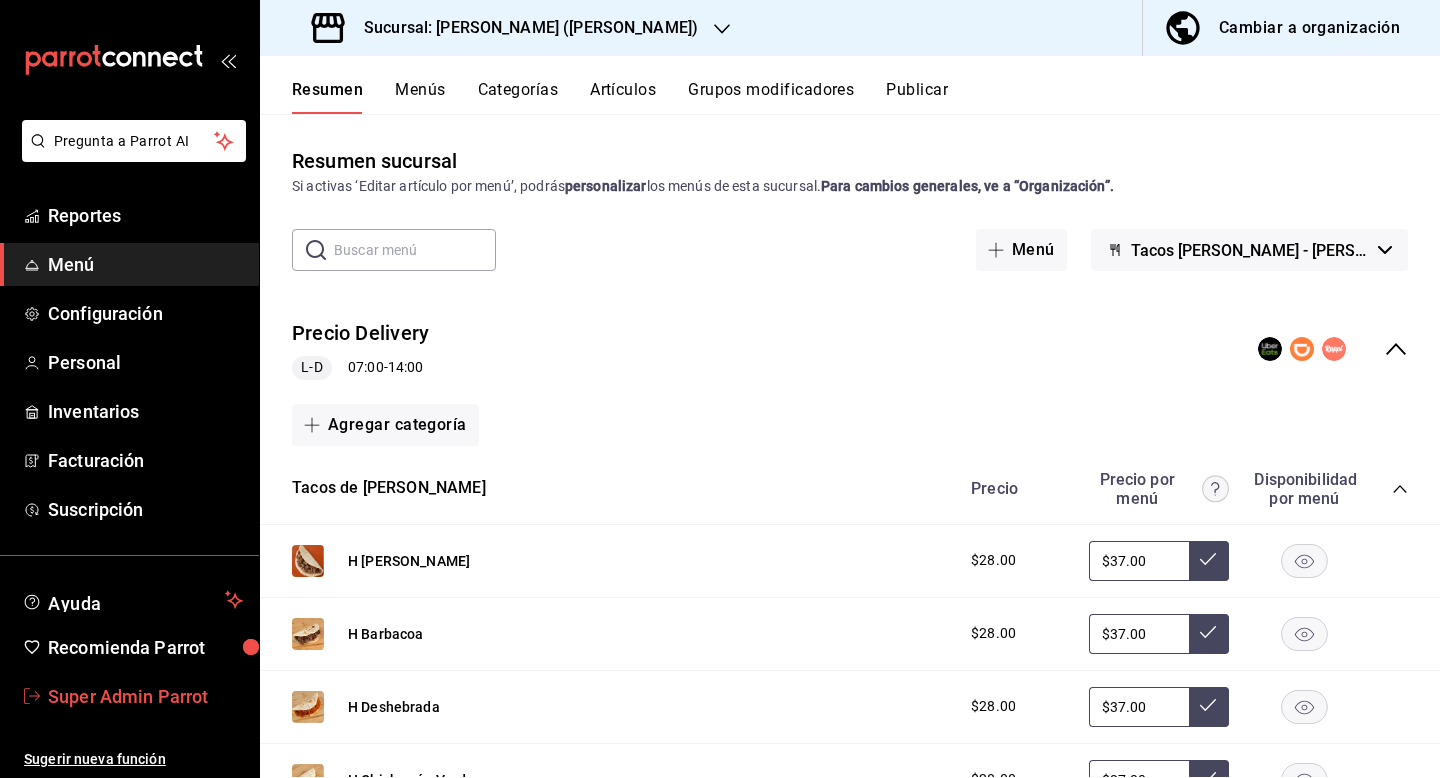click on "Super Admin Parrot" at bounding box center (129, 696) 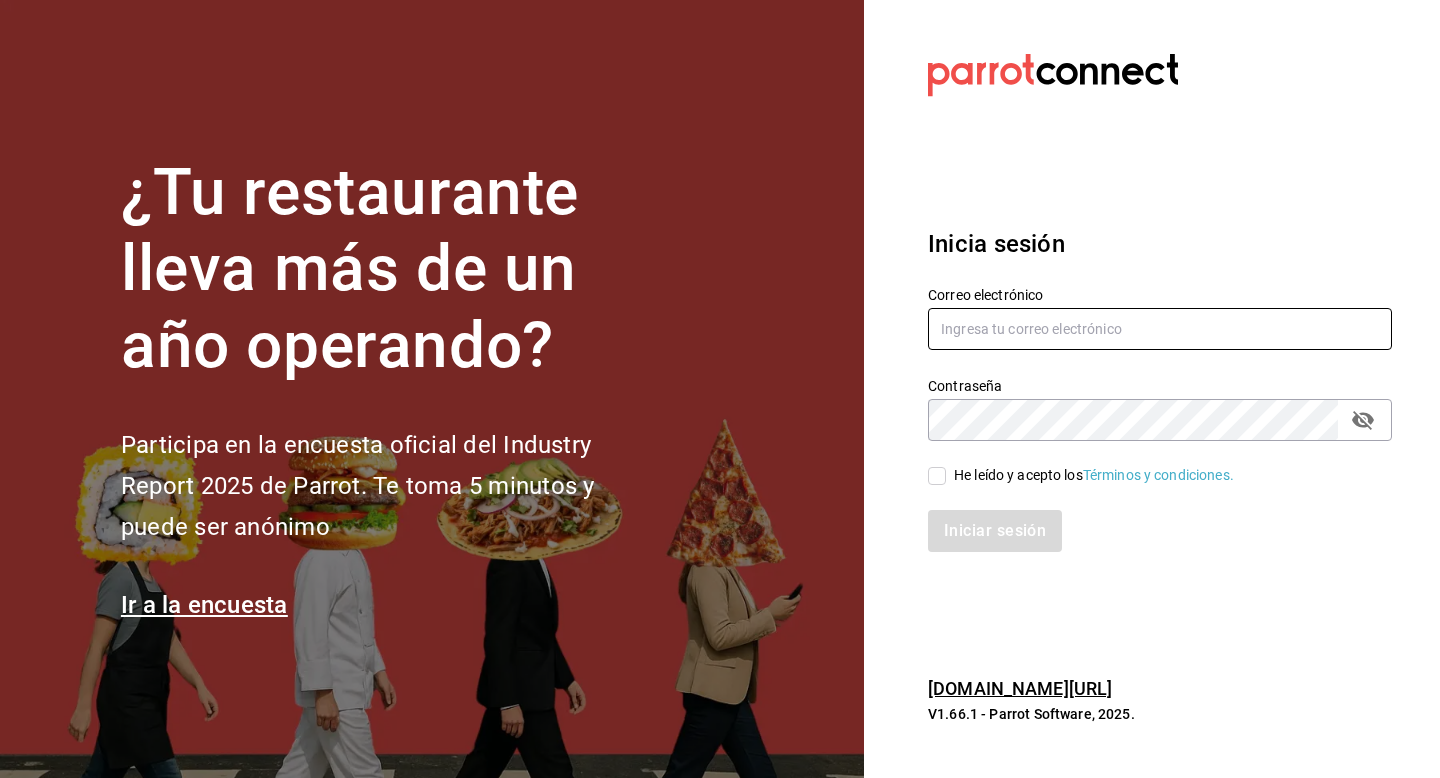 click at bounding box center [1160, 329] 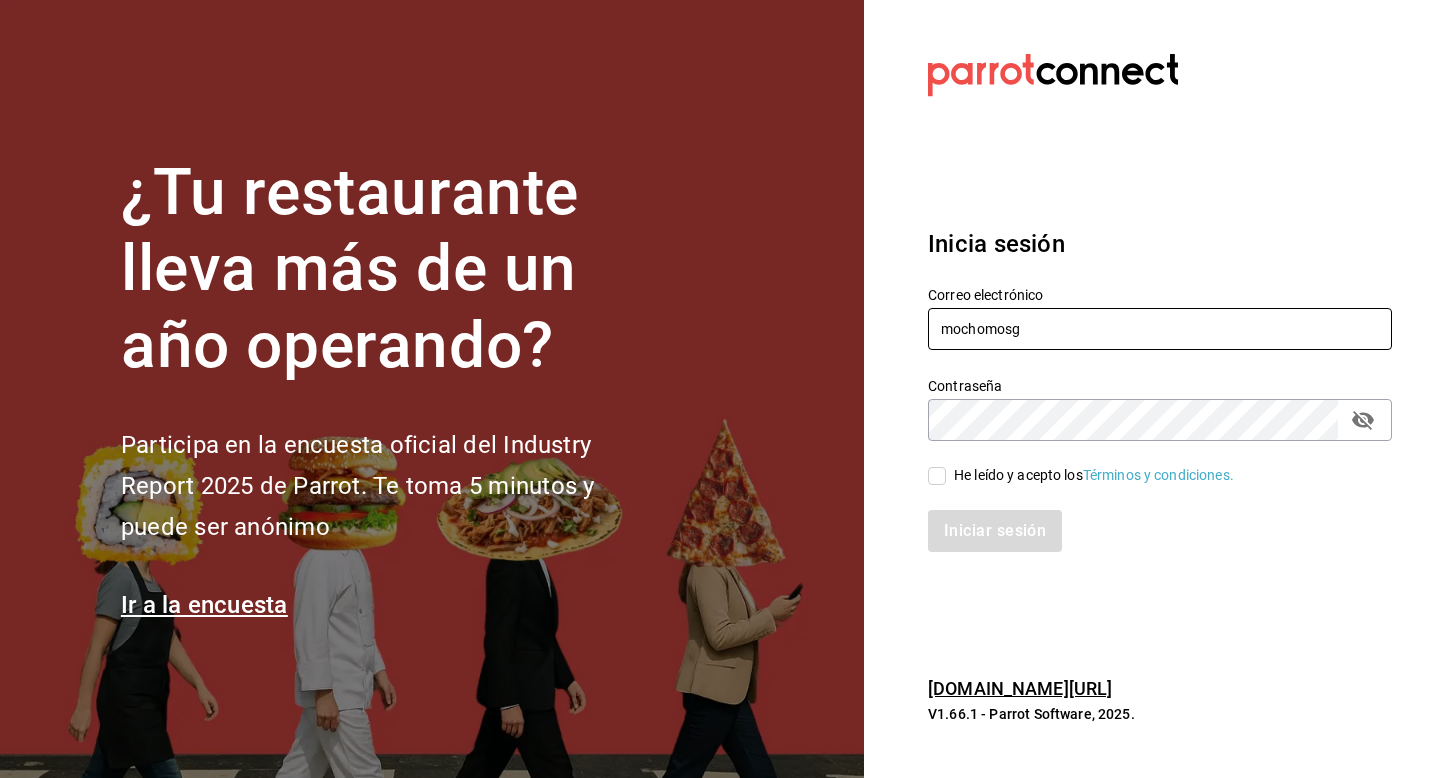 type on "mochomosgdl@costeno.com" 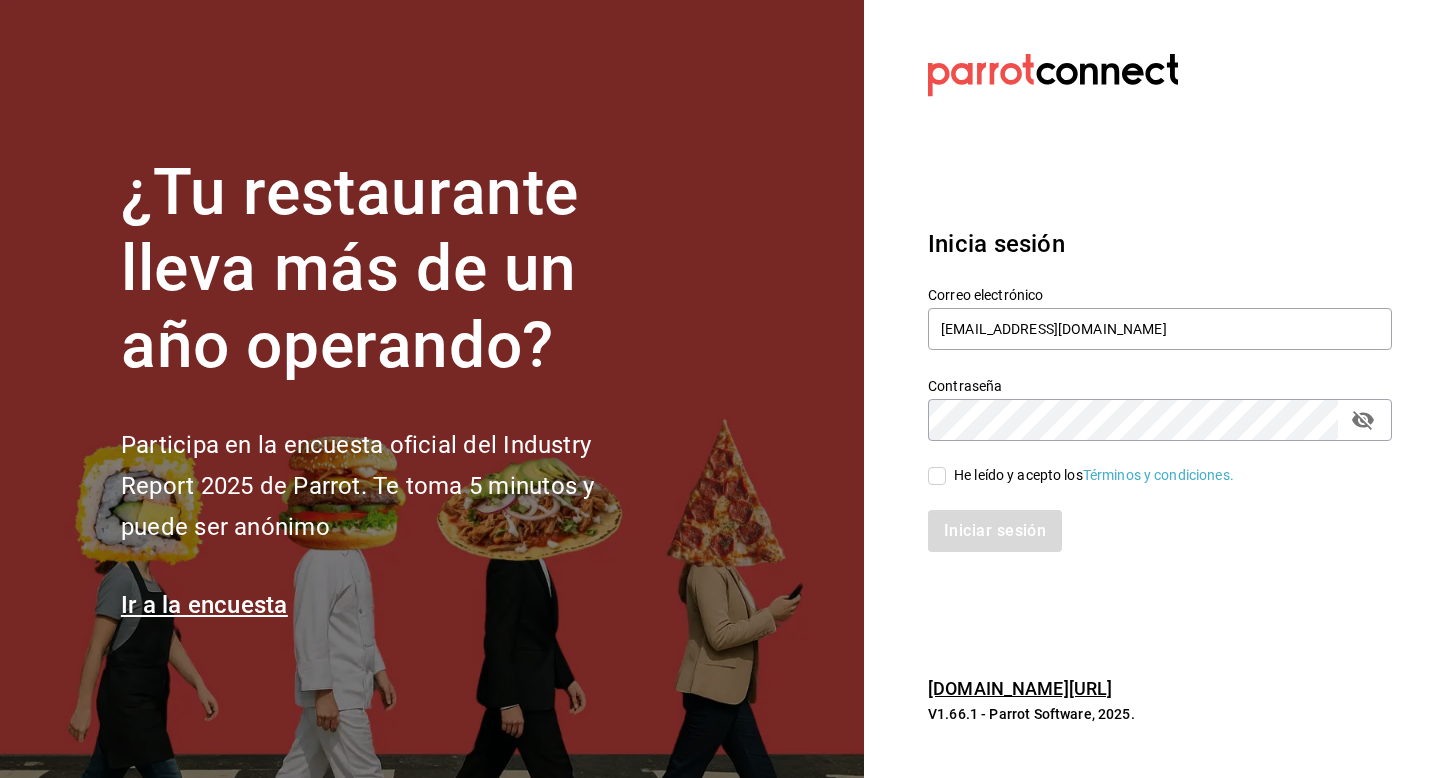 click on "He leído y acepto los  Términos y condiciones." at bounding box center [1094, 475] 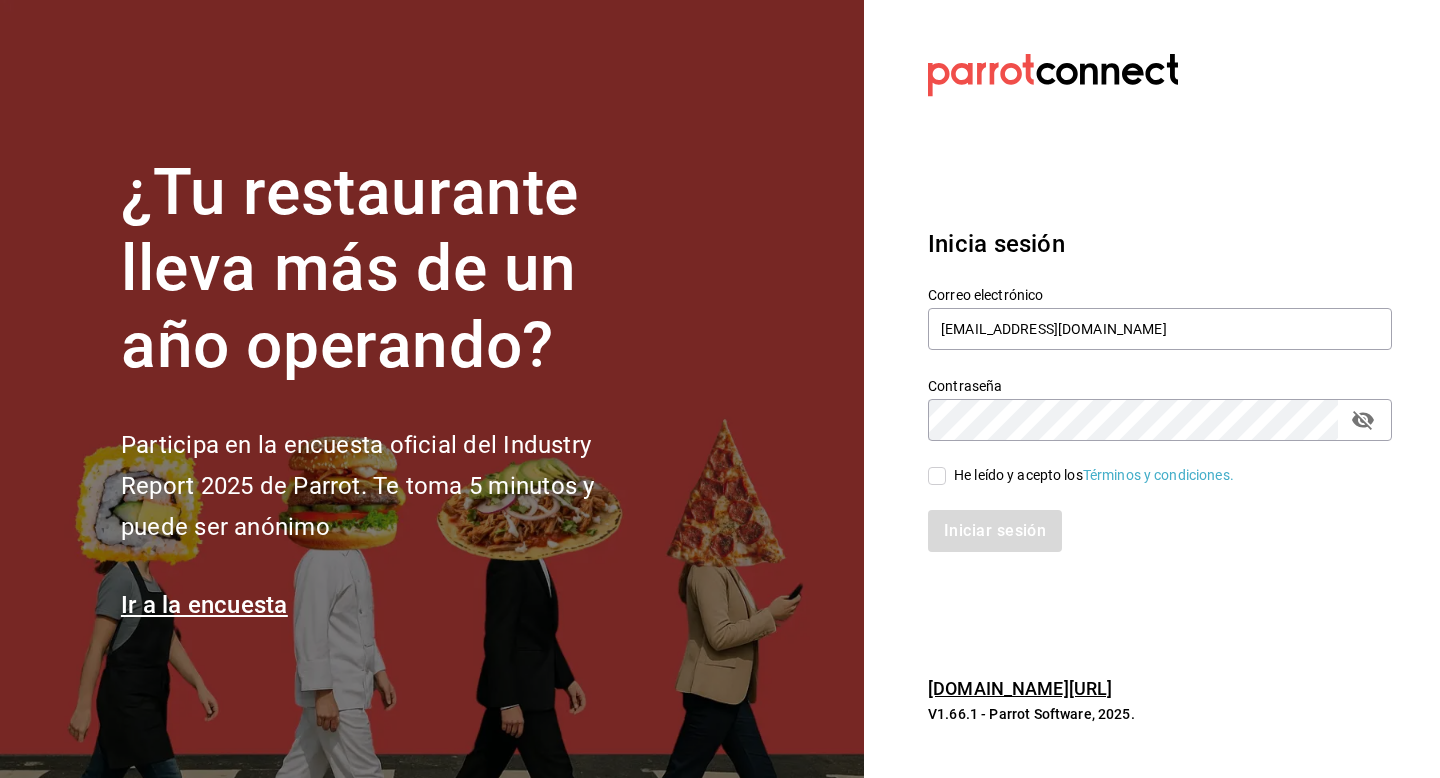 checkbox on "true" 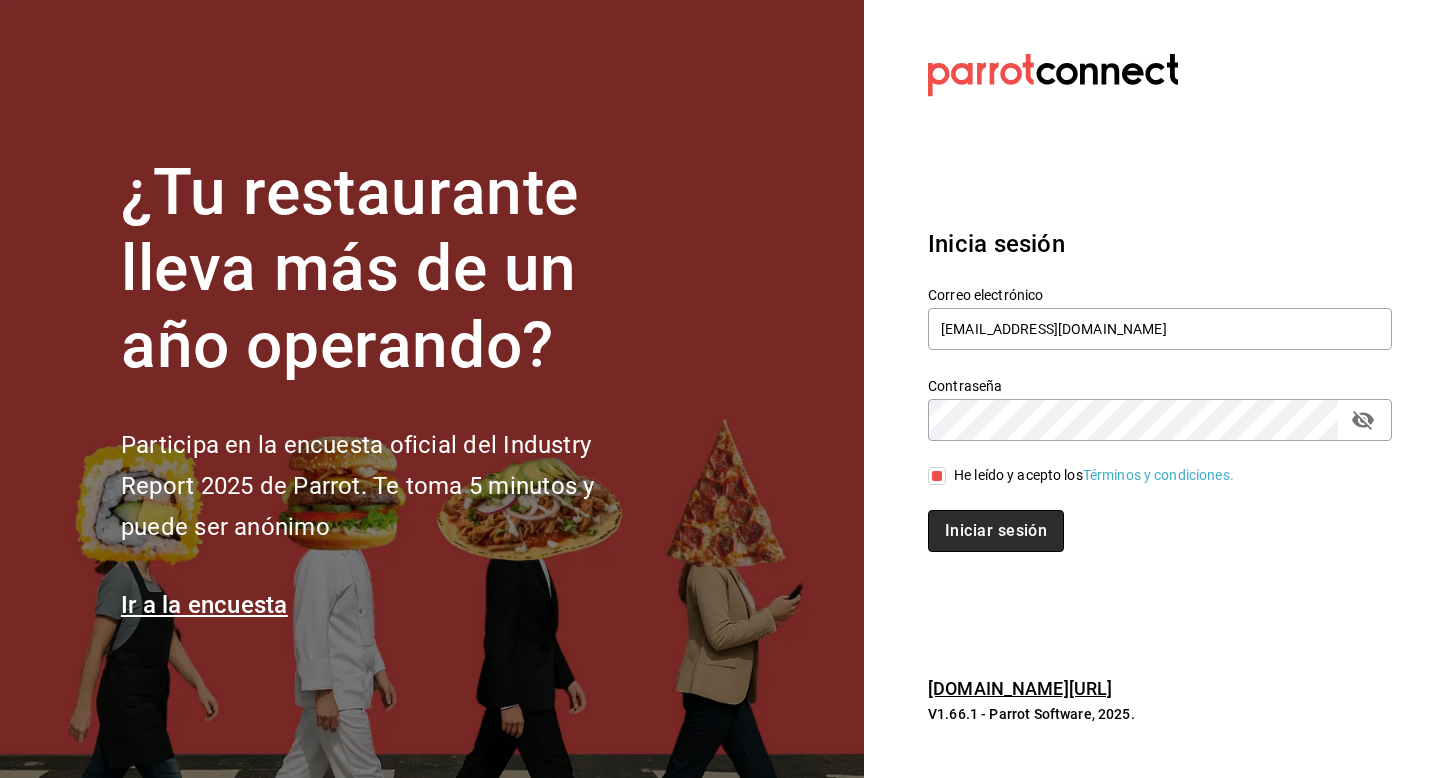 click on "Iniciar sesión" at bounding box center [996, 531] 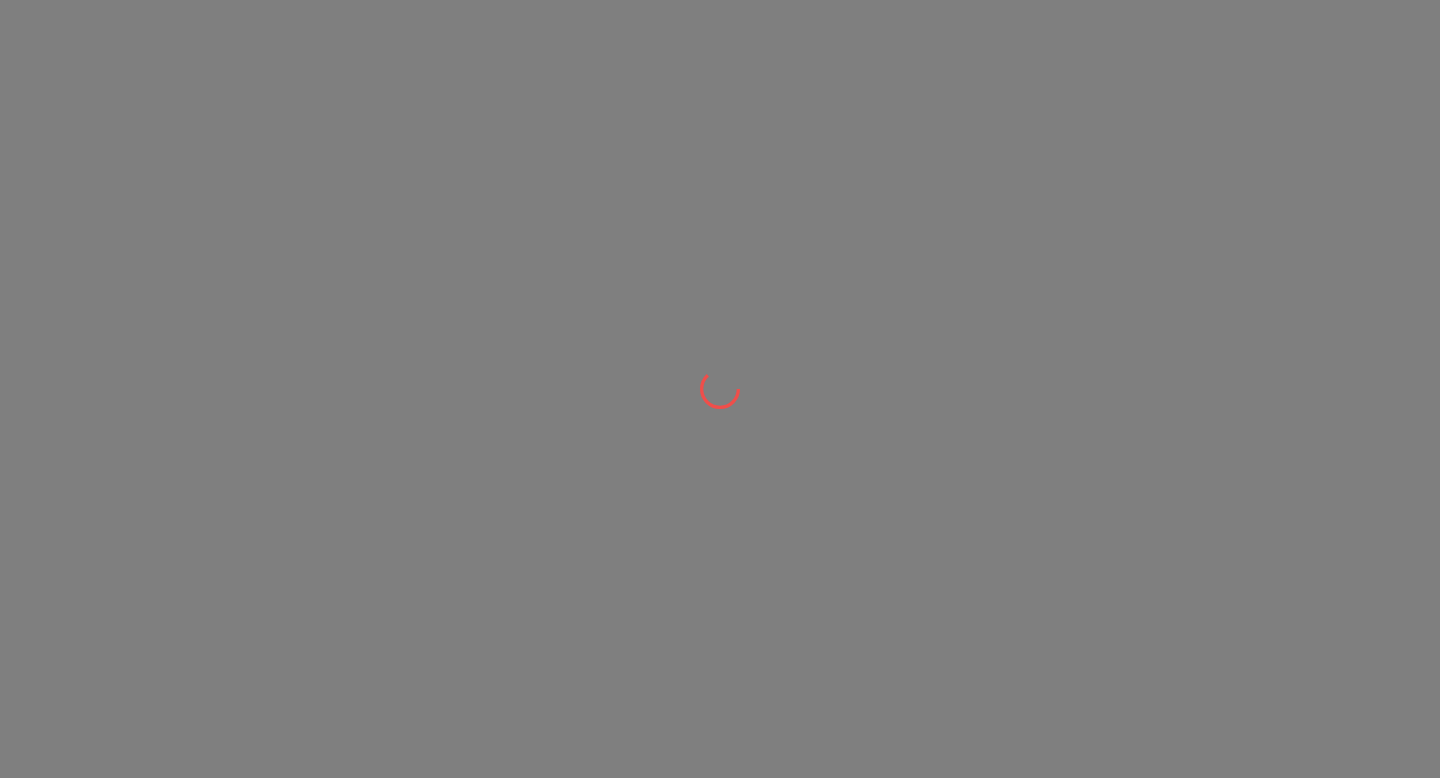 scroll, scrollTop: 0, scrollLeft: 0, axis: both 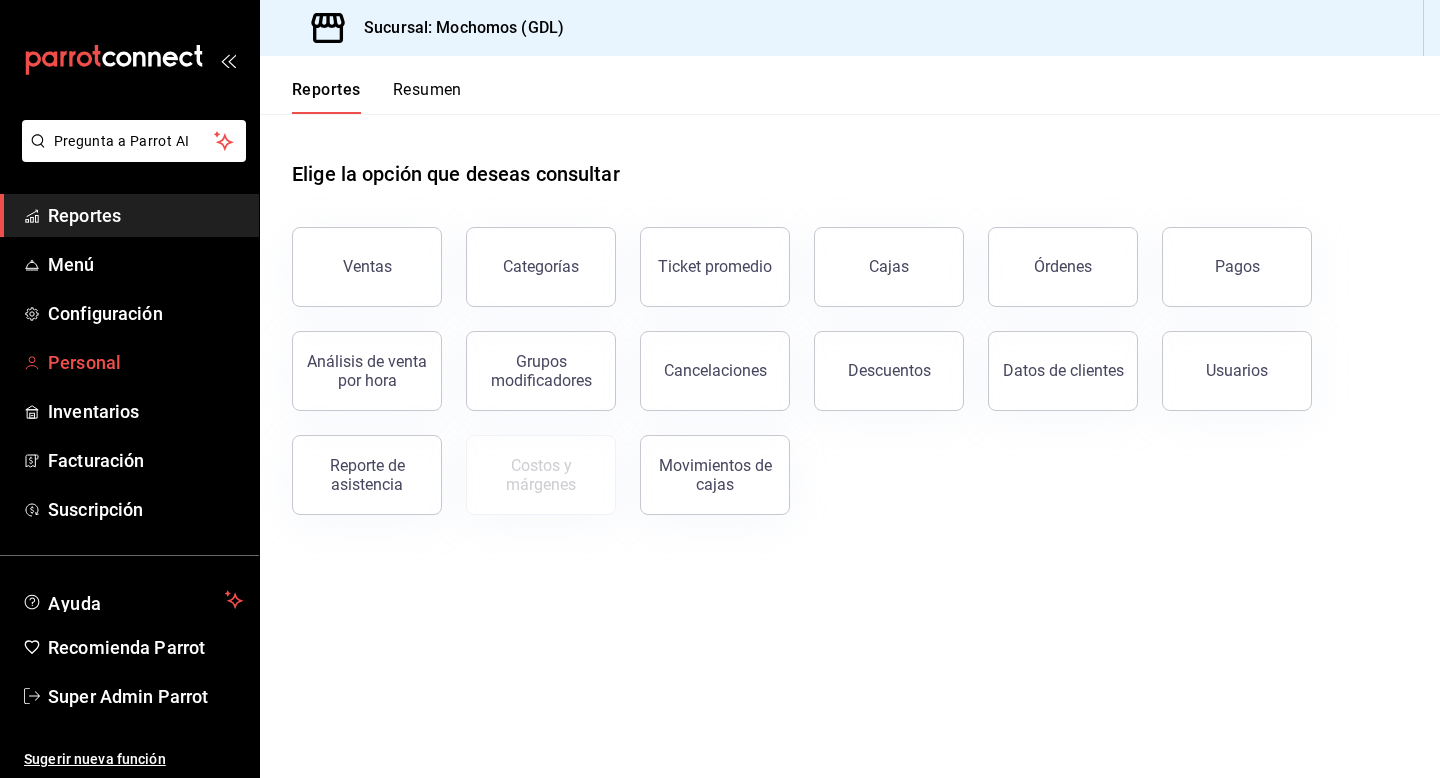 click on "Personal" at bounding box center (145, 362) 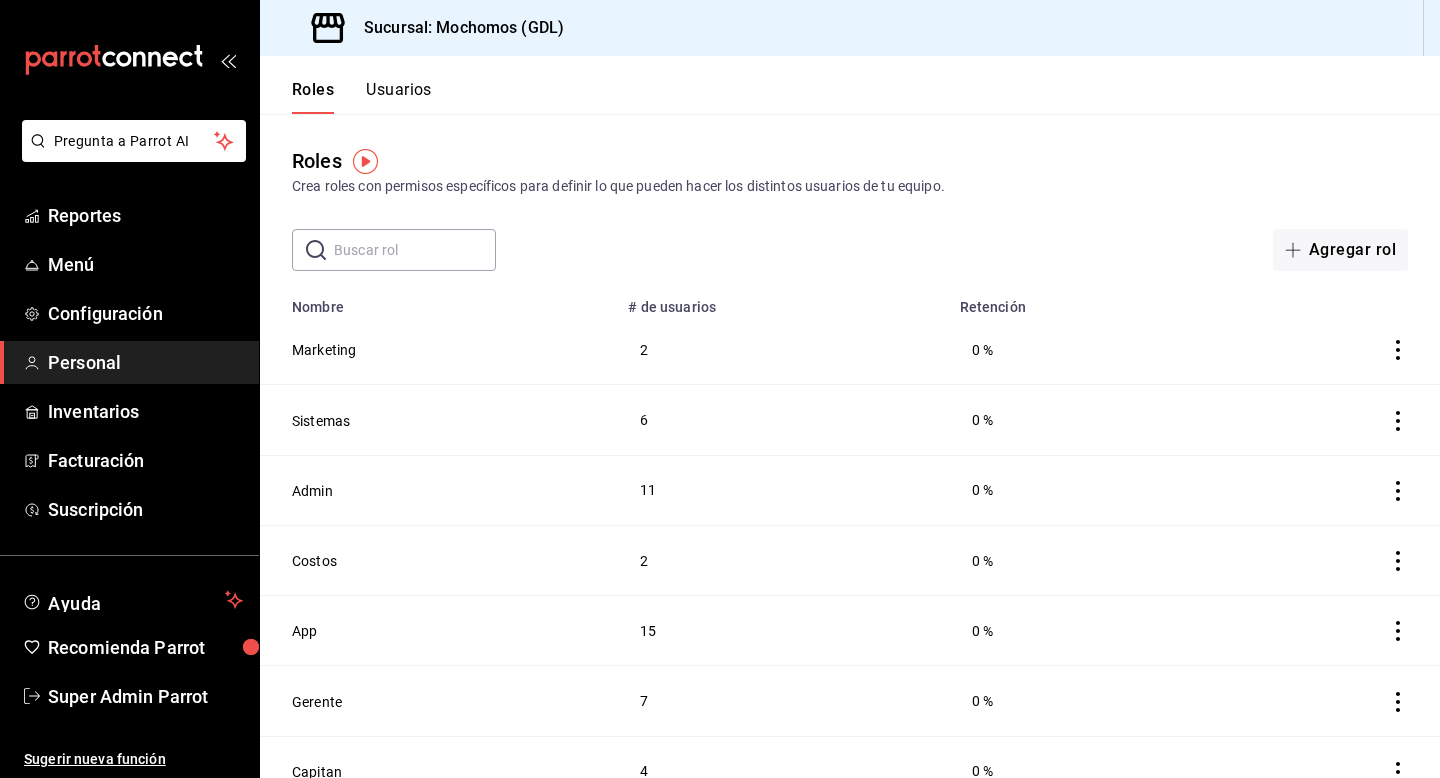 click on "Usuarios" at bounding box center [399, 97] 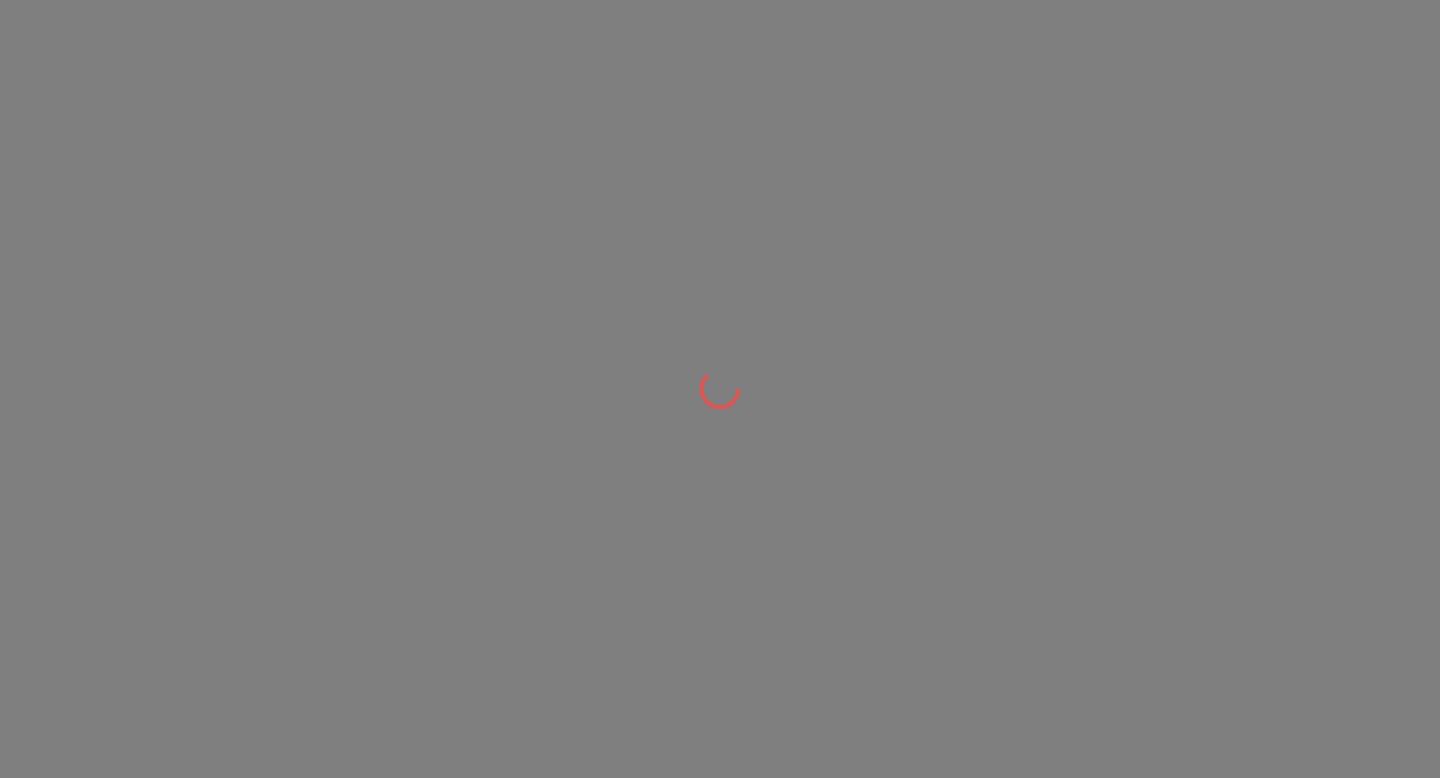 scroll, scrollTop: 0, scrollLeft: 0, axis: both 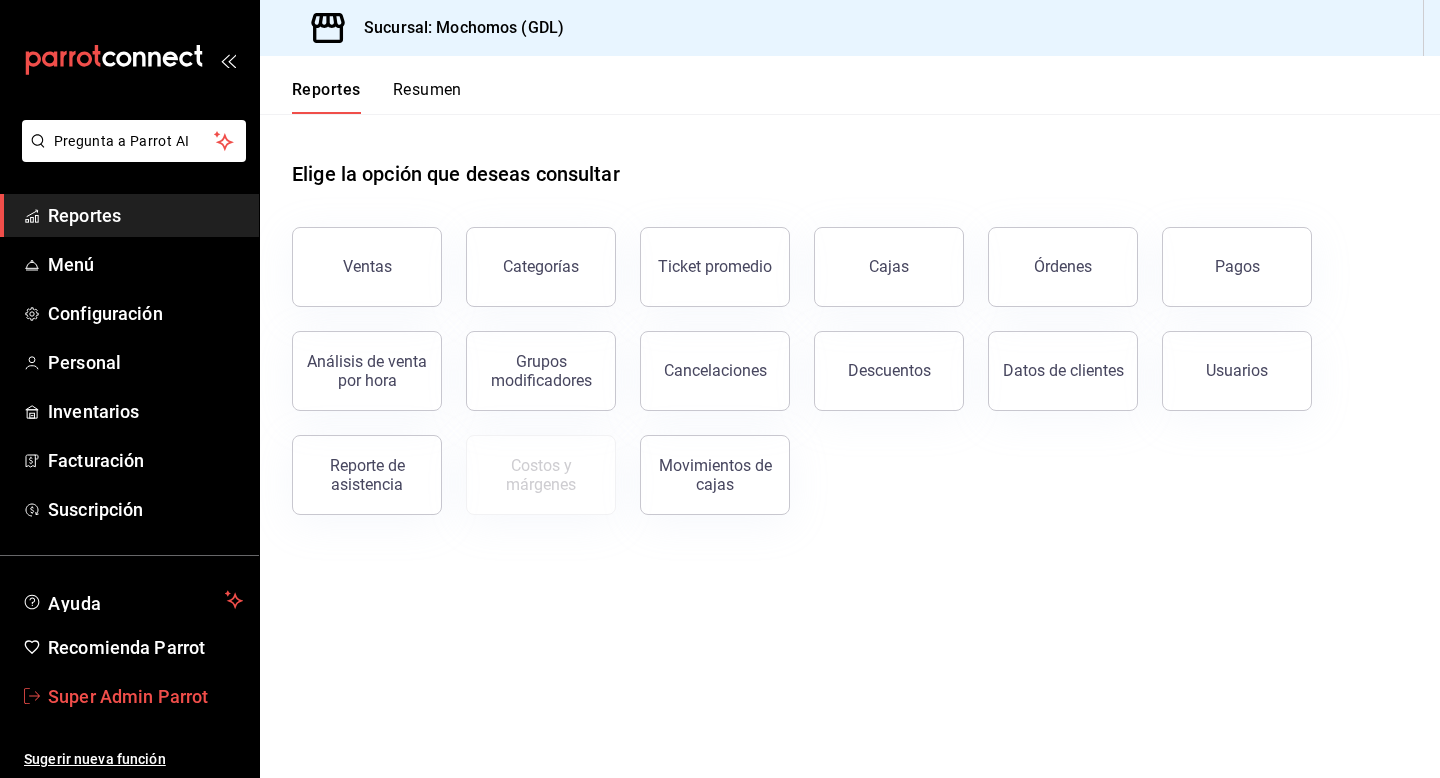 click on "Super Admin Parrot" at bounding box center (145, 696) 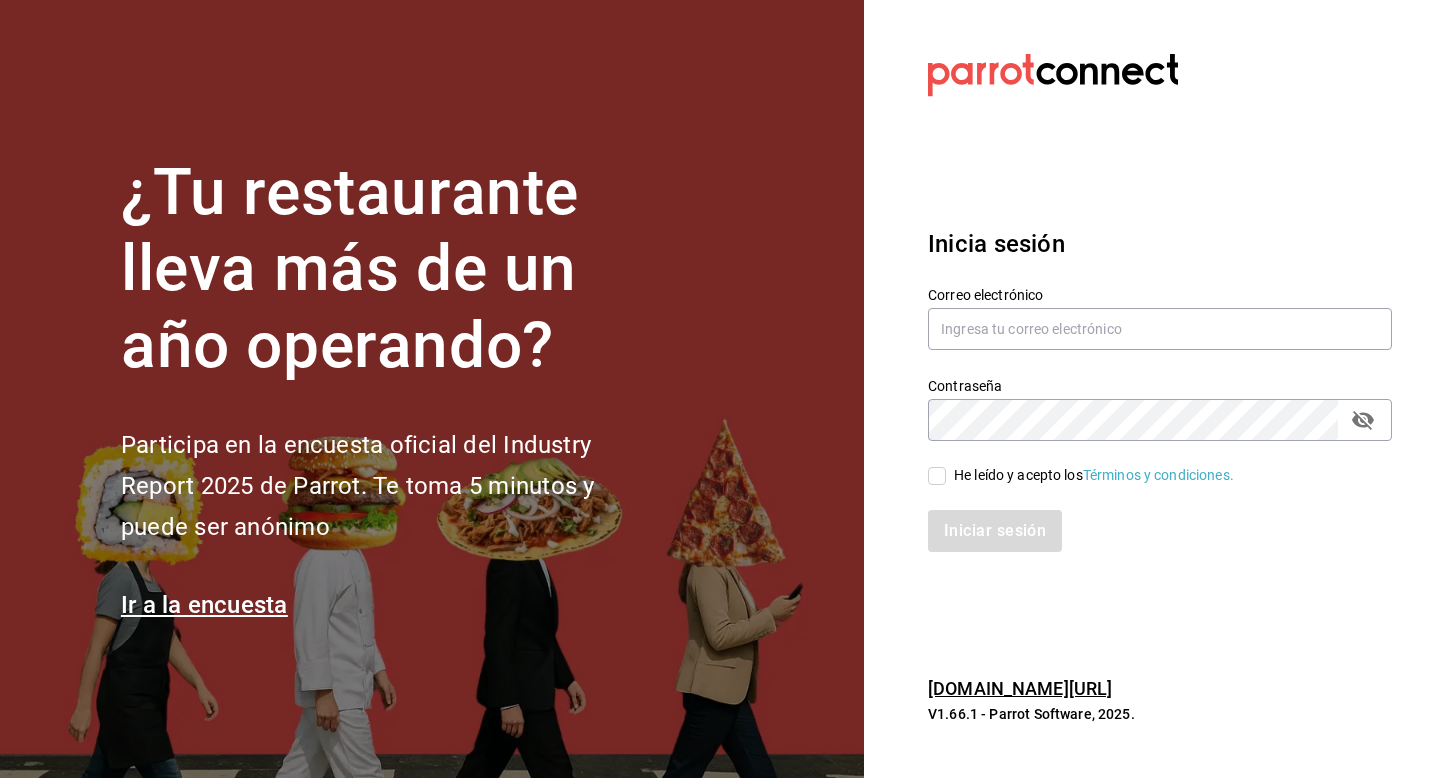 click on "Correo electrónico" at bounding box center [1148, 307] 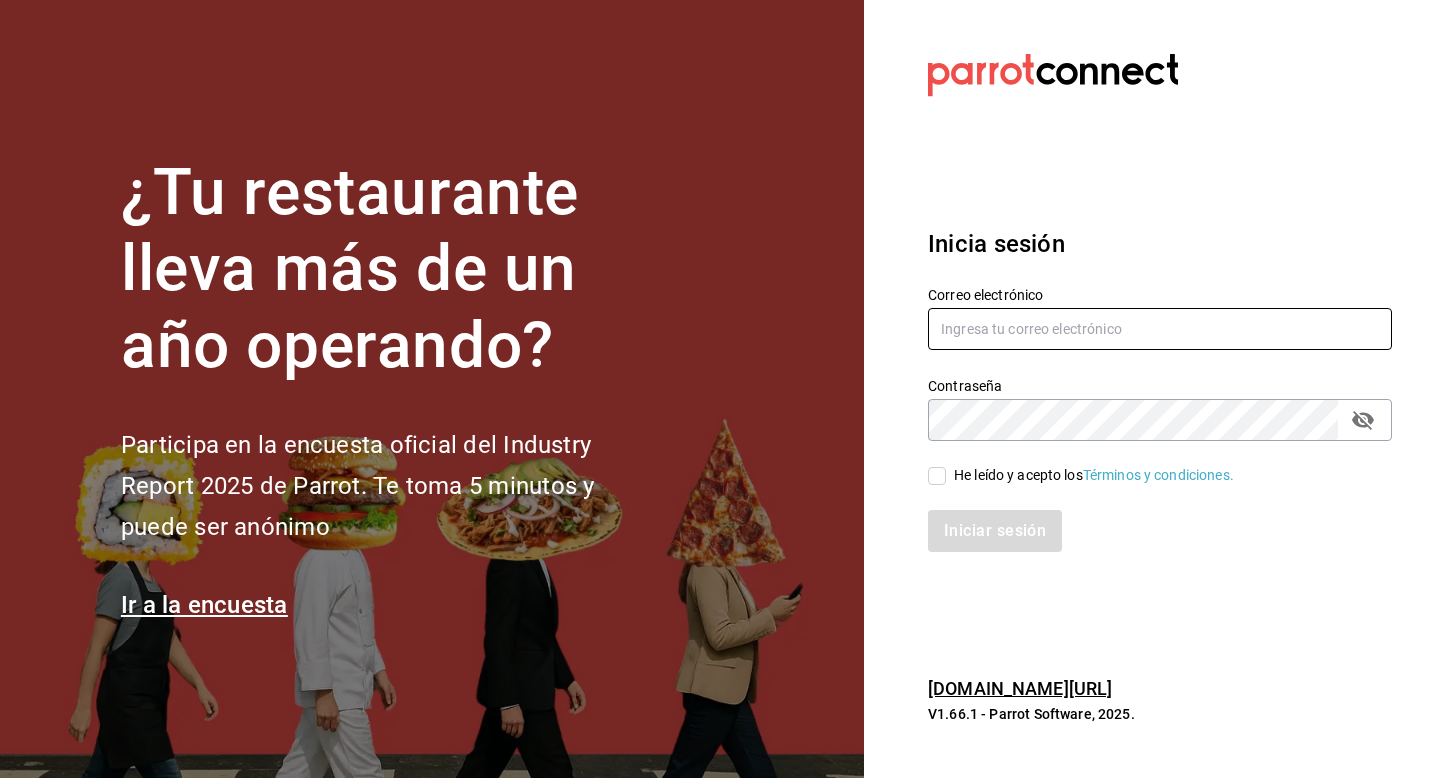 click at bounding box center [1160, 329] 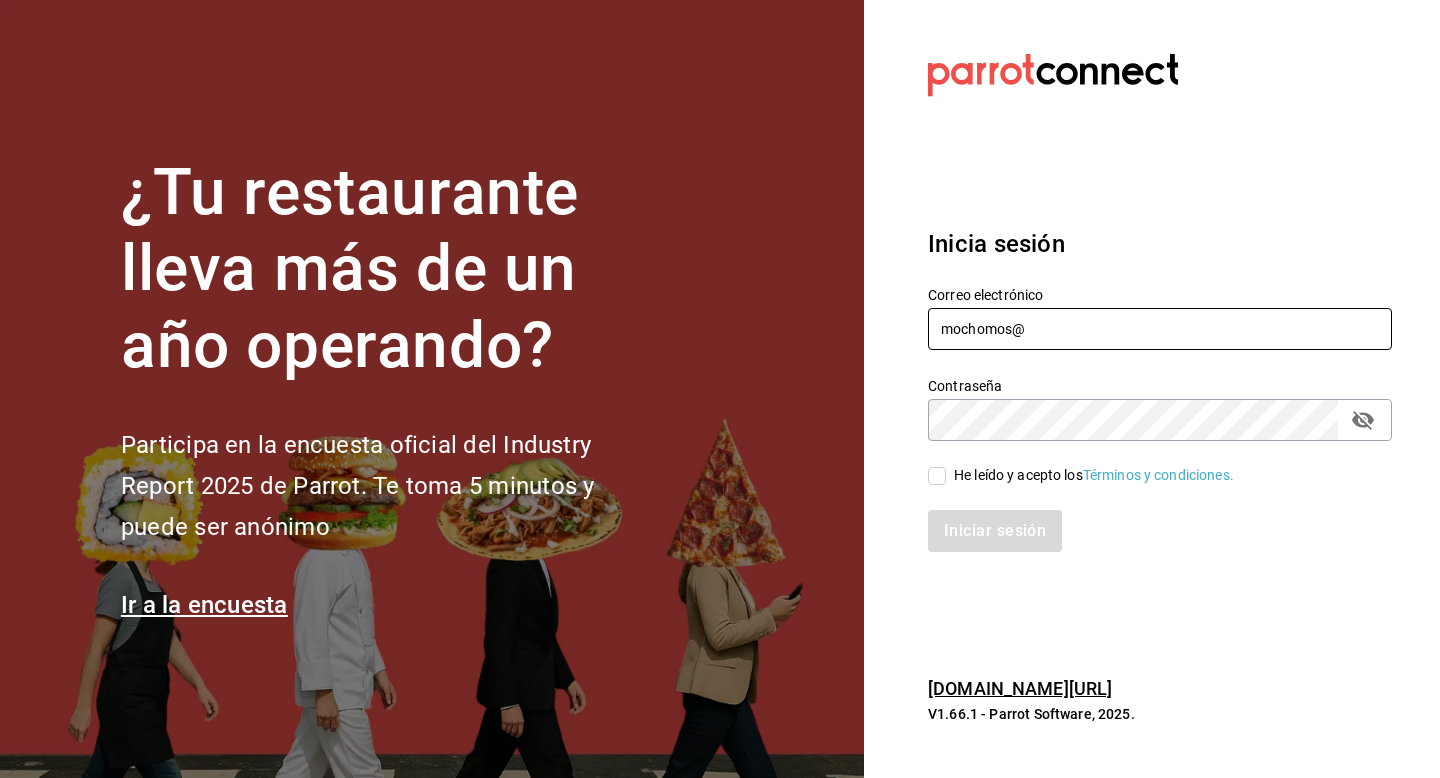type on "[EMAIL_ADDRESS][DOMAIN_NAME]" 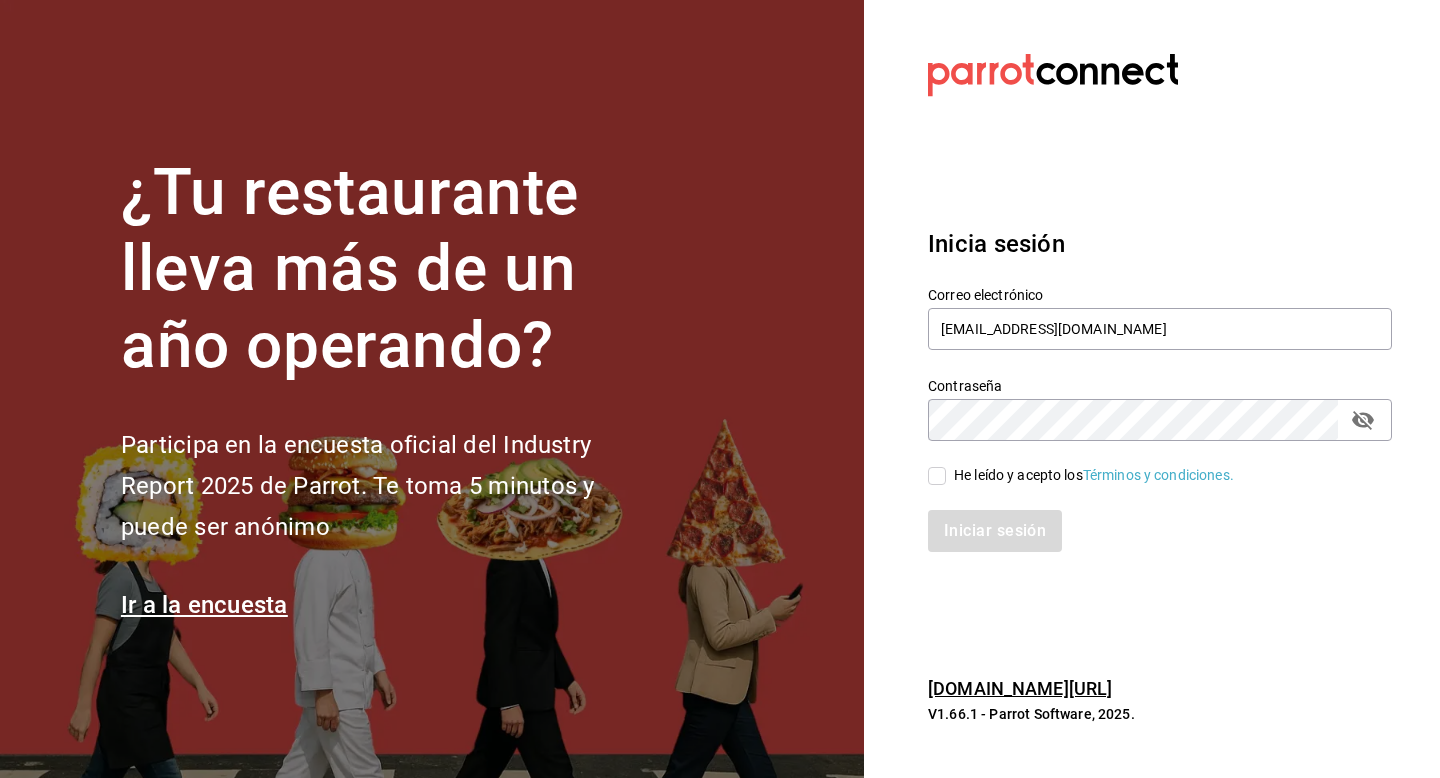 click on "He leído y acepto los  Términos y condiciones." at bounding box center [1094, 475] 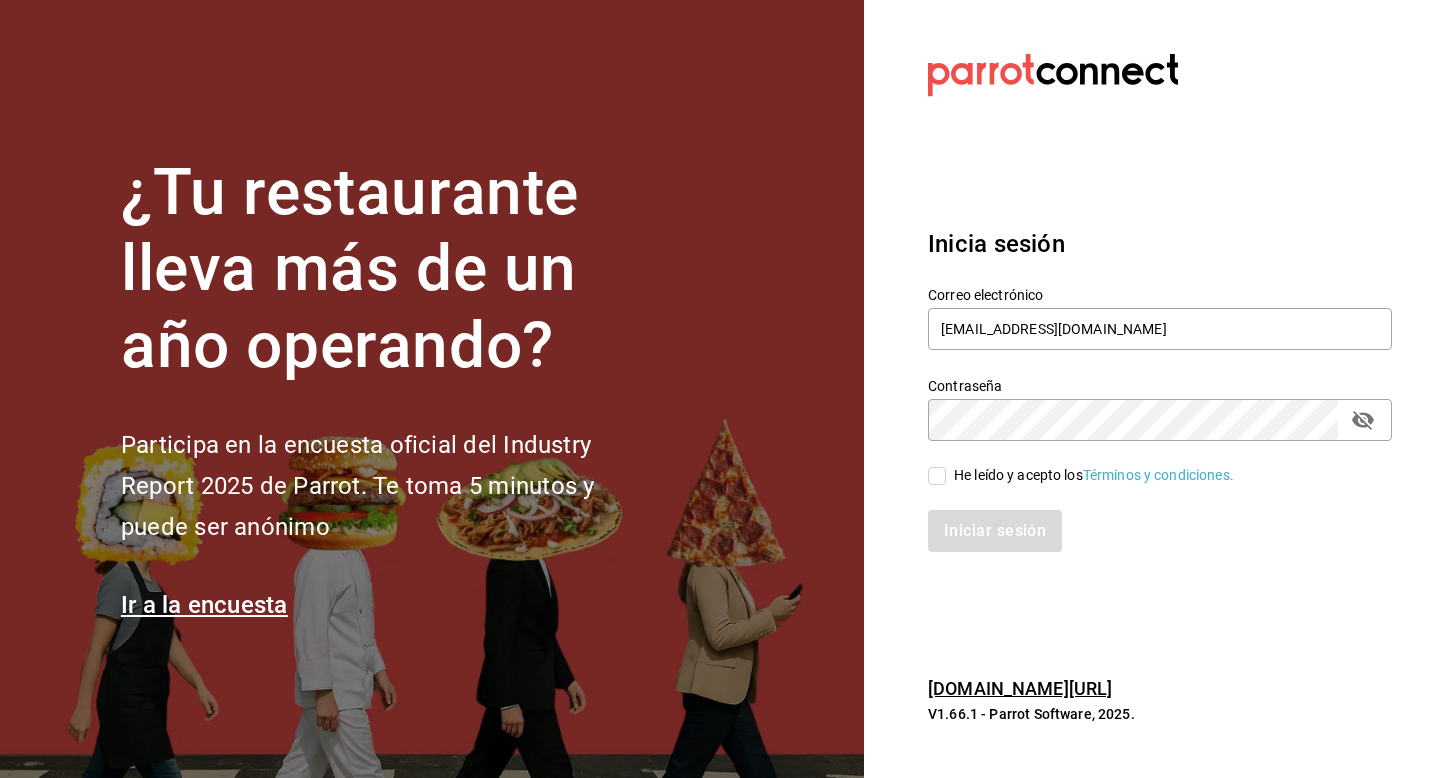 checkbox on "true" 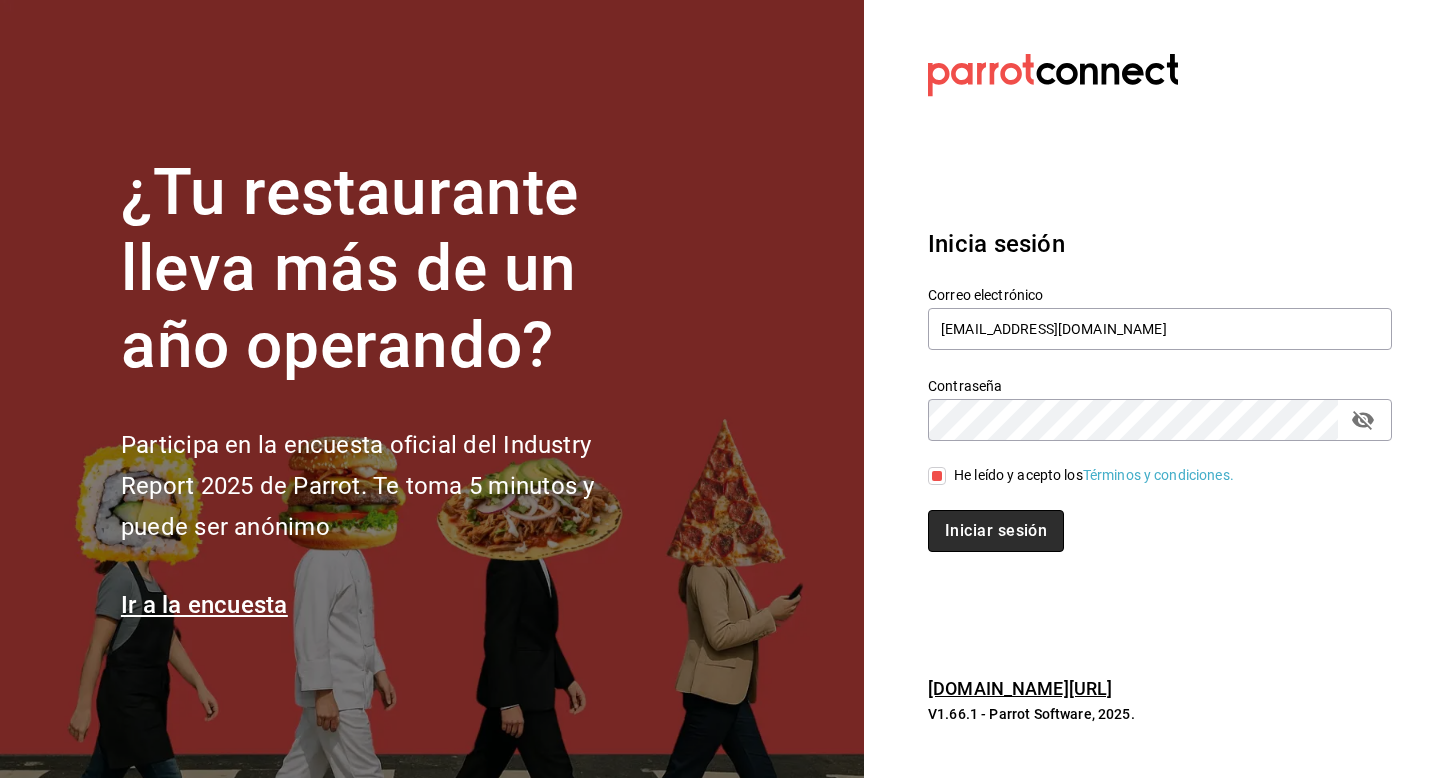 click on "Iniciar sesión" at bounding box center [996, 531] 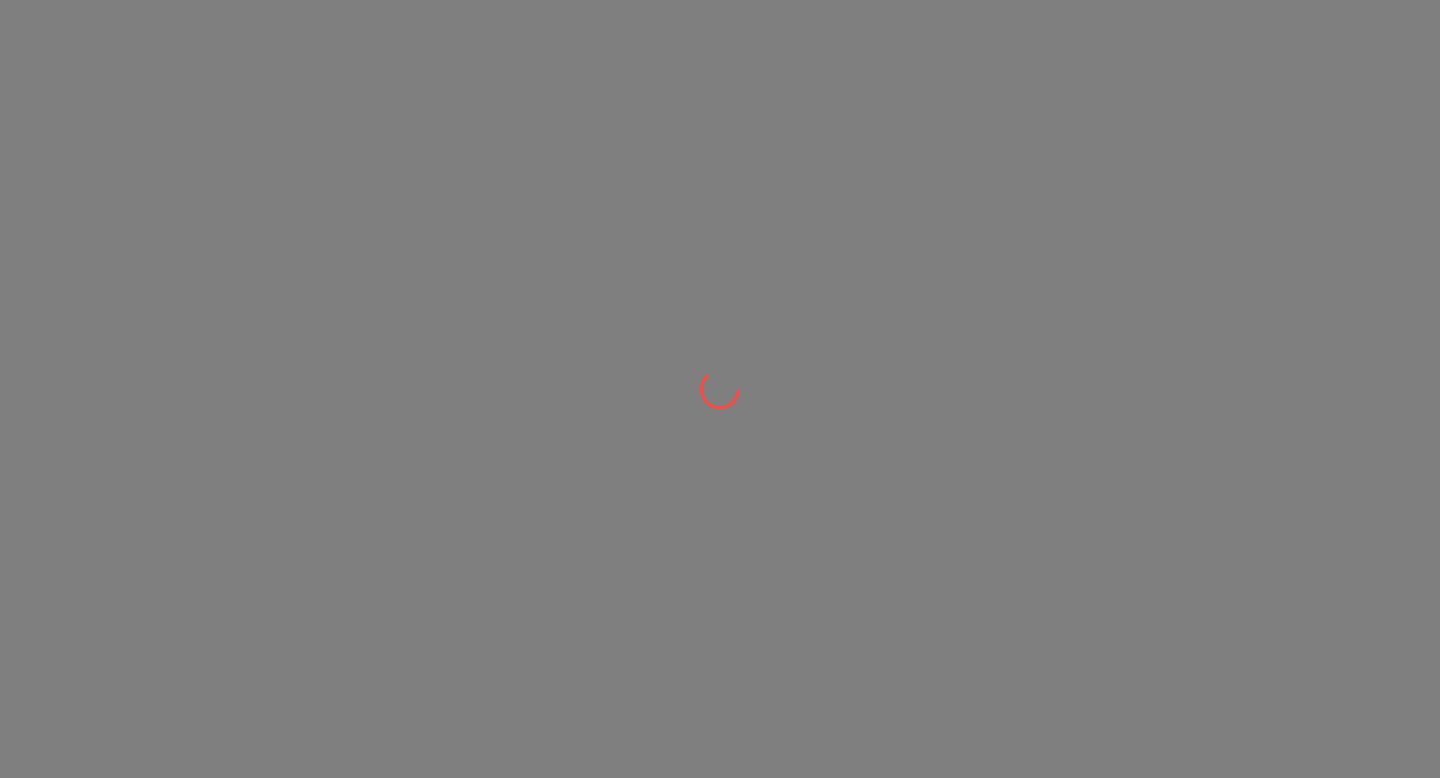 scroll, scrollTop: 0, scrollLeft: 0, axis: both 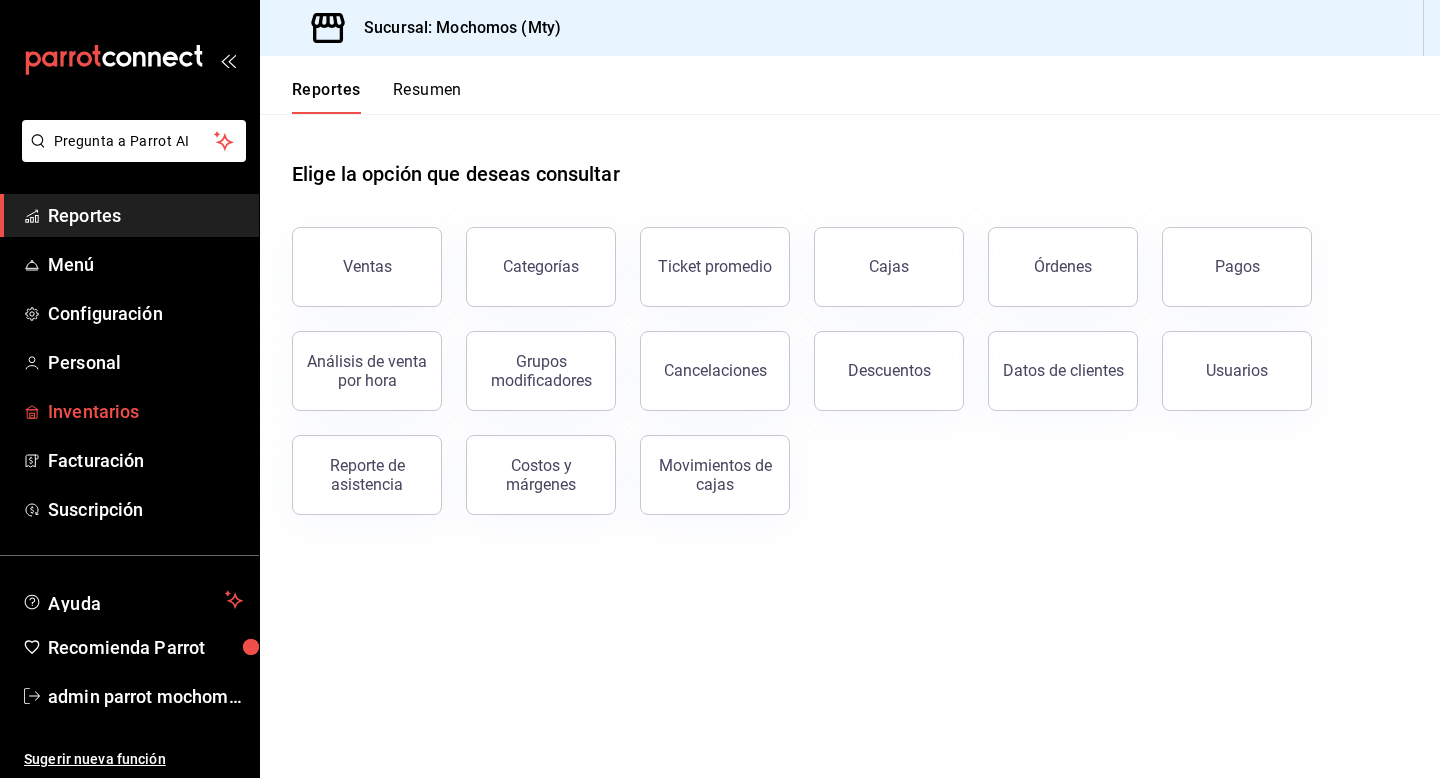 click on "Inventarios" at bounding box center [145, 411] 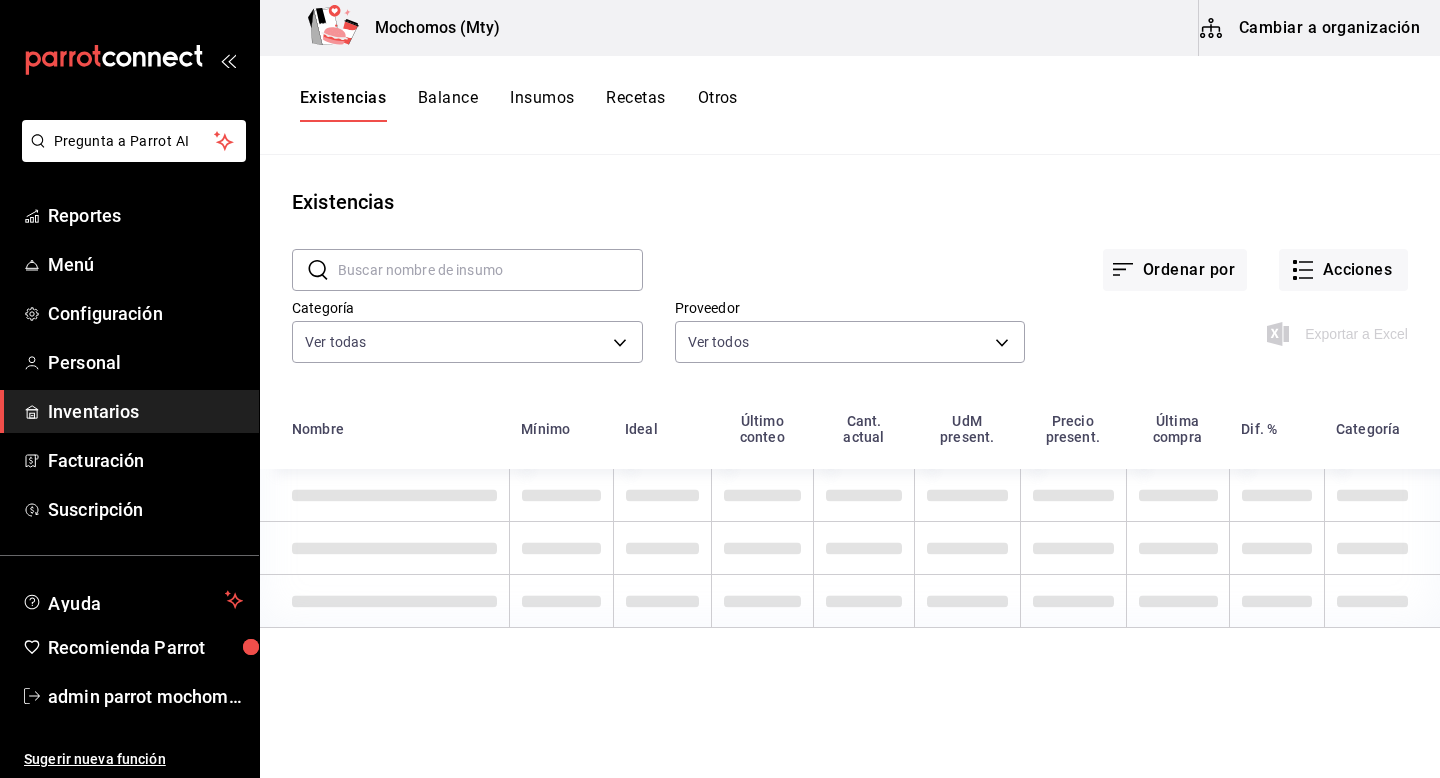 click on "Insumos" at bounding box center [542, 105] 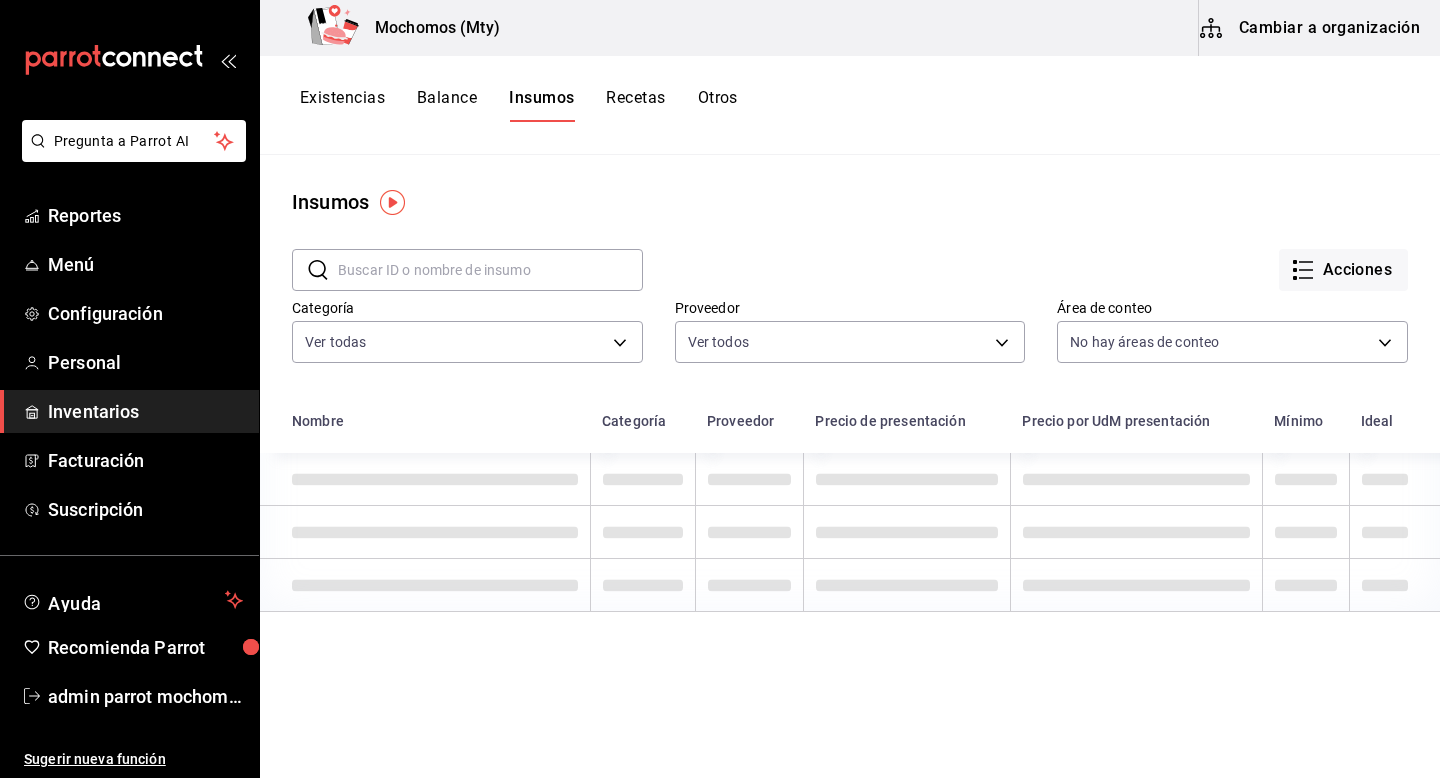 click on "Cambiar a organización" at bounding box center [1311, 28] 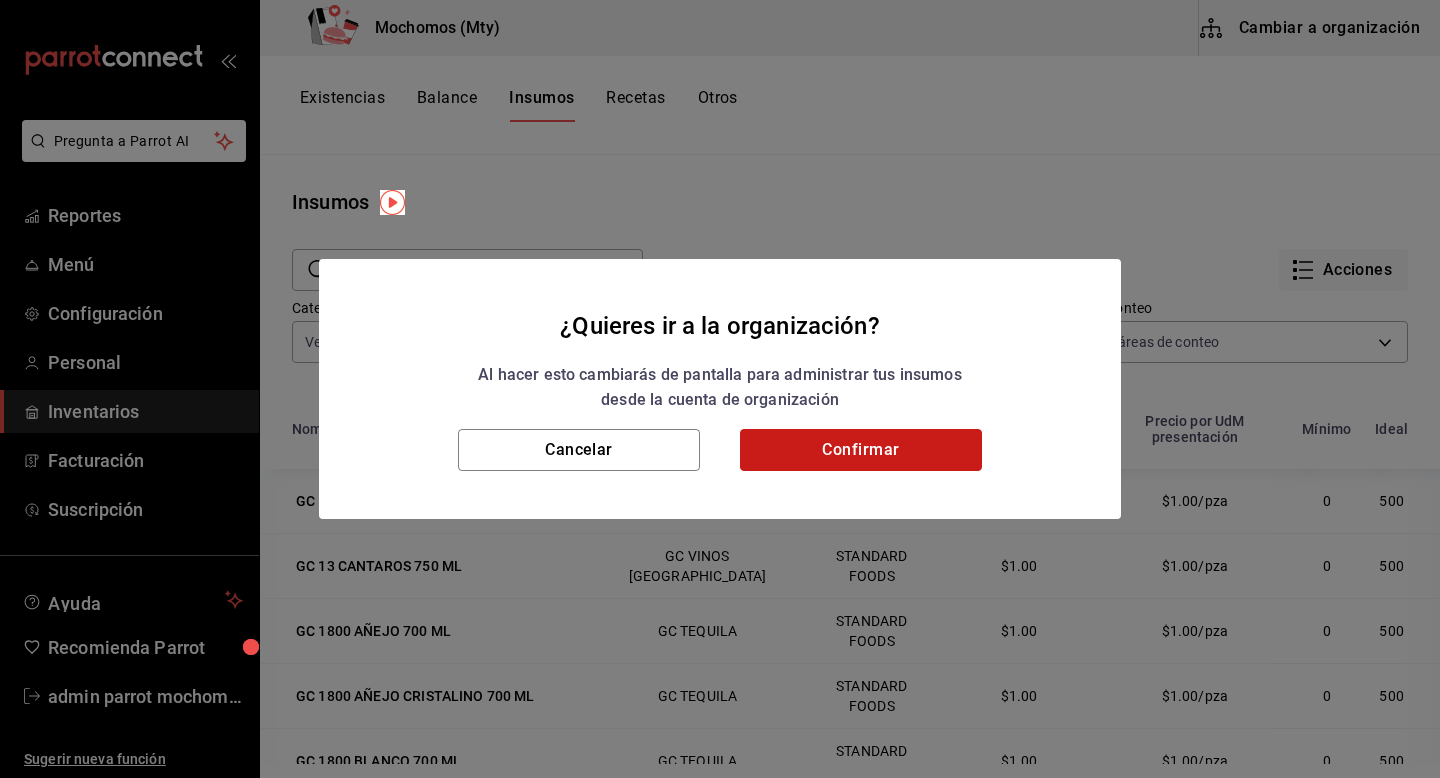 click on "Confirmar" at bounding box center [861, 450] 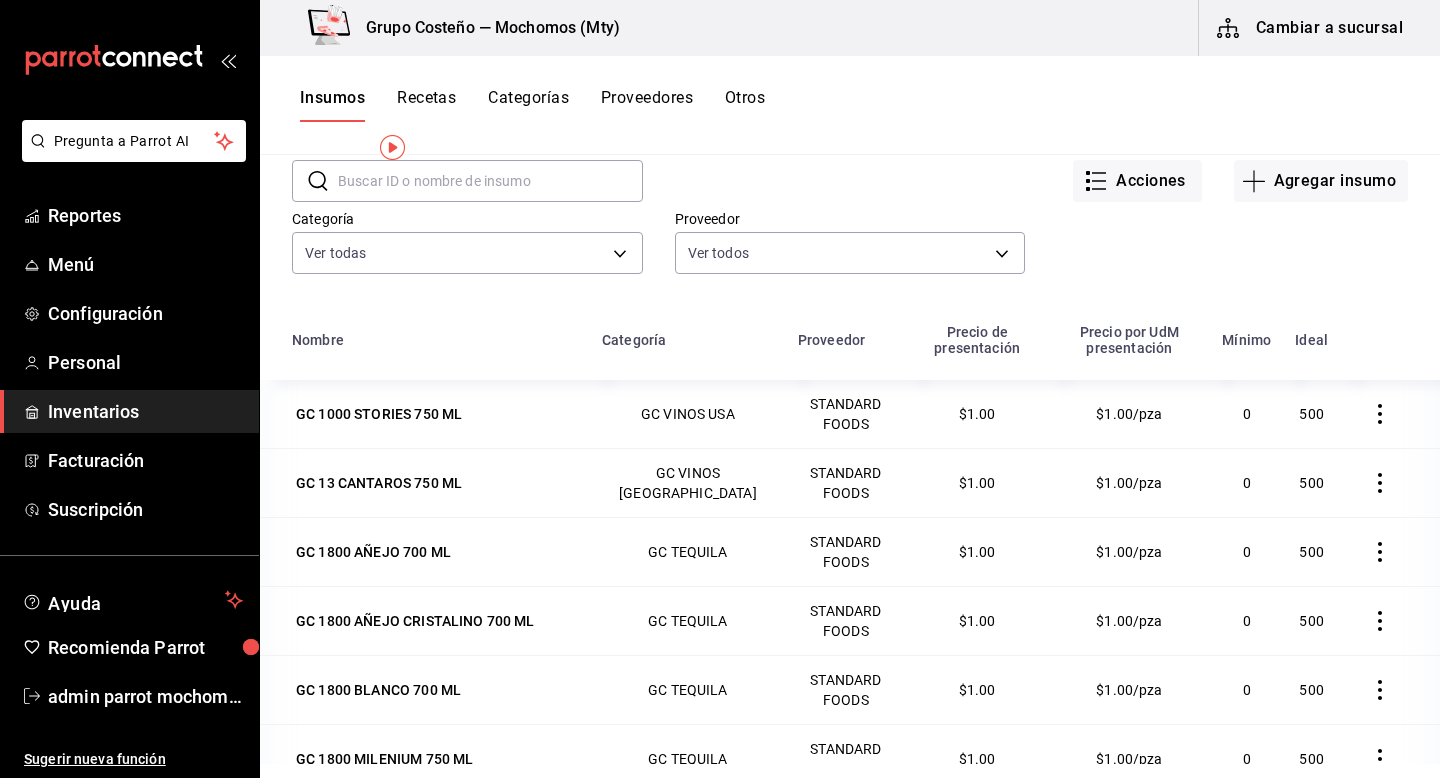 scroll, scrollTop: 109, scrollLeft: 0, axis: vertical 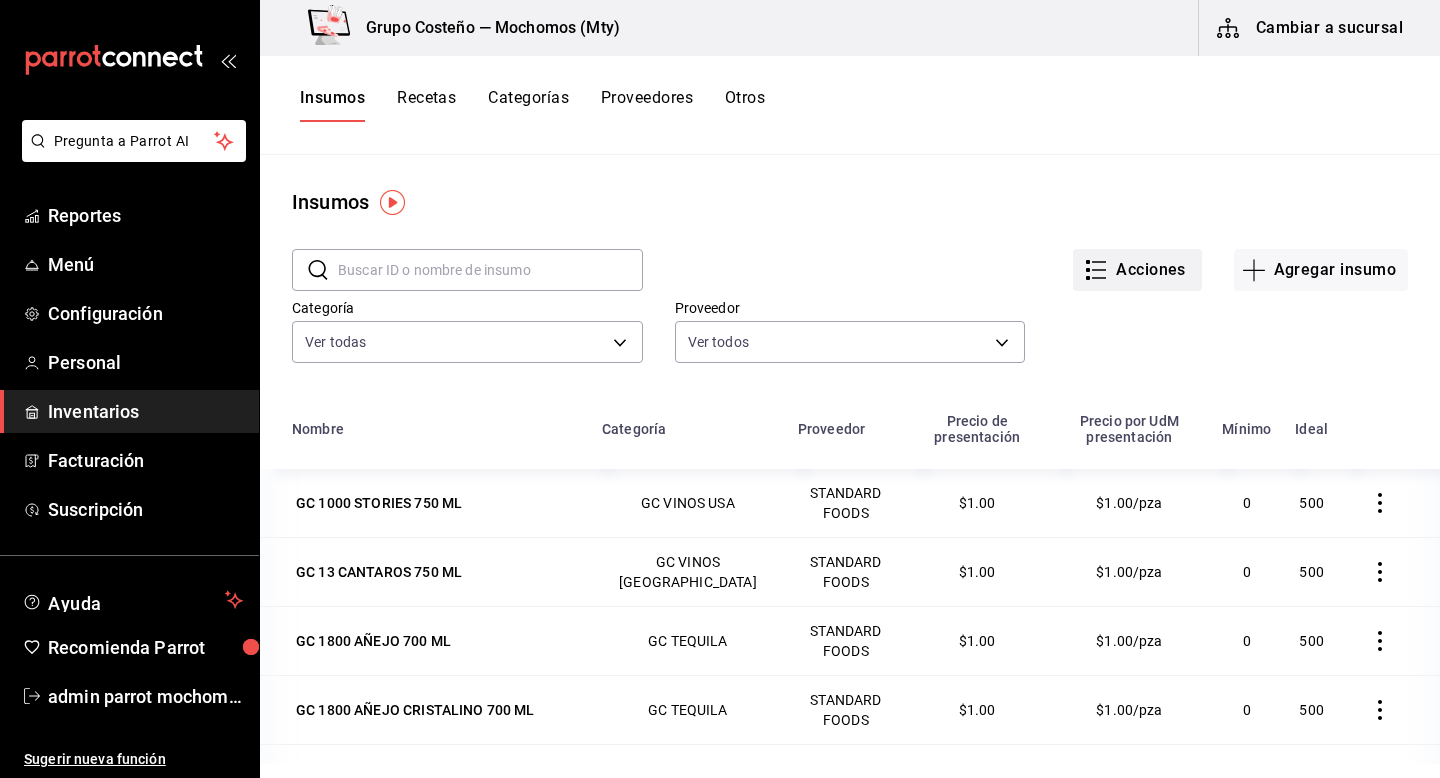 click on "Acciones" at bounding box center [1137, 270] 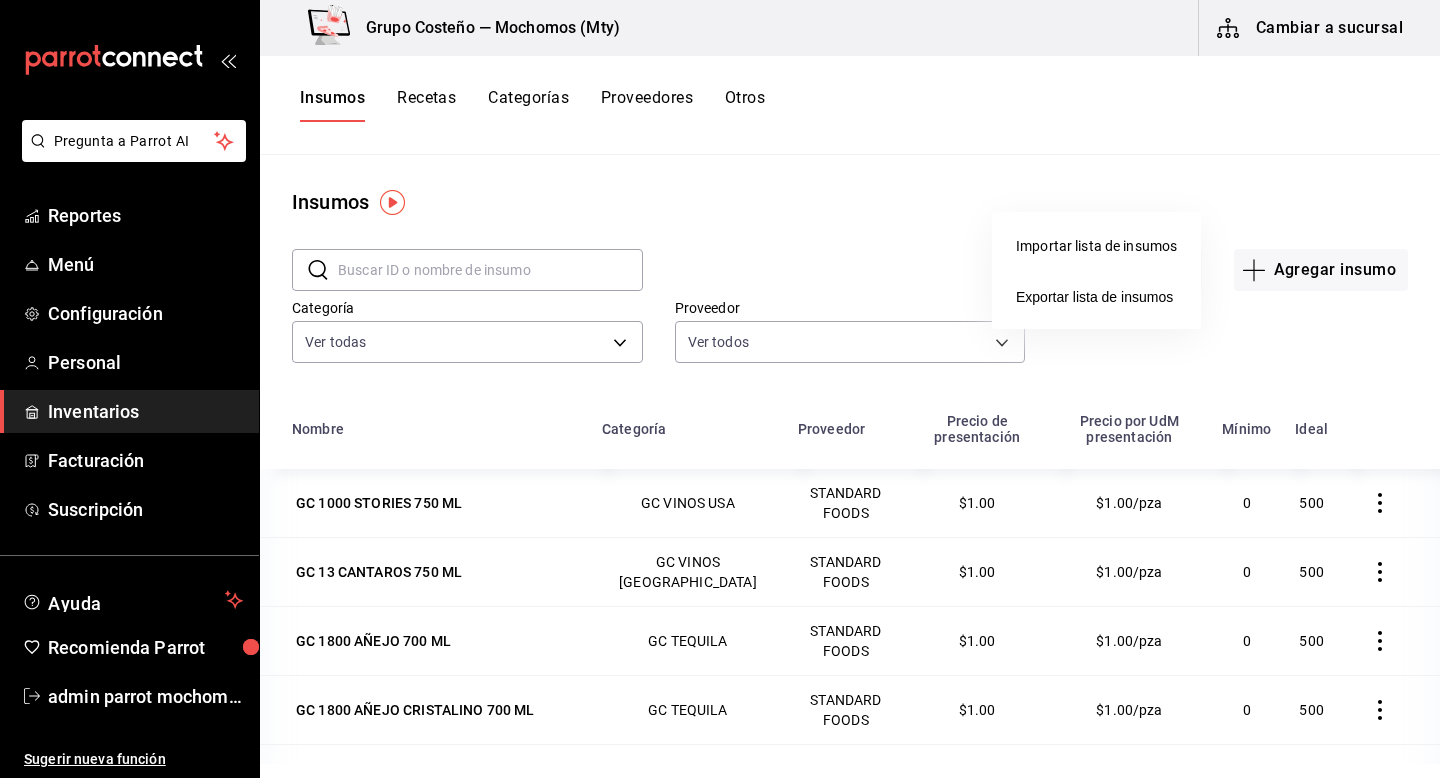 click on "Exportar lista de insumos" at bounding box center [1096, 297] 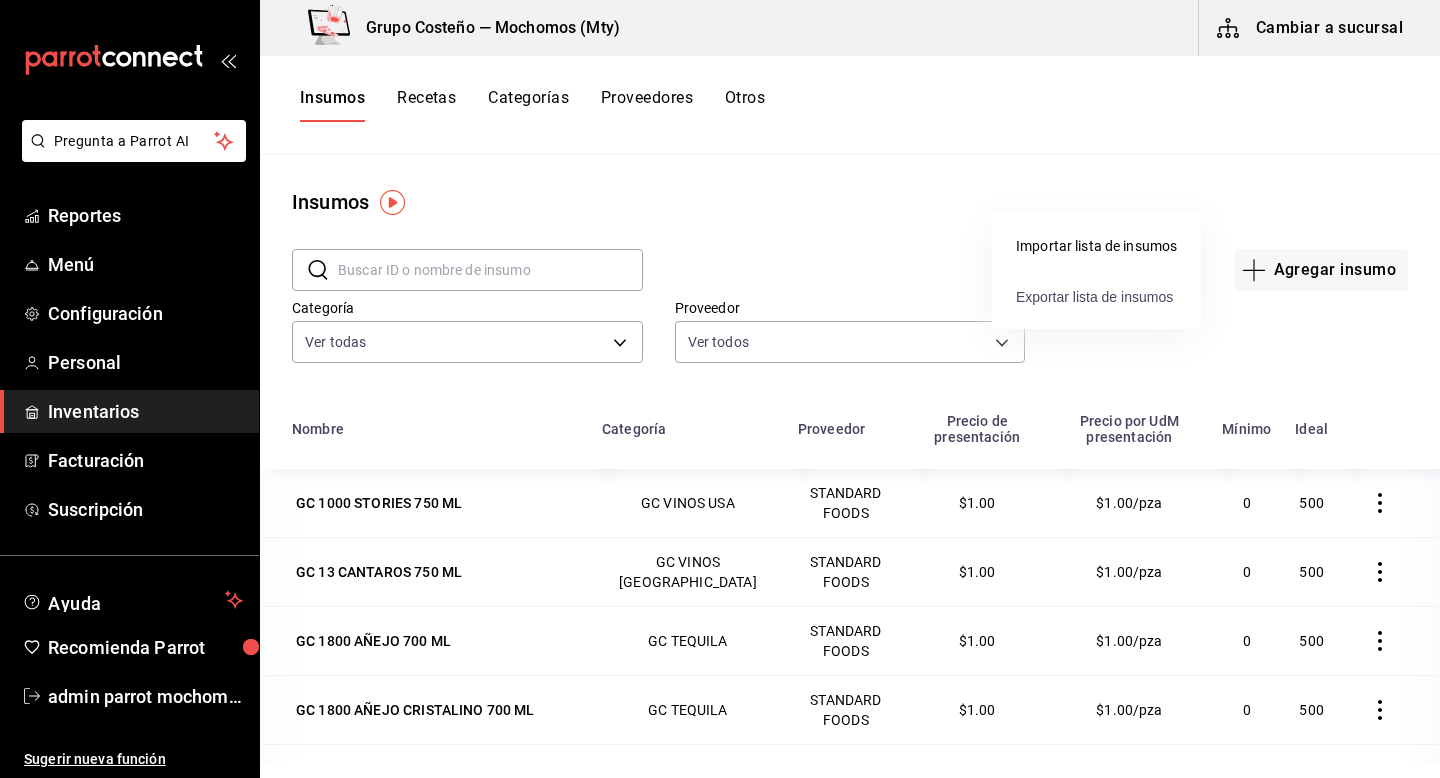 click on "Exportar lista de insumos" at bounding box center (1094, 297) 